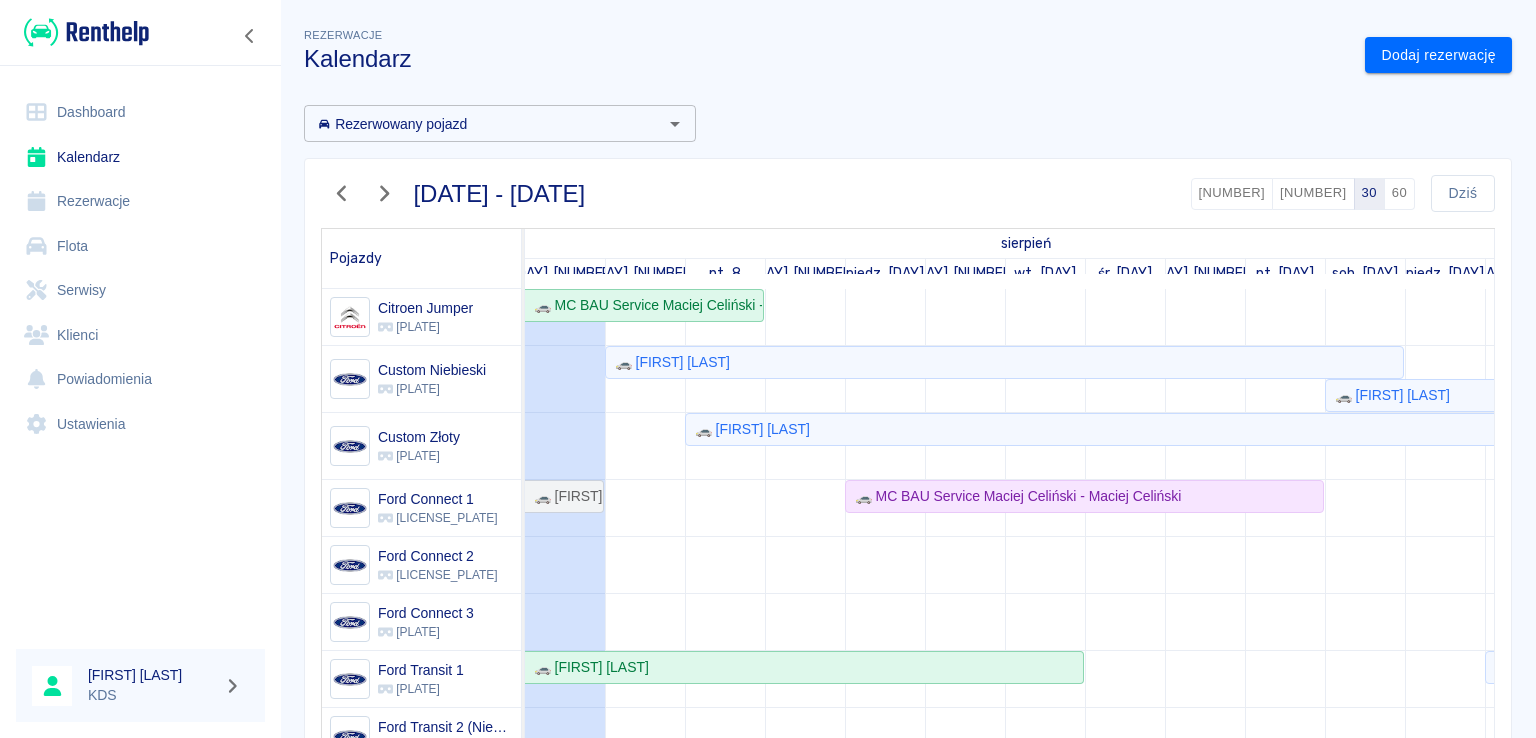 scroll, scrollTop: 0, scrollLeft: 0, axis: both 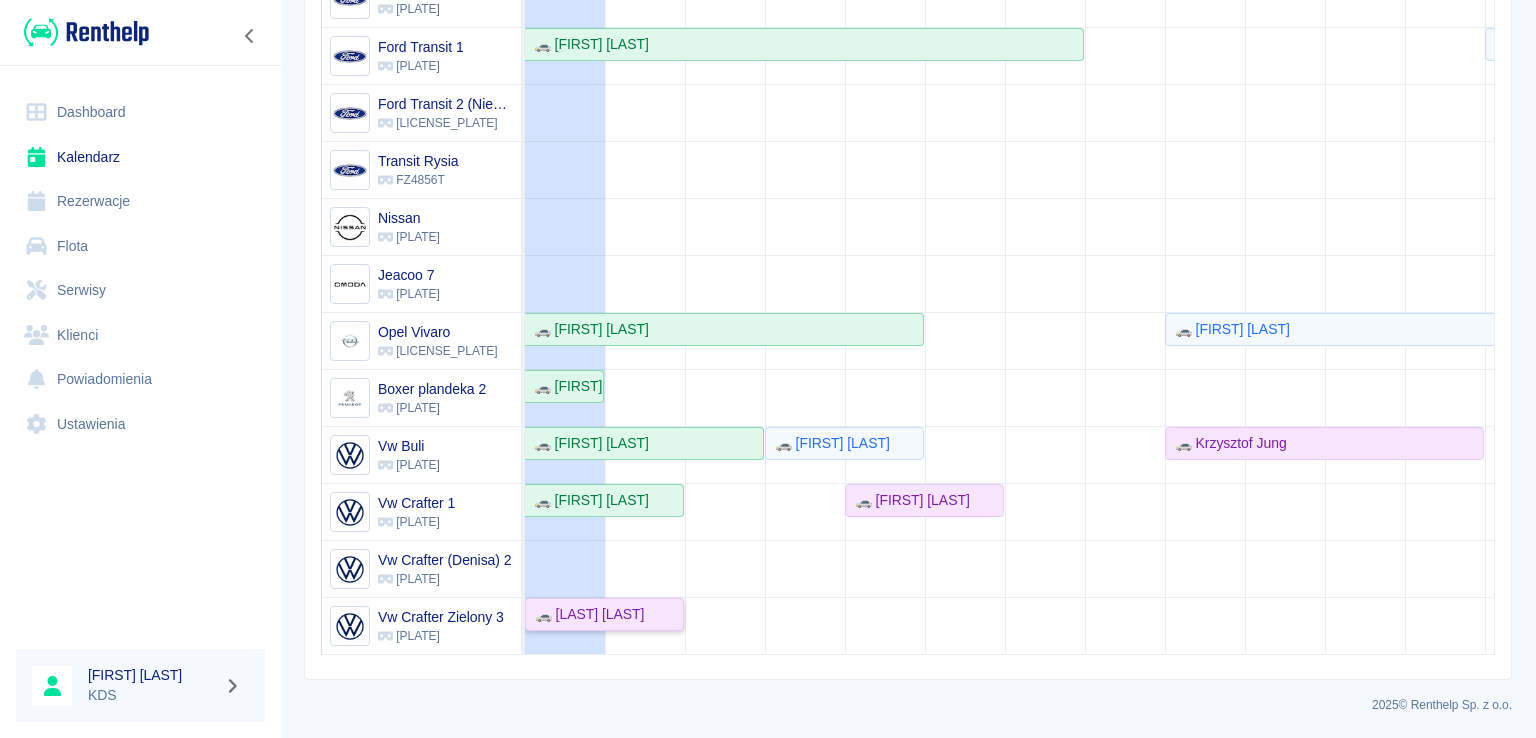 click on "🚗 Xyz Xyz" 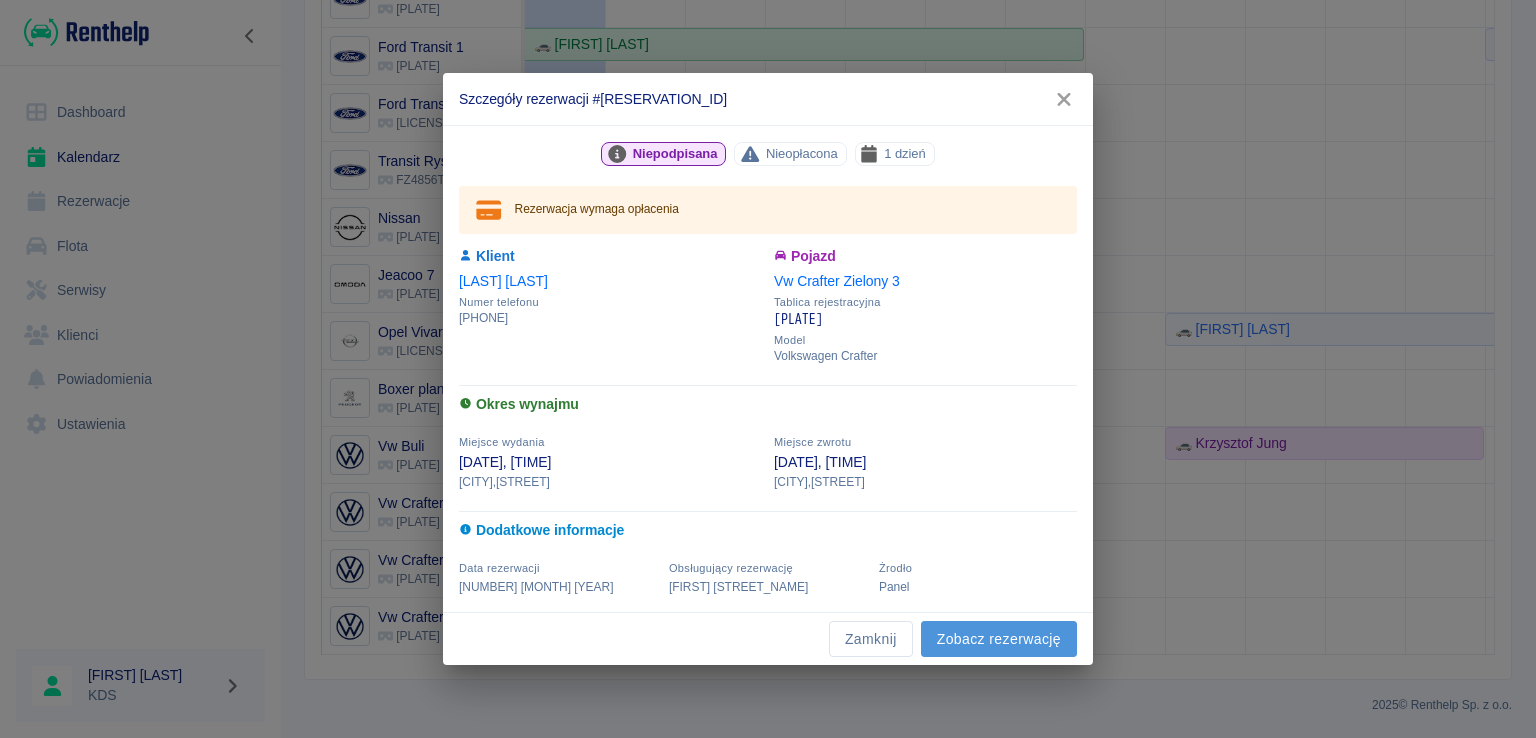 click on "Zobacz rezerwację" at bounding box center [999, 639] 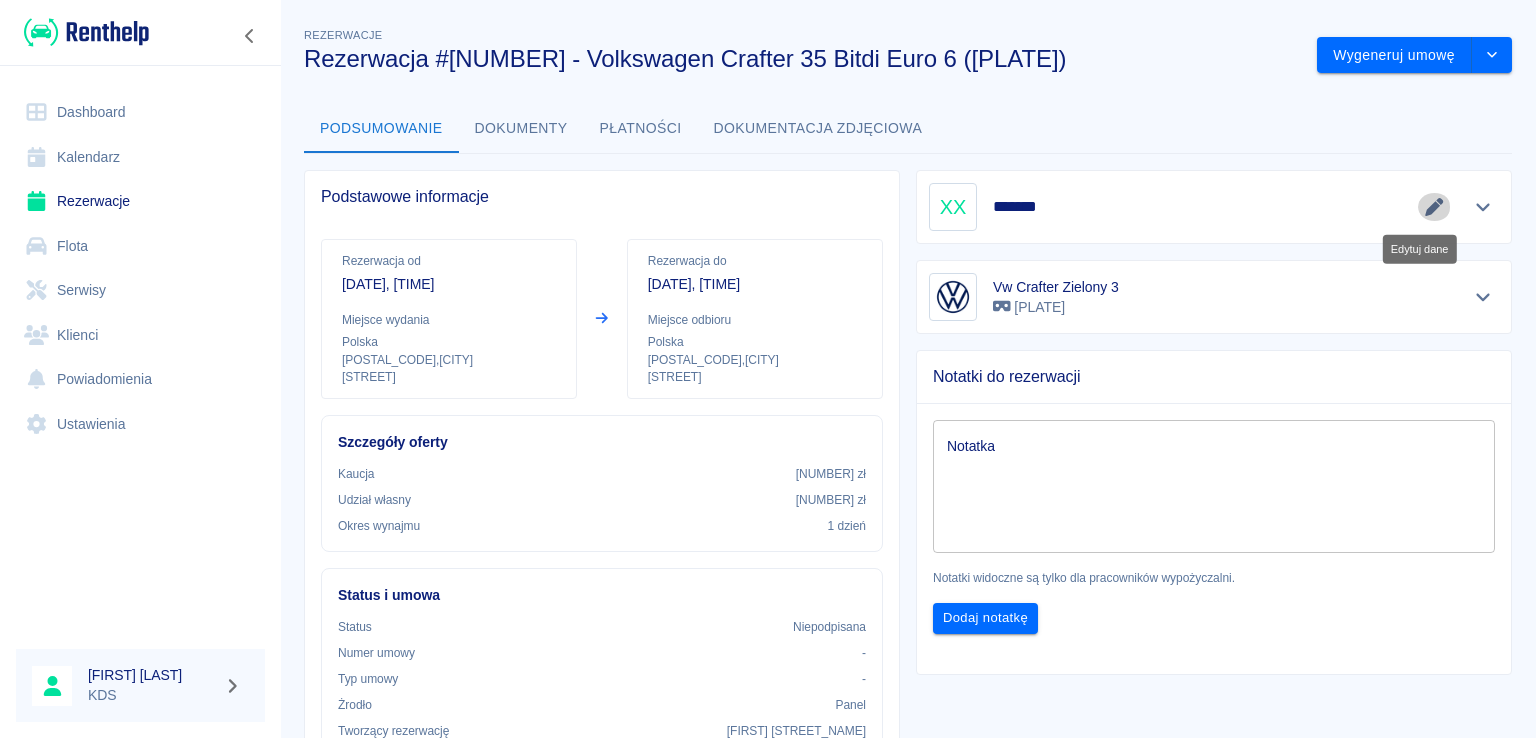 click 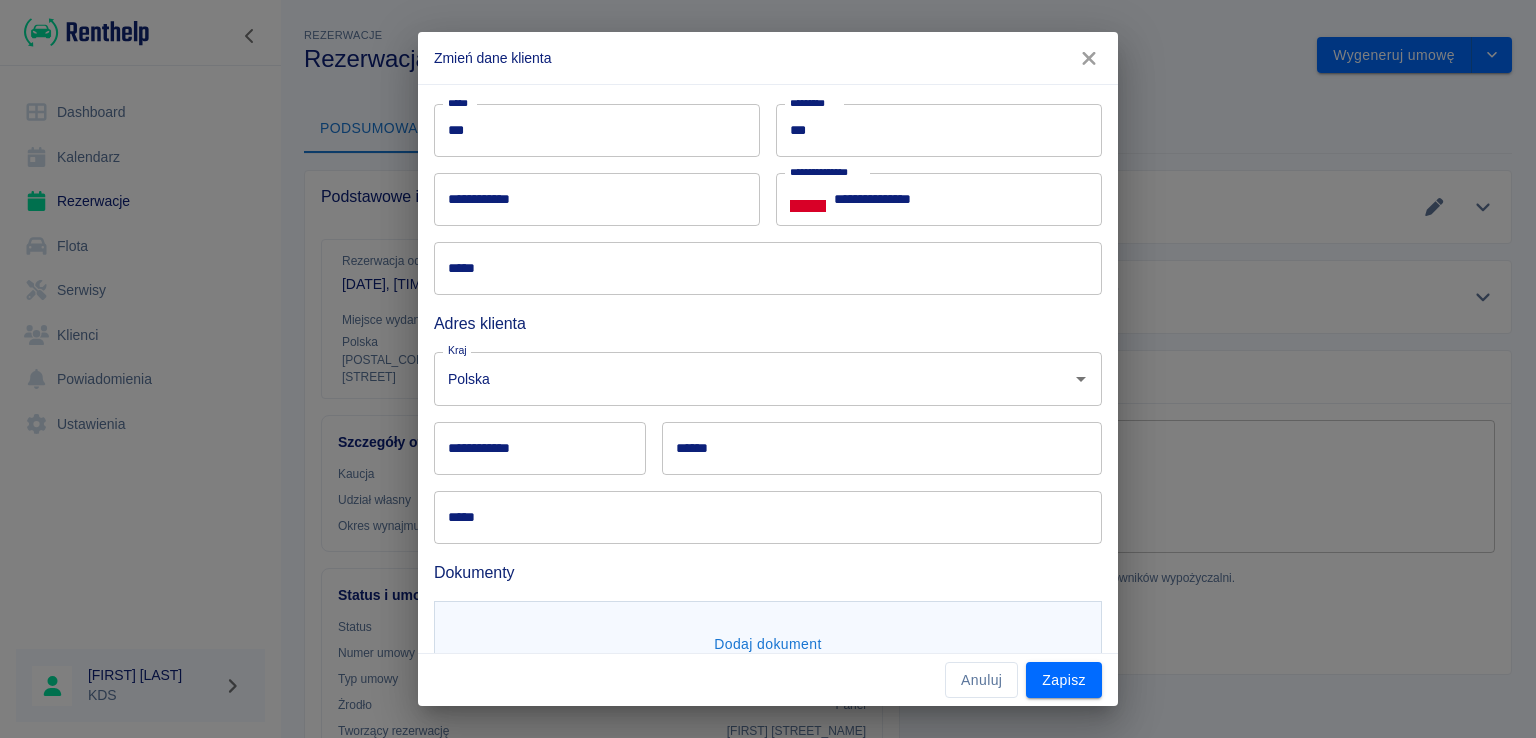 scroll, scrollTop: 162, scrollLeft: 0, axis: vertical 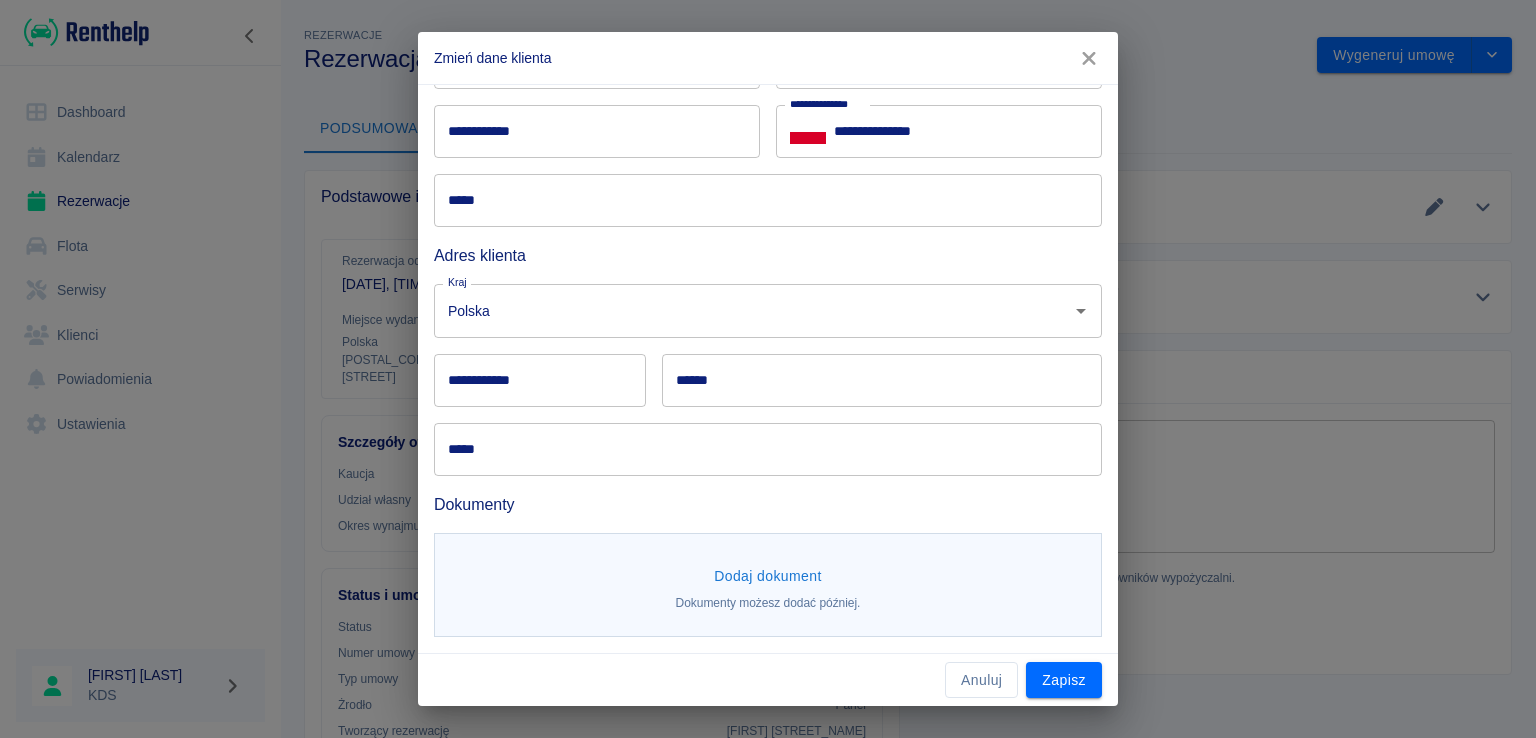 click 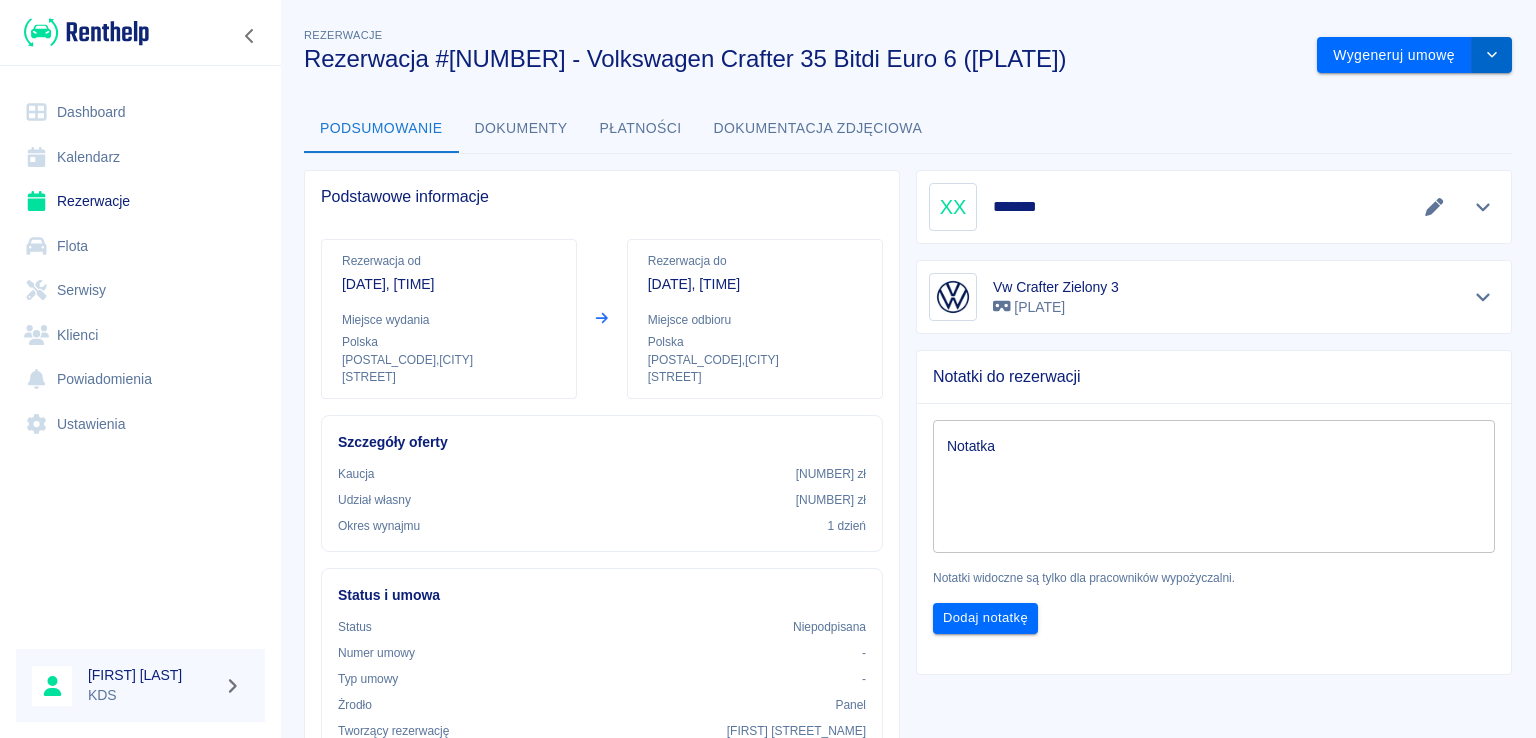click at bounding box center (1492, 55) 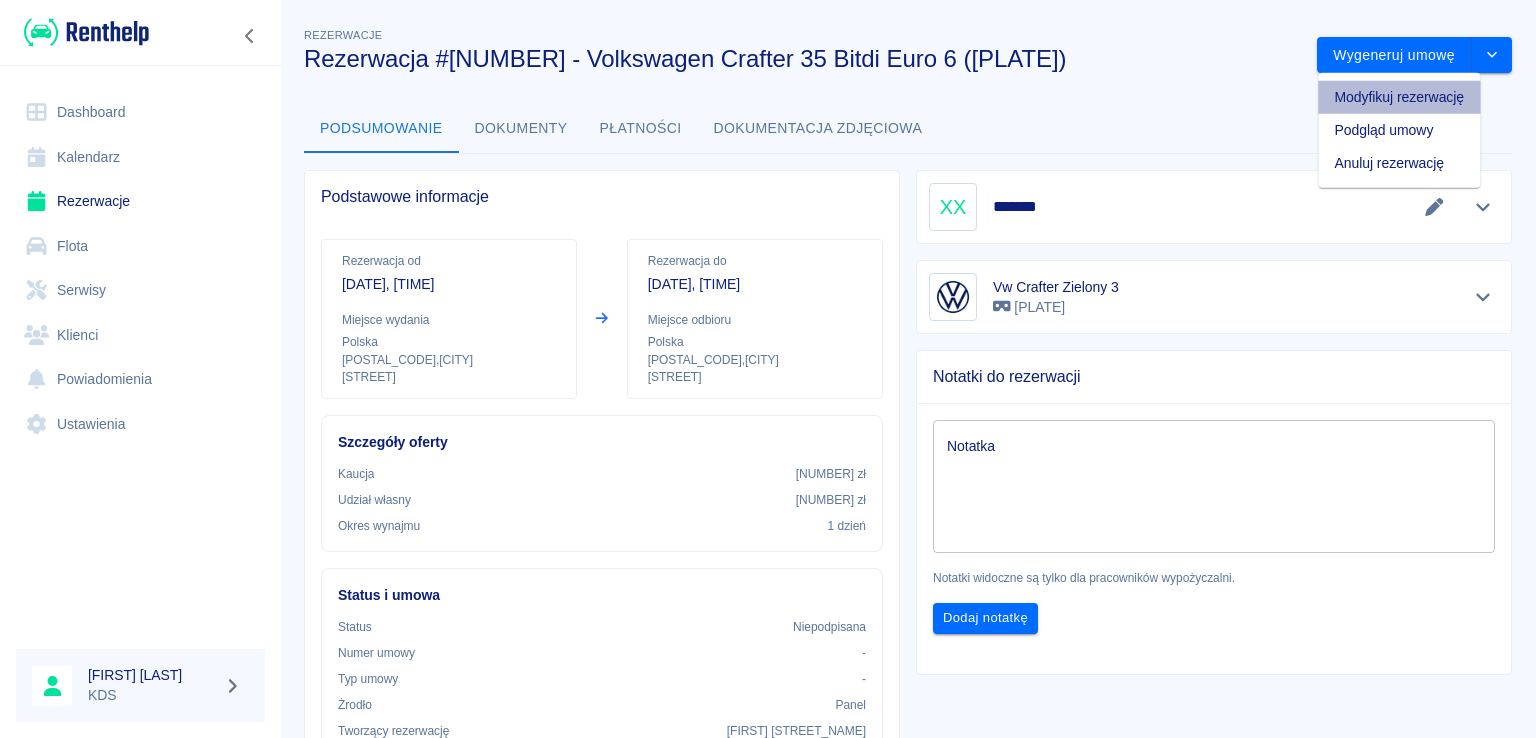click on "Modyfikuj rezerwację" at bounding box center [1399, 97] 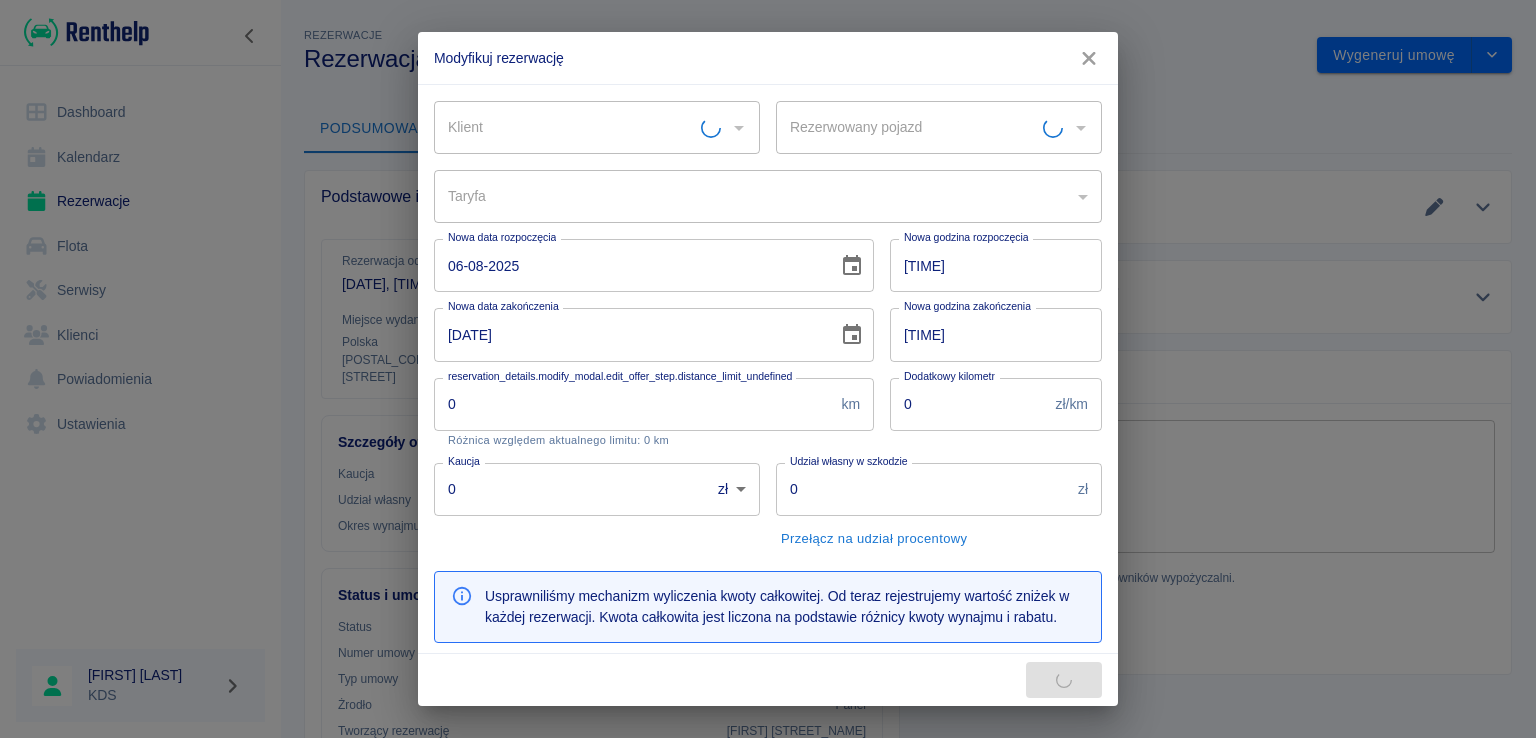 type on "[BRAND] [COLOR] 3 - FZ5397V" 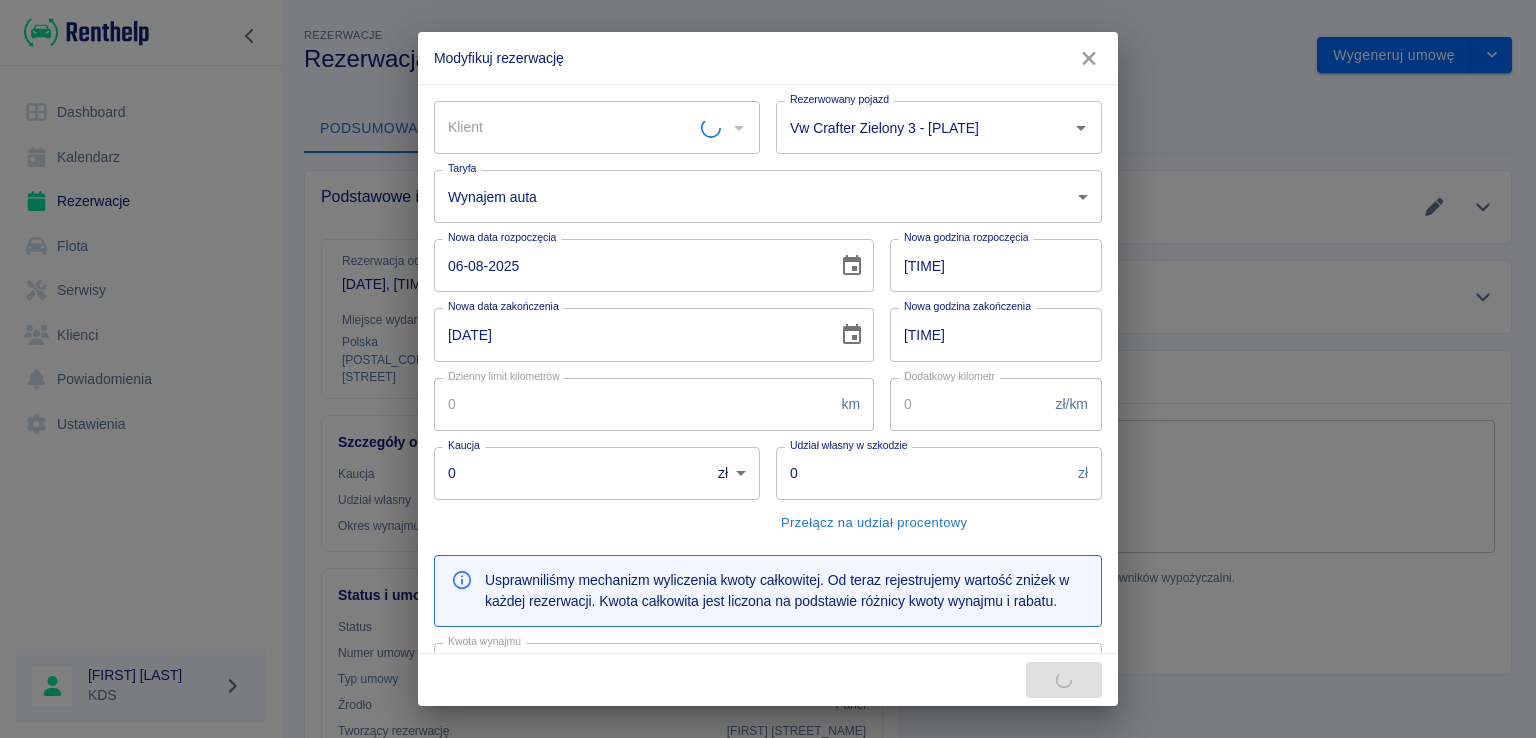 type on "Xyz Xyz" 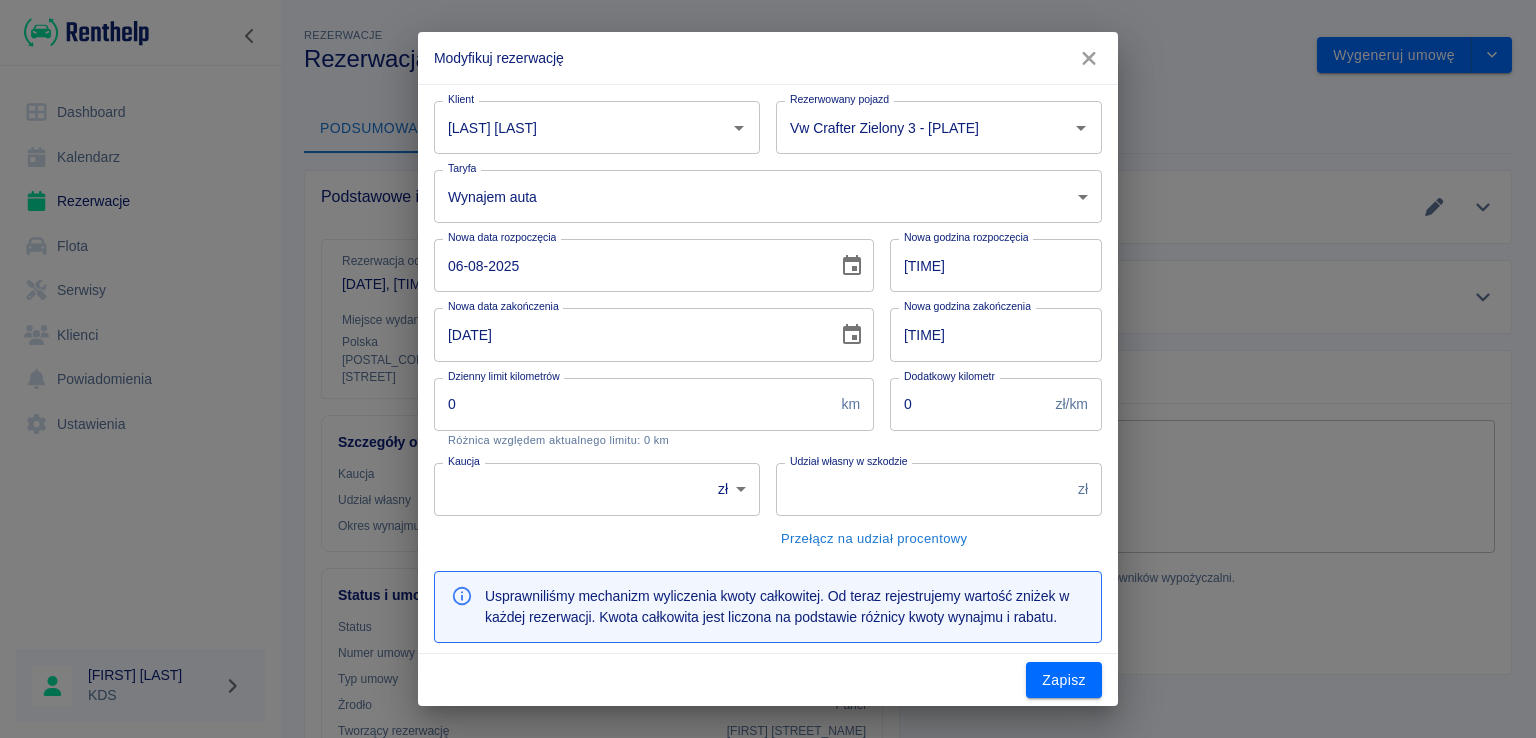 click on "16:00" at bounding box center [989, 265] 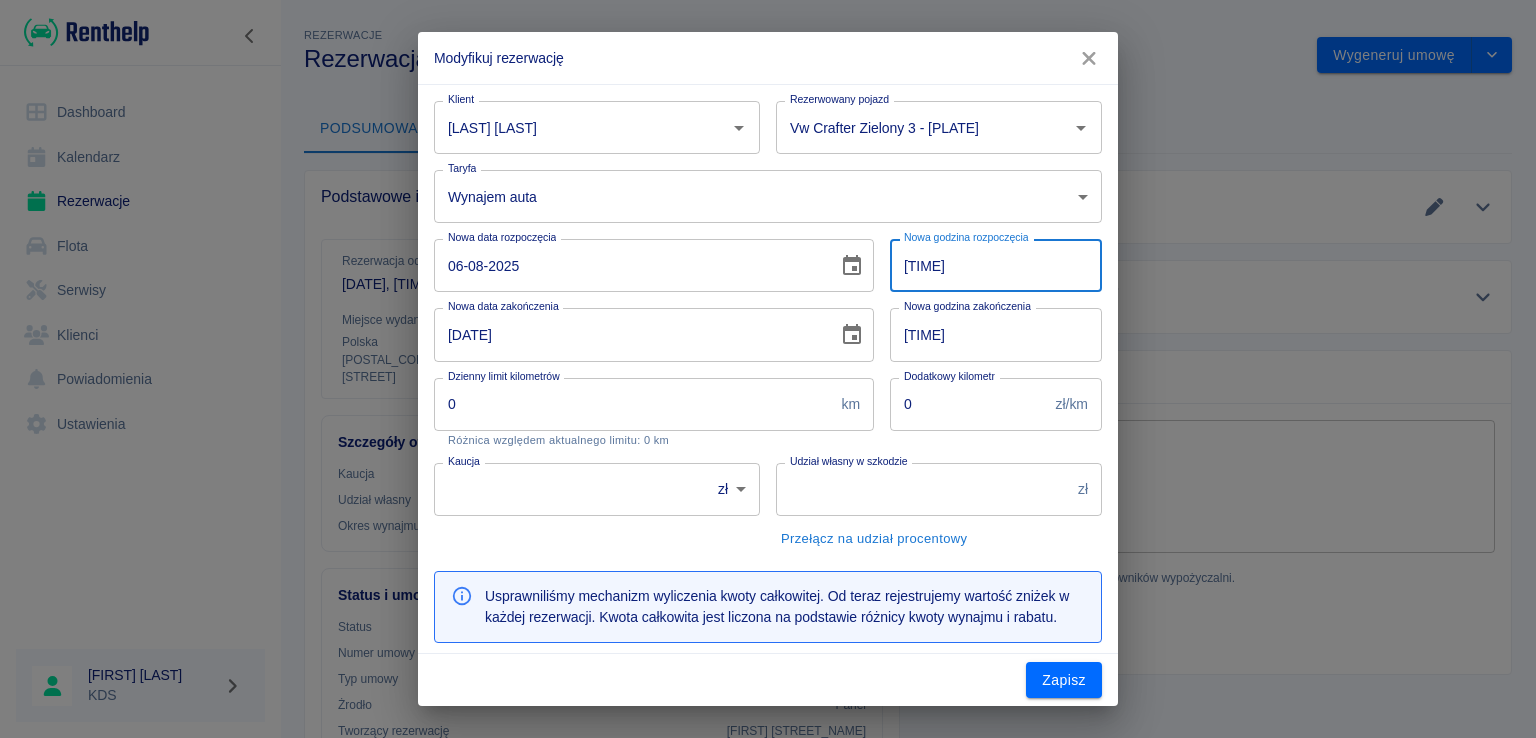 click on "16:00" at bounding box center (989, 265) 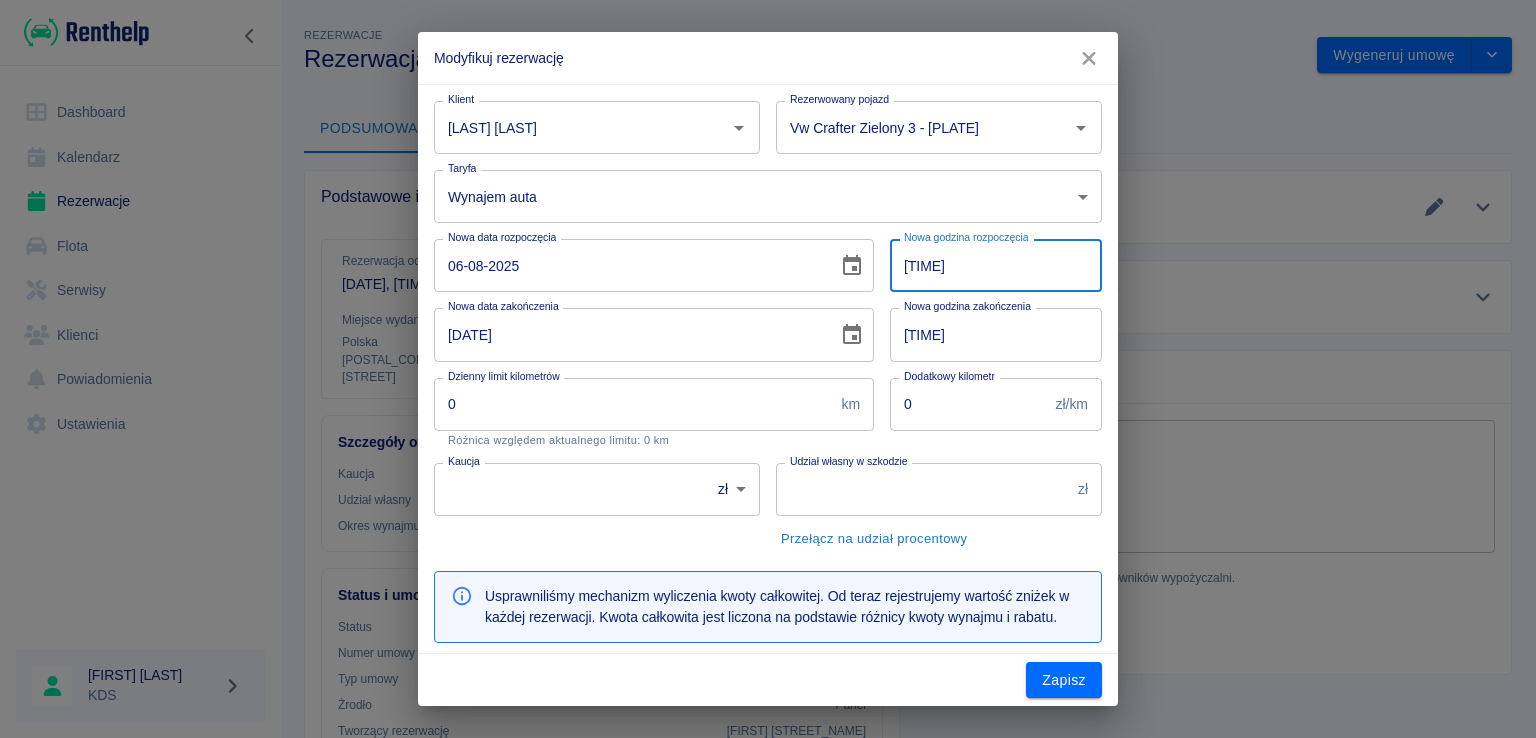 type on "16:30" 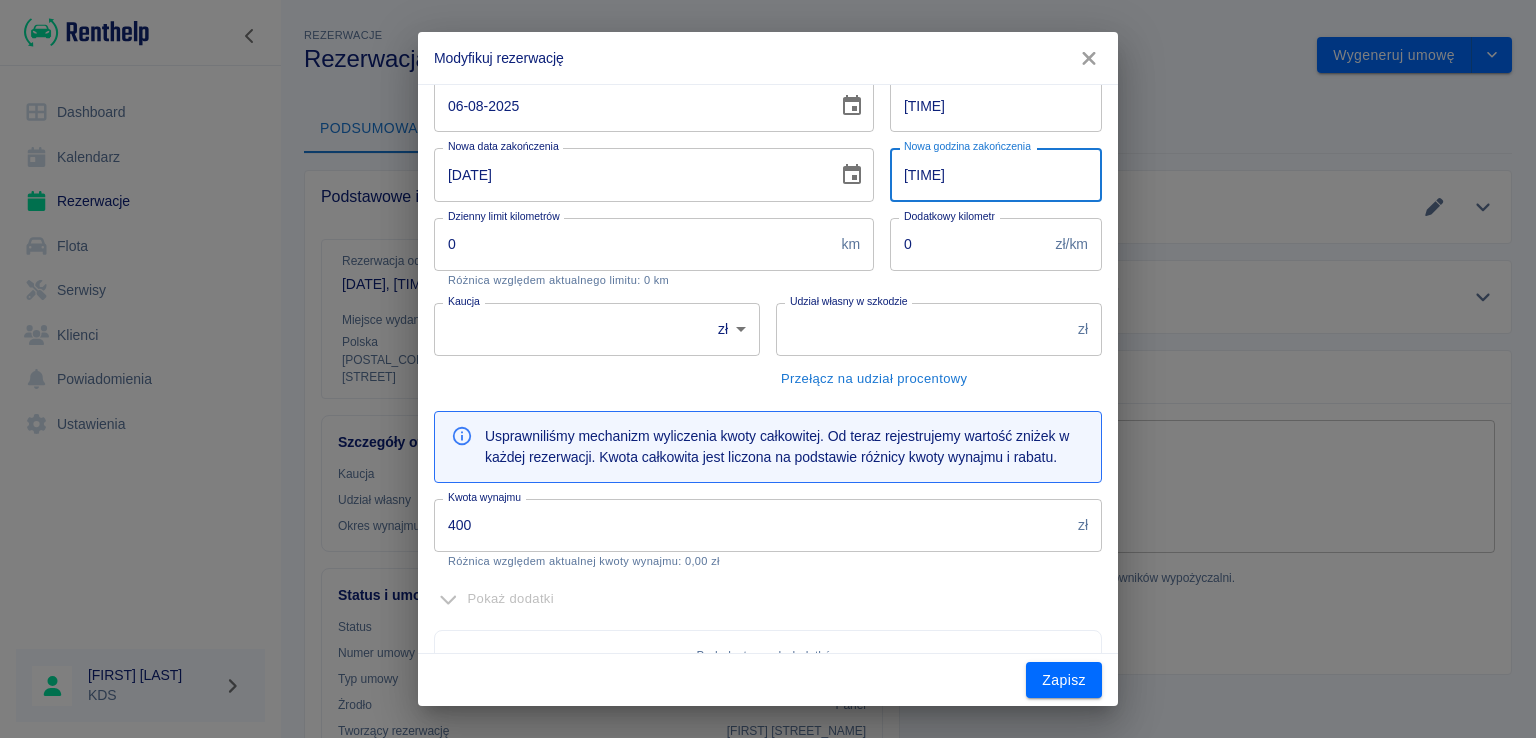 scroll, scrollTop: 19, scrollLeft: 0, axis: vertical 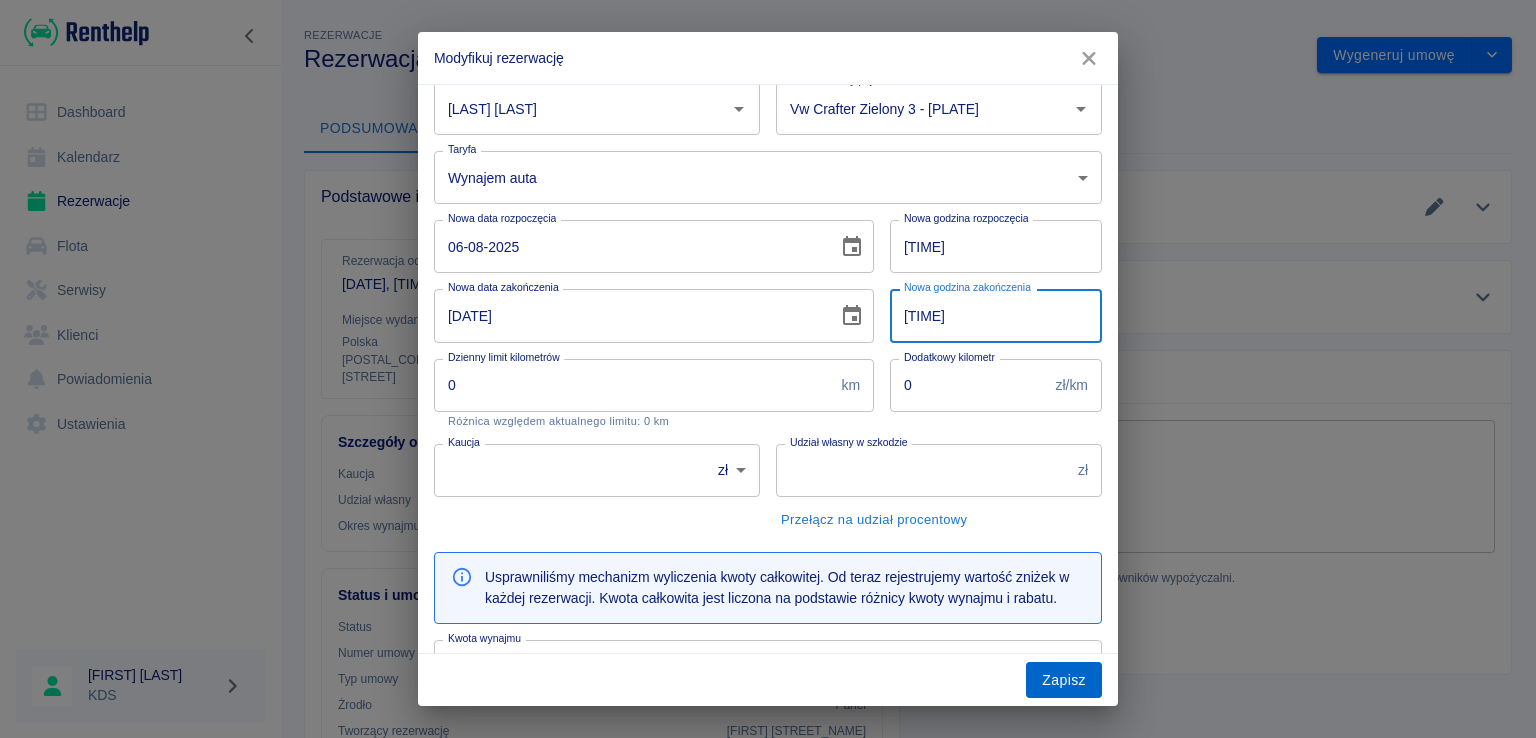 type on "16:30" 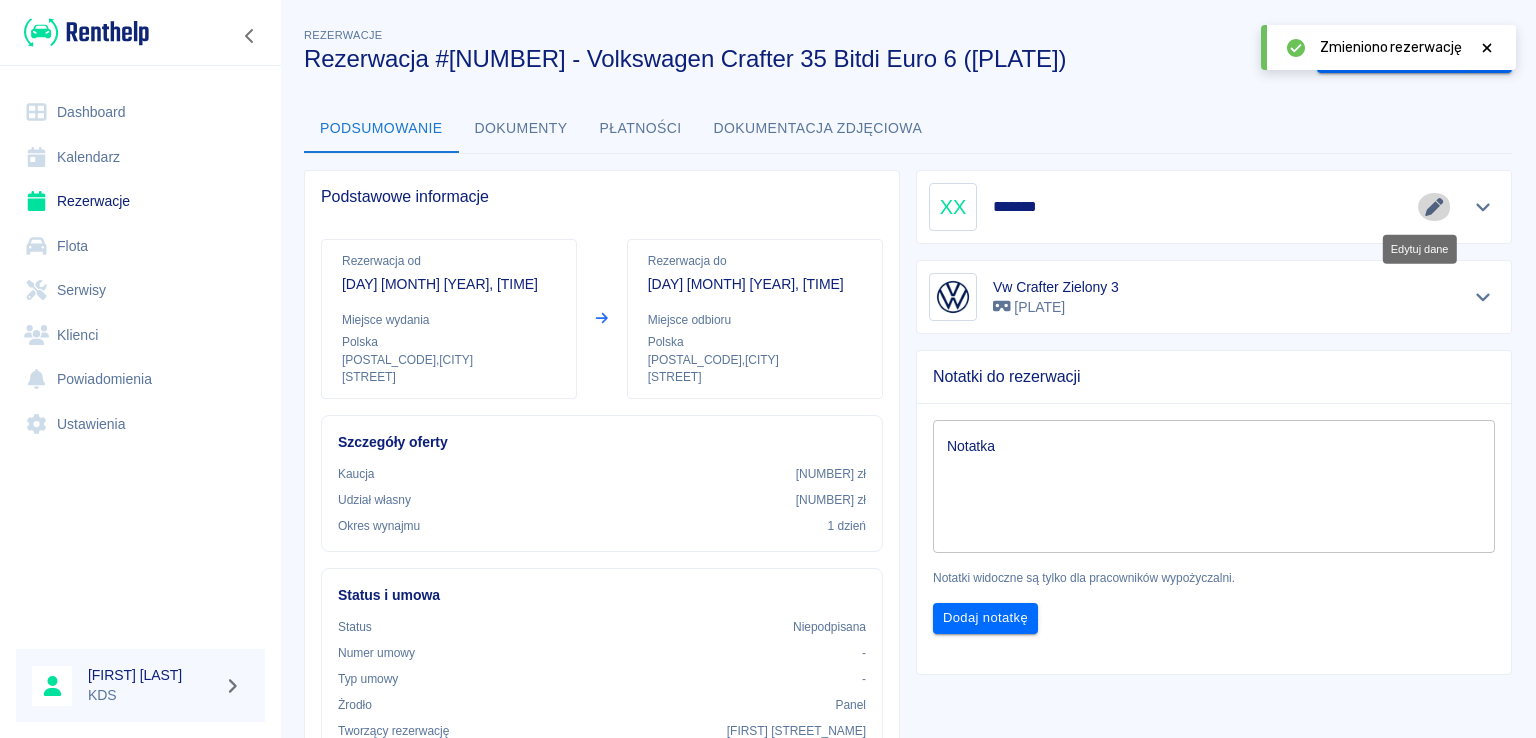 click at bounding box center (1434, 207) 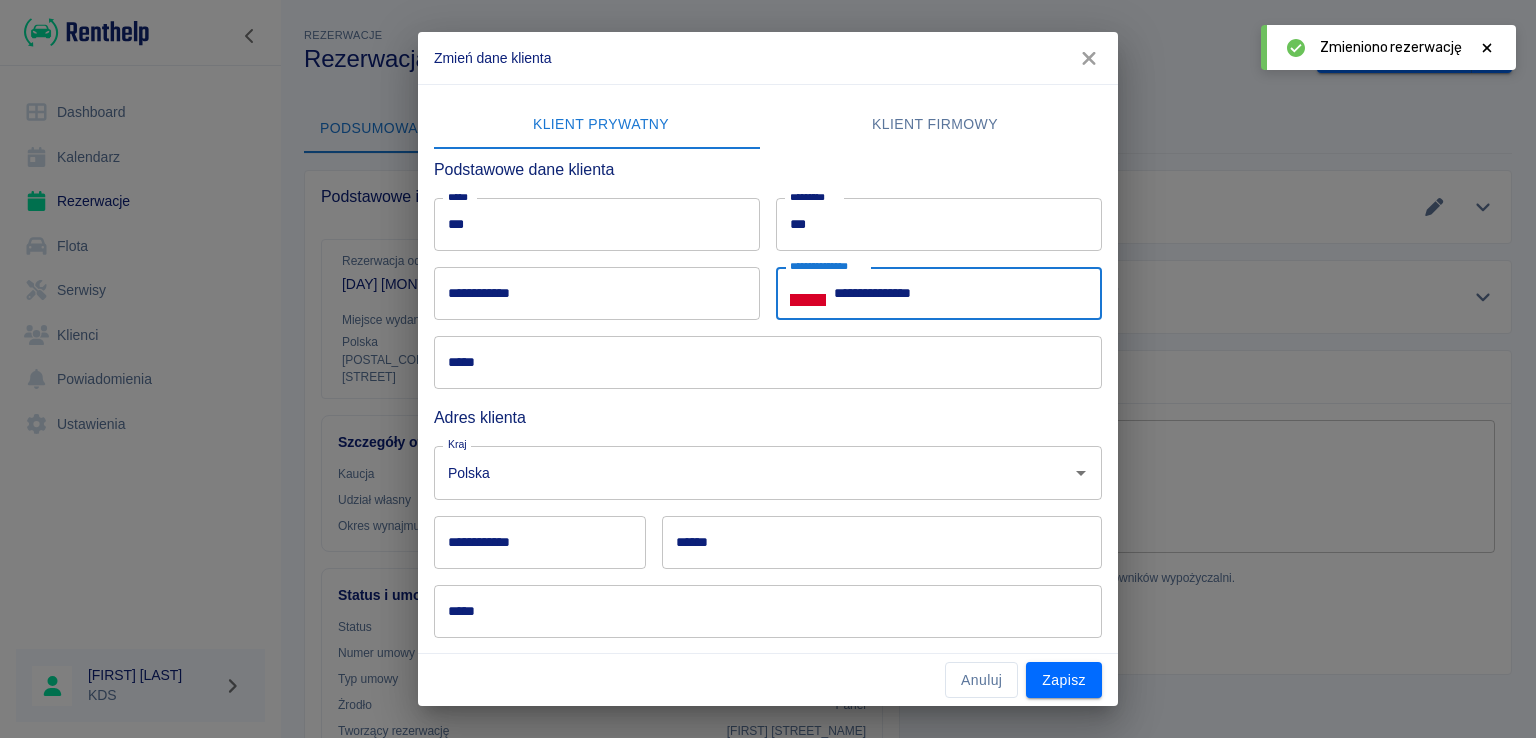 click on "**********" at bounding box center [968, 293] 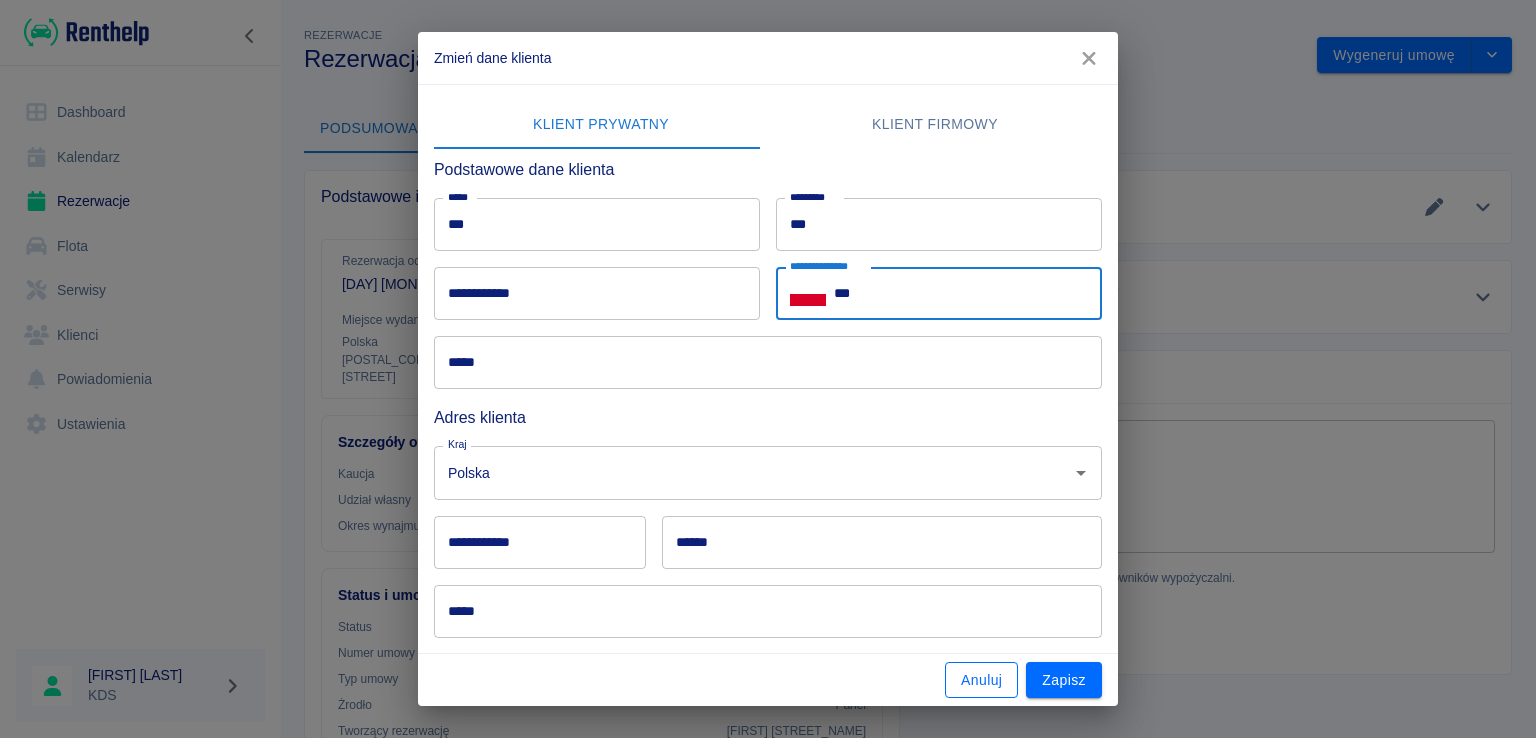 type on "***" 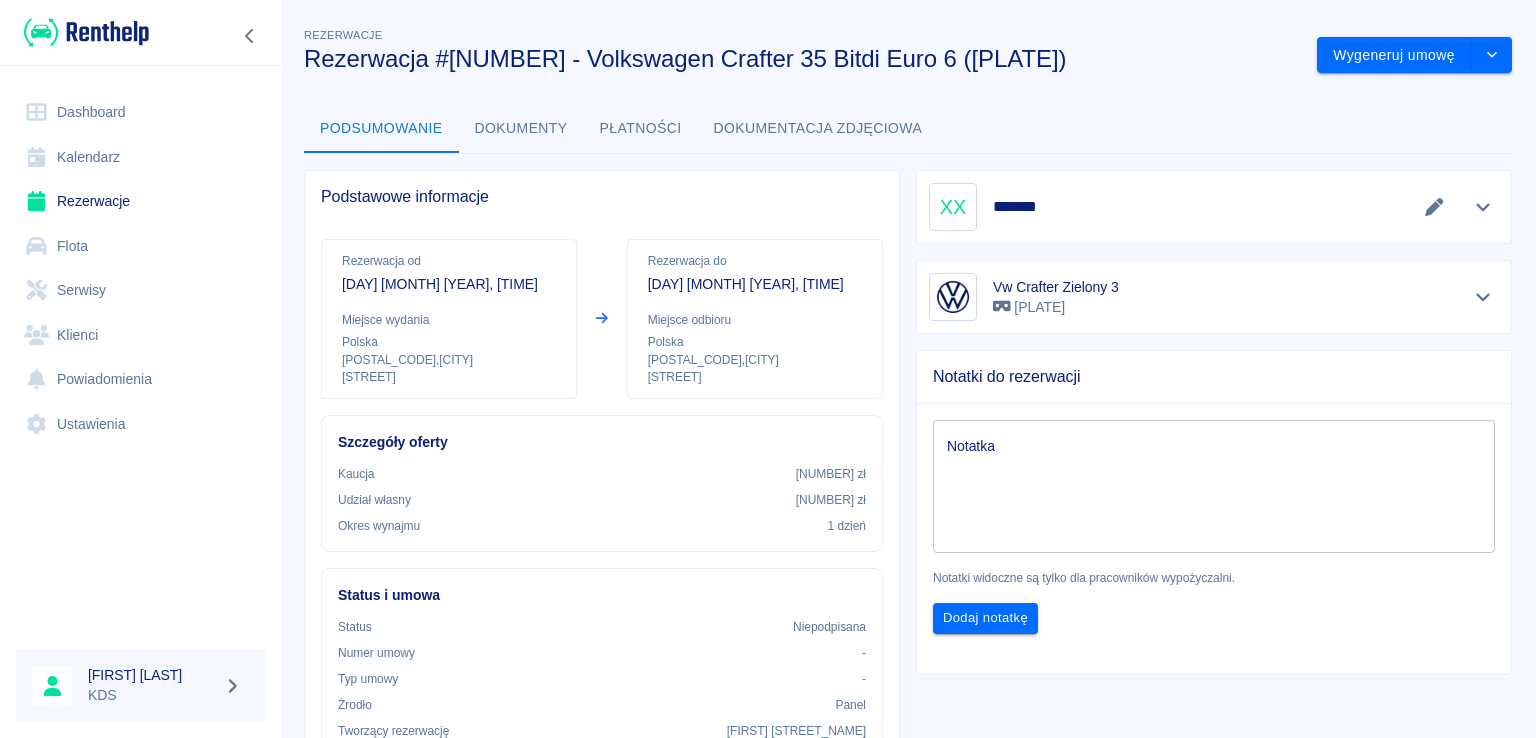 click on "Kalendarz" at bounding box center (140, 157) 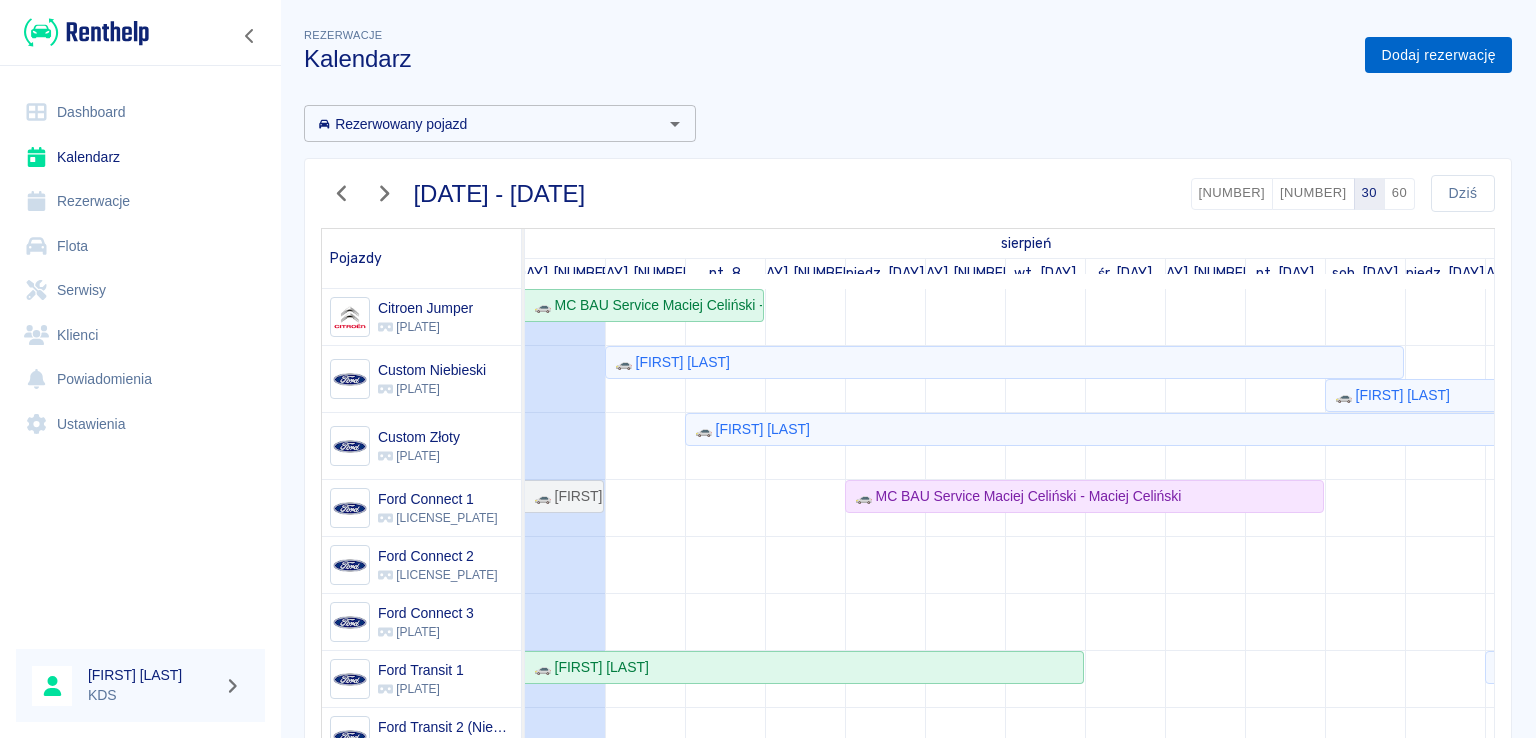 click on "Dodaj rezerwację" at bounding box center [1438, 55] 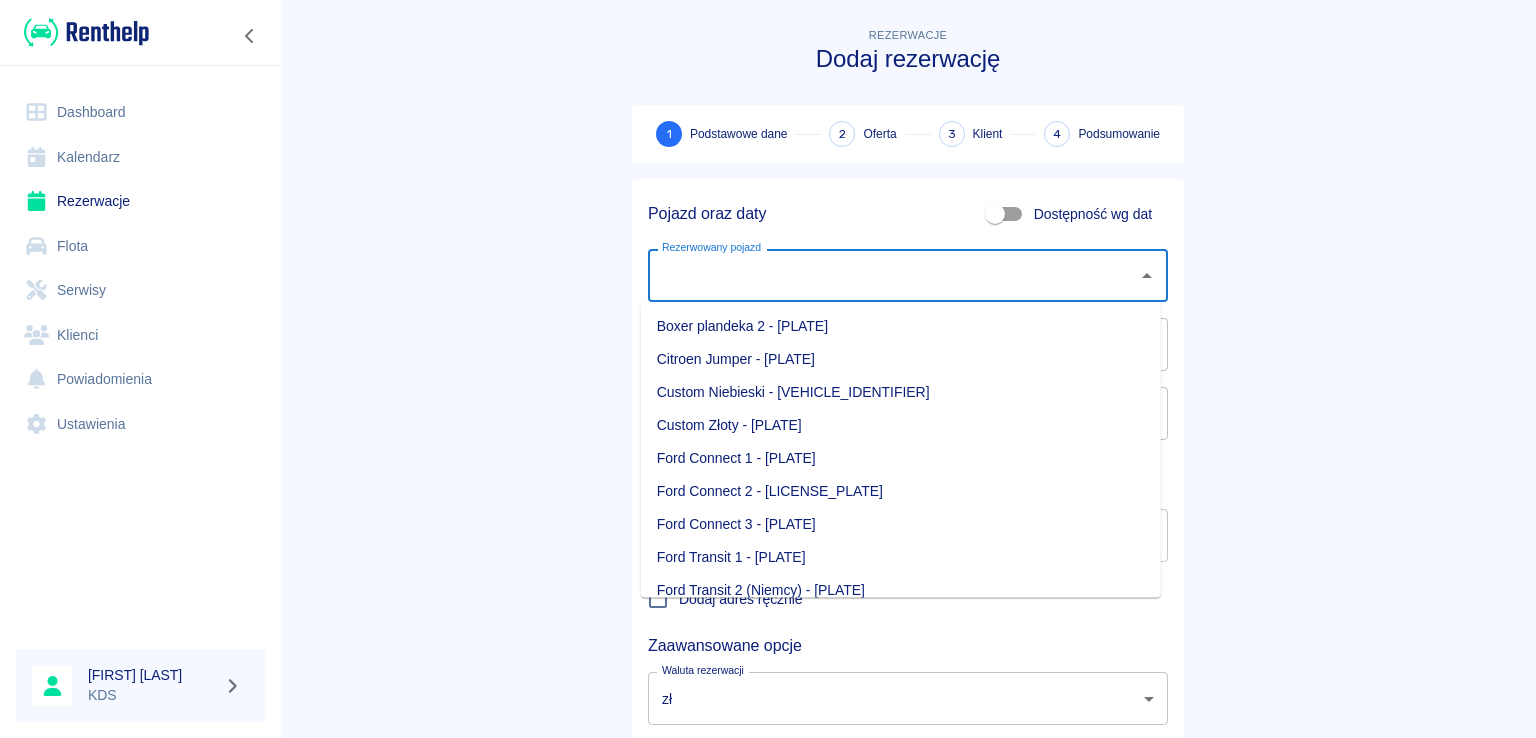 click on "Rezerwowany pojazd" at bounding box center (893, 275) 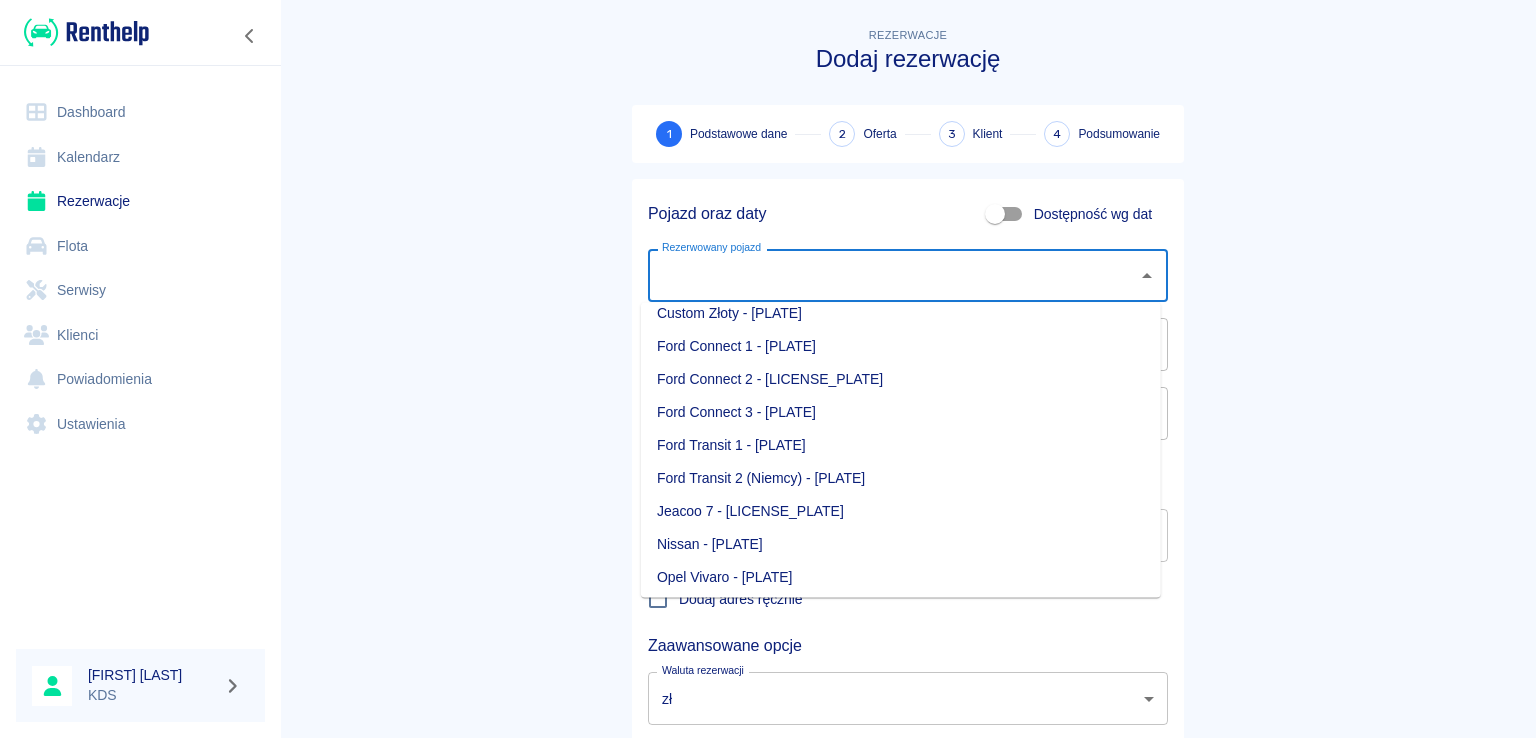 scroll, scrollTop: 281, scrollLeft: 0, axis: vertical 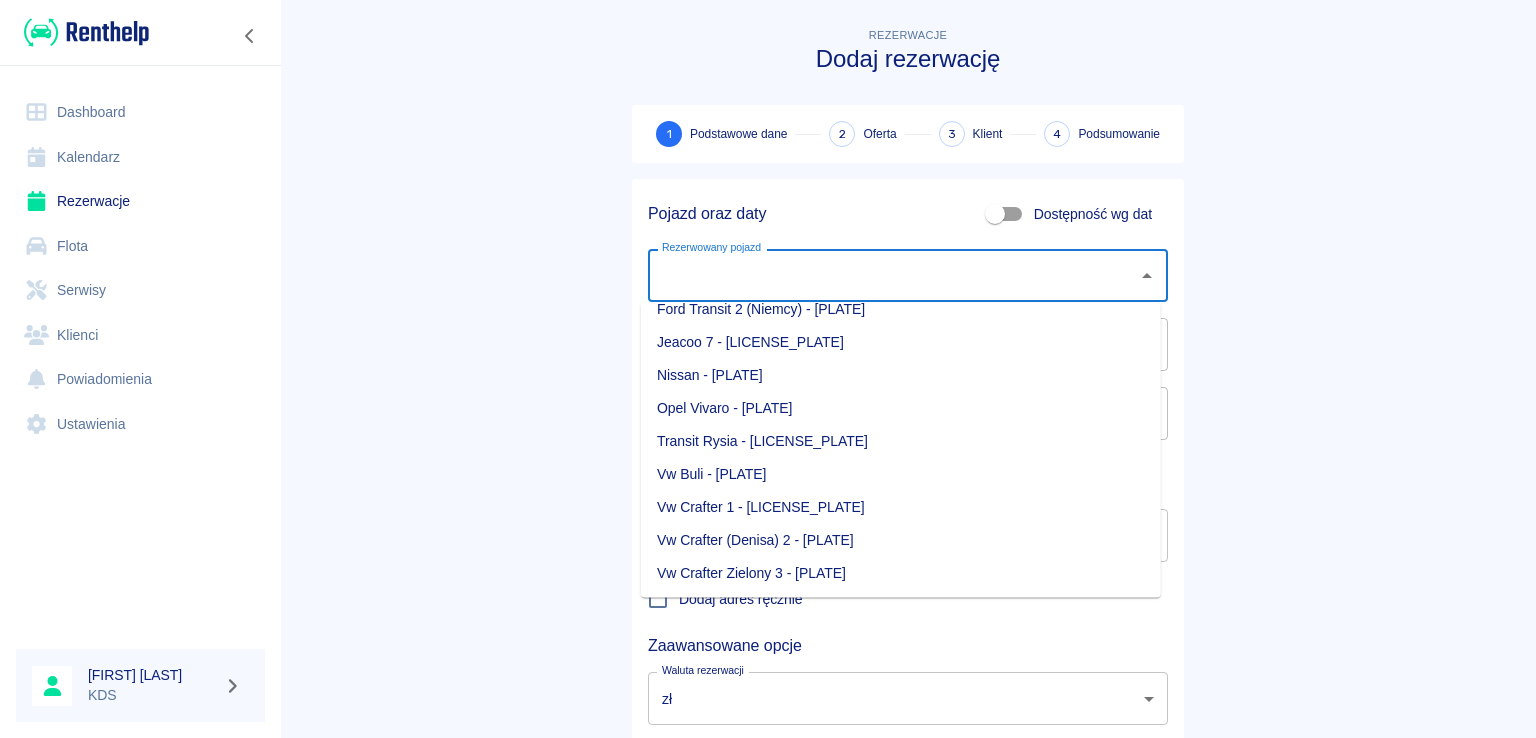 click on "[BRAND] [MODEL] - [LICENSE_PLATE]" at bounding box center (901, 474) 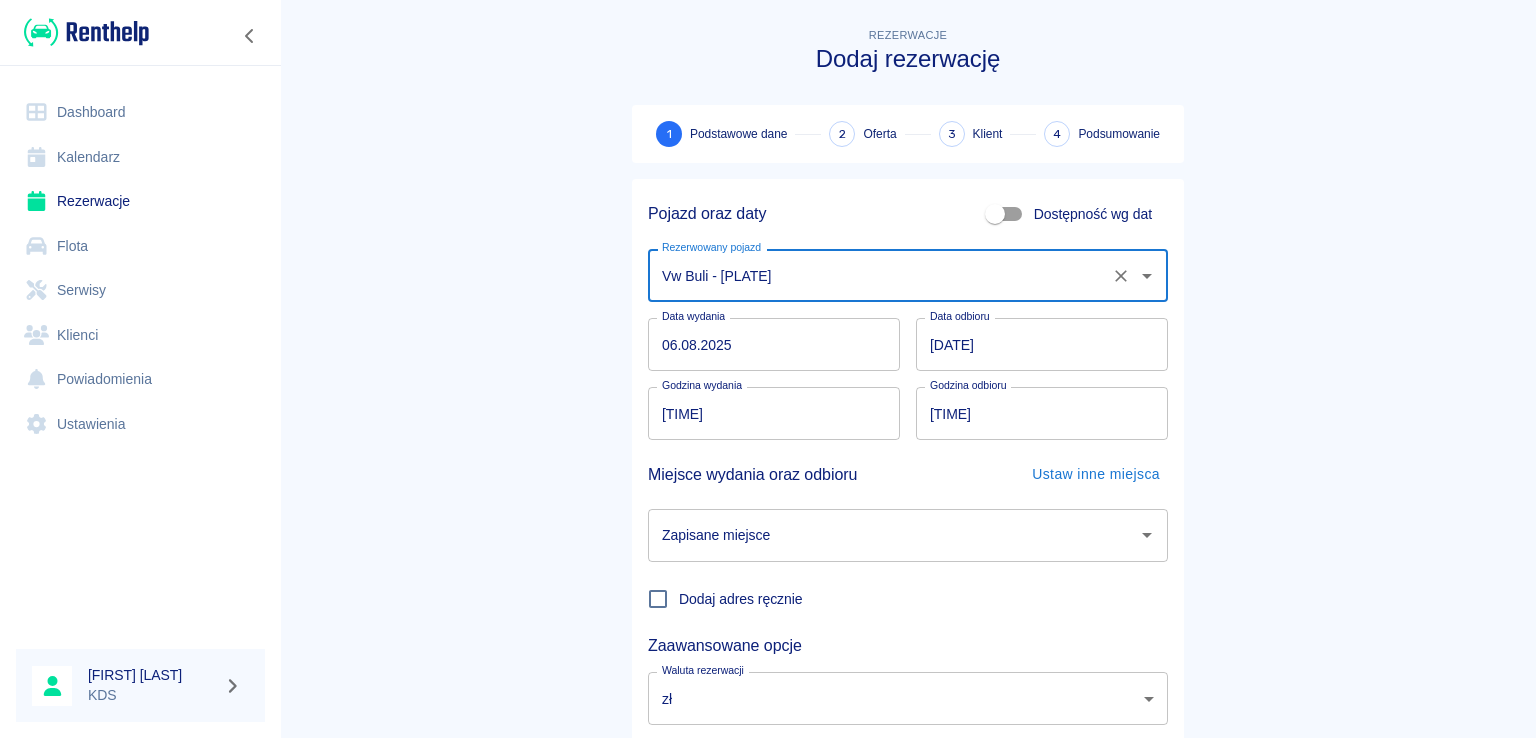click on "06.08.2025" at bounding box center (774, 344) 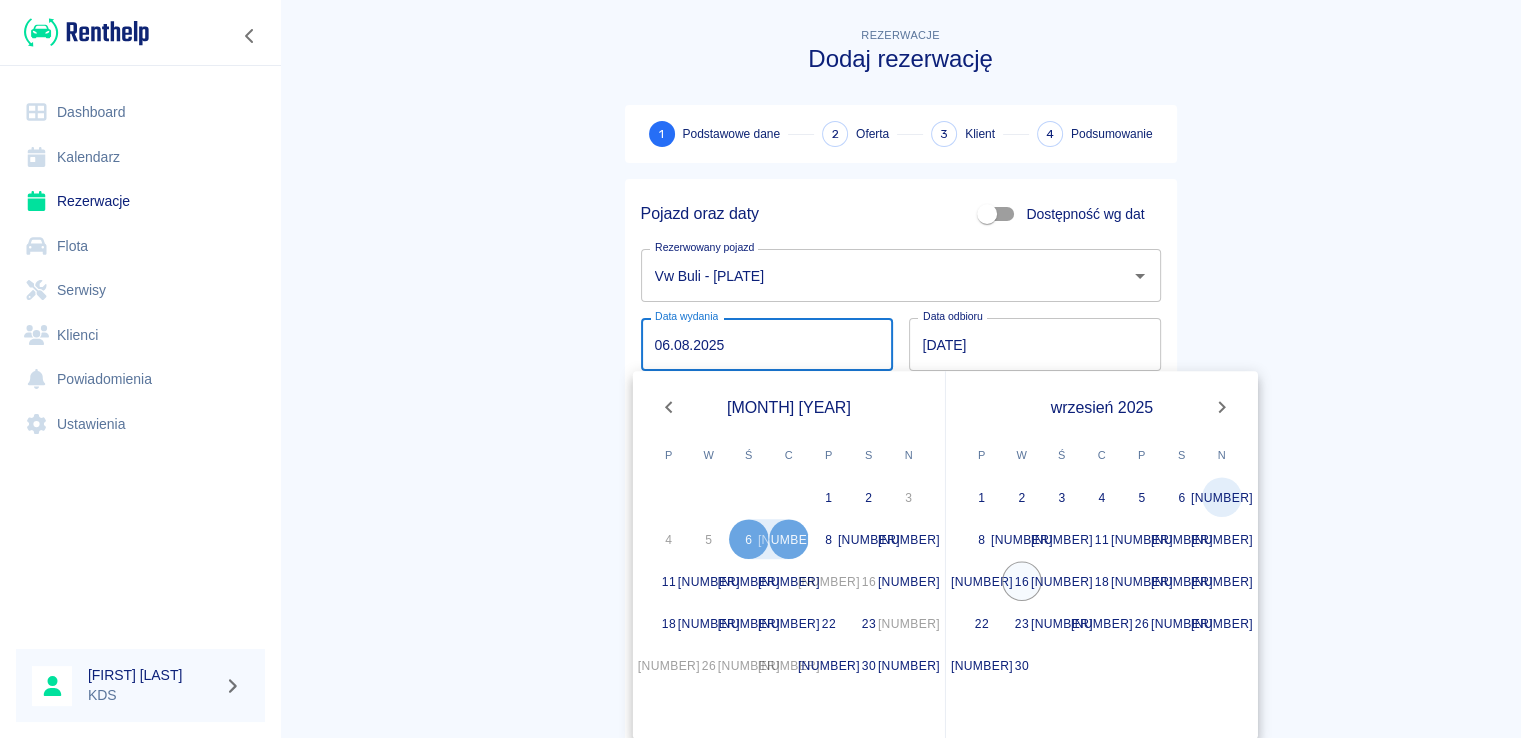 click on "7" at bounding box center (1222, 497) 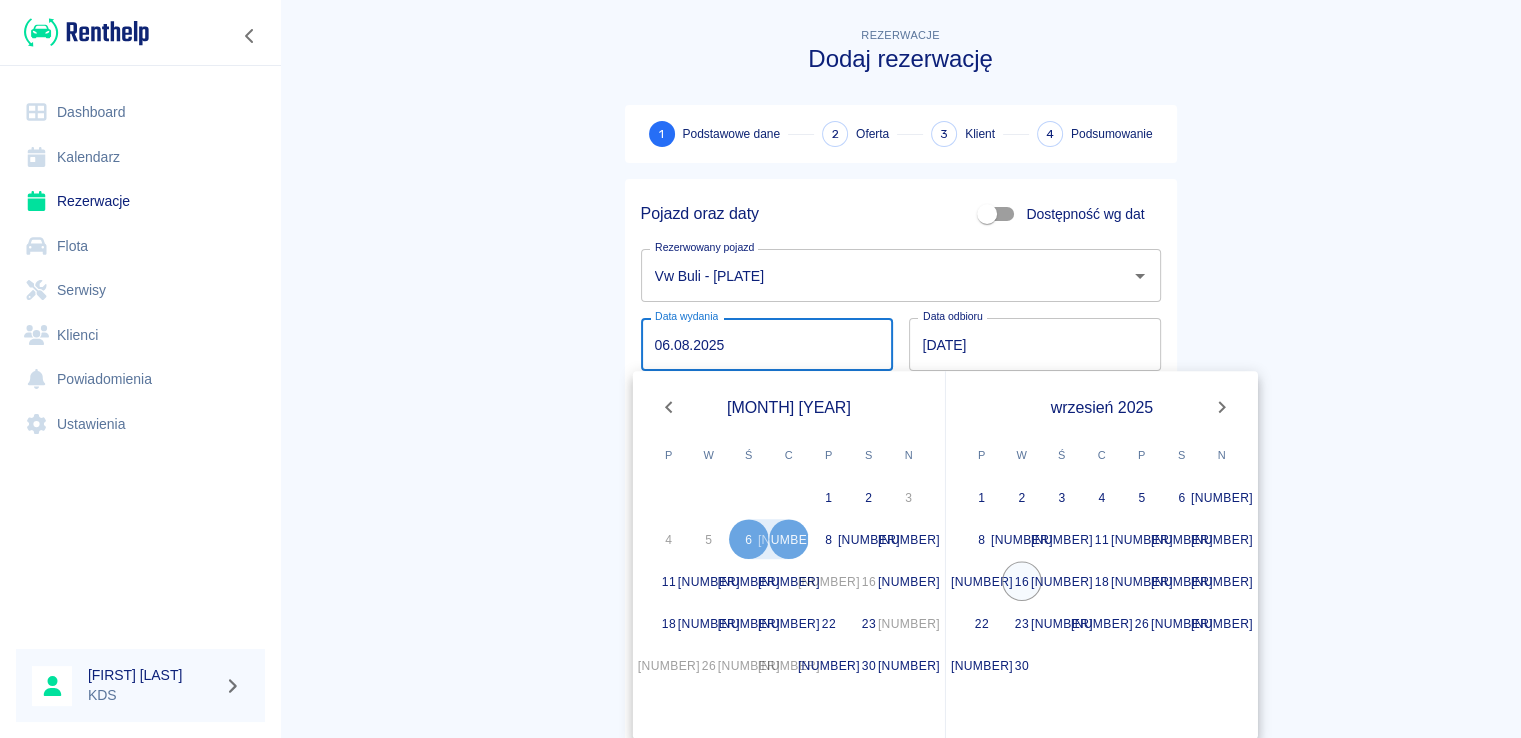 type on "07.09.2025" 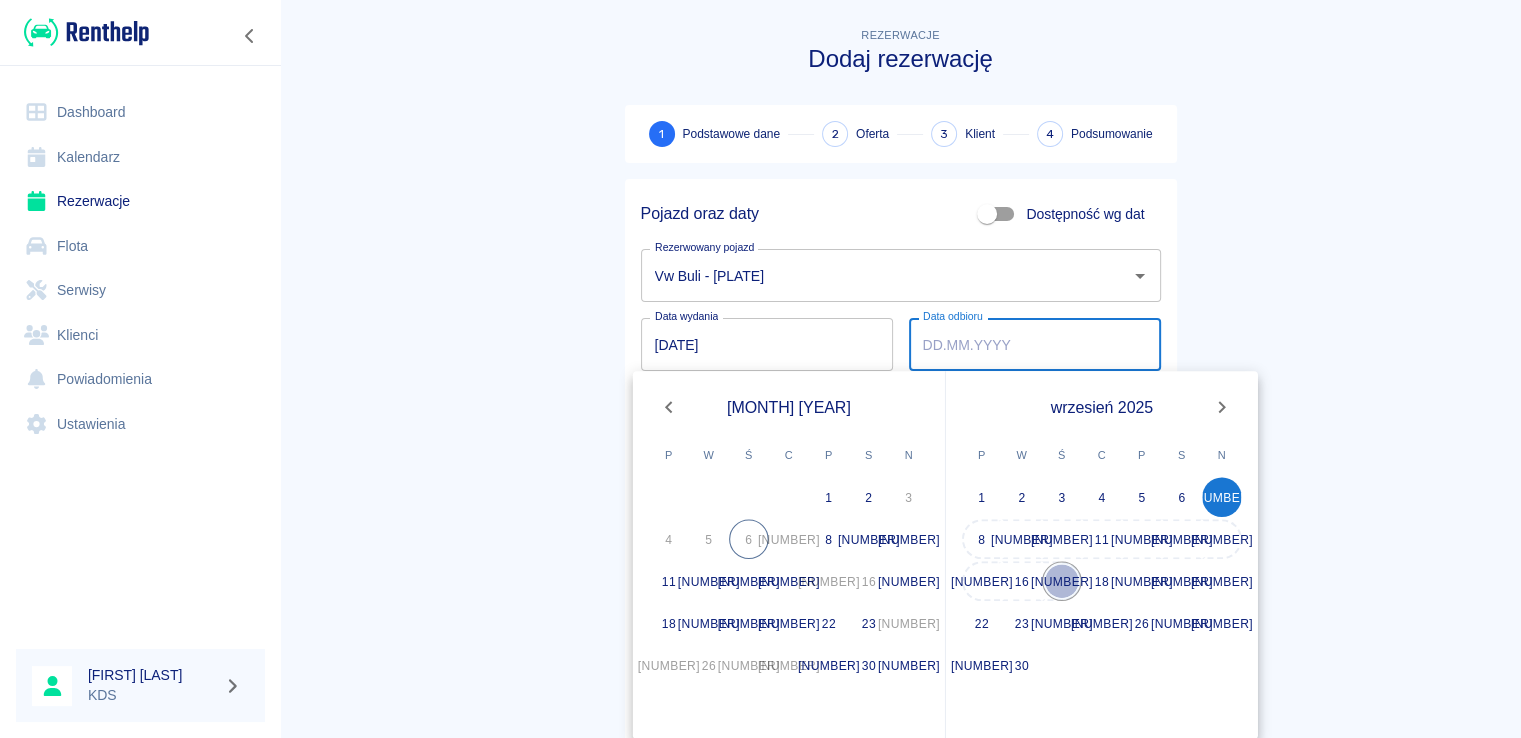 click on "17" at bounding box center (1062, 581) 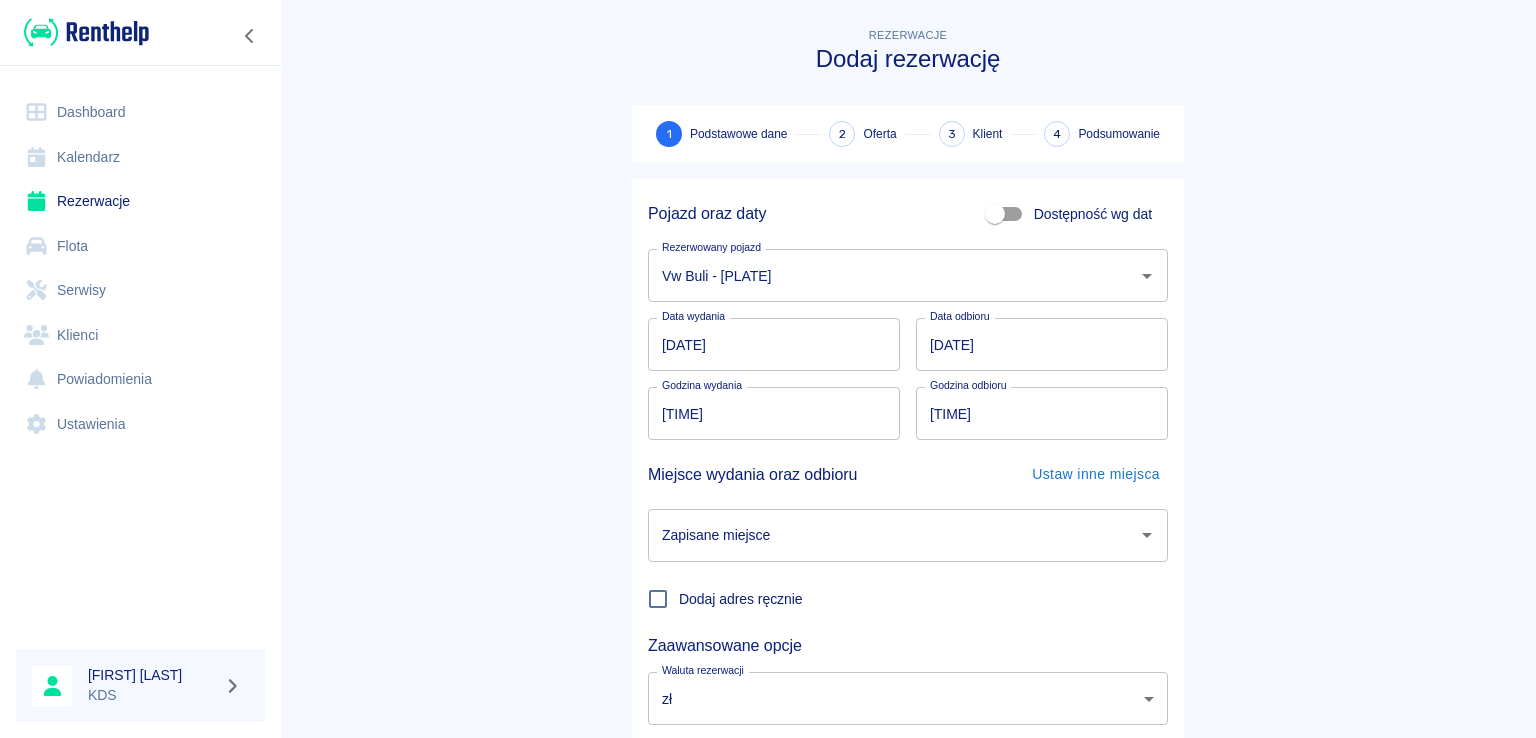 click on "17:00" at bounding box center (767, 413) 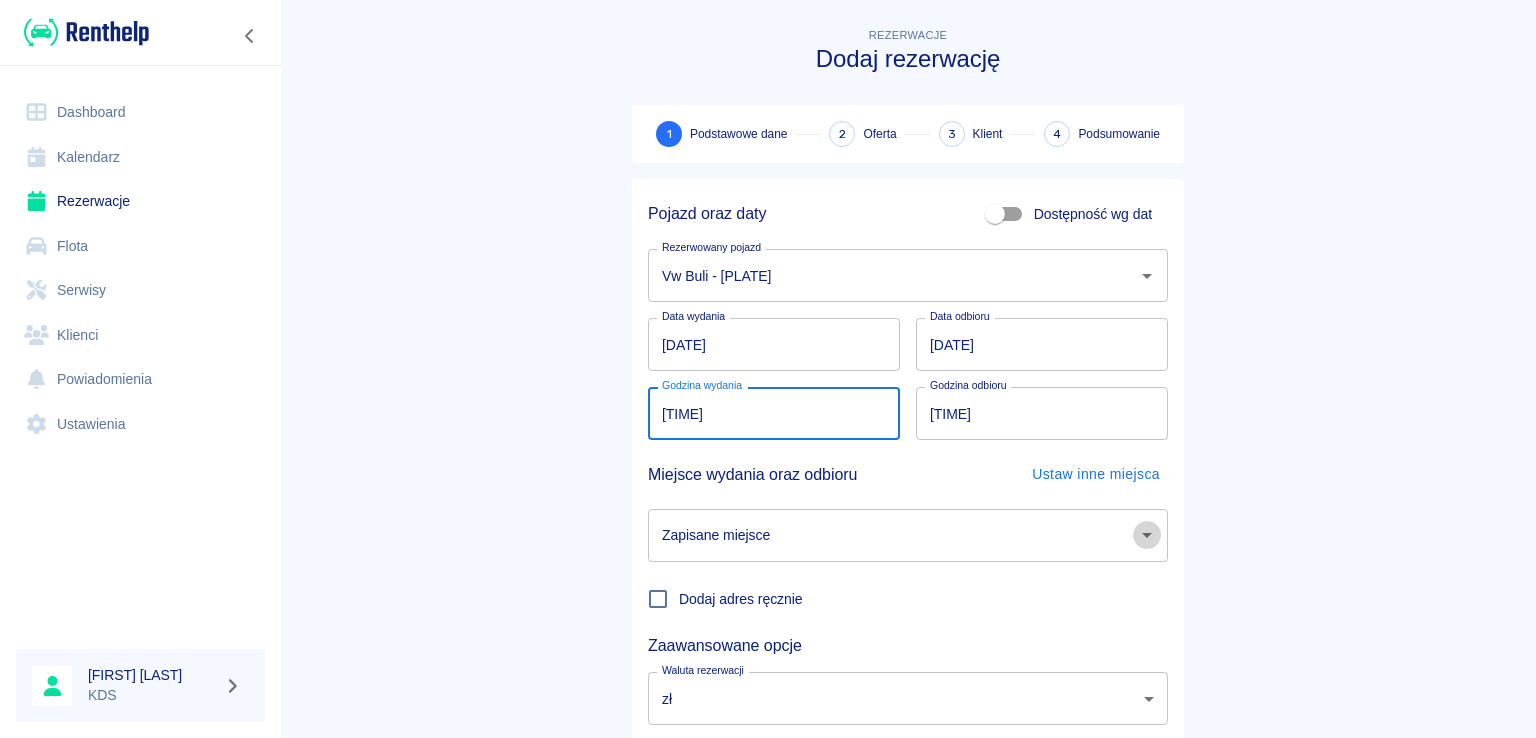 click 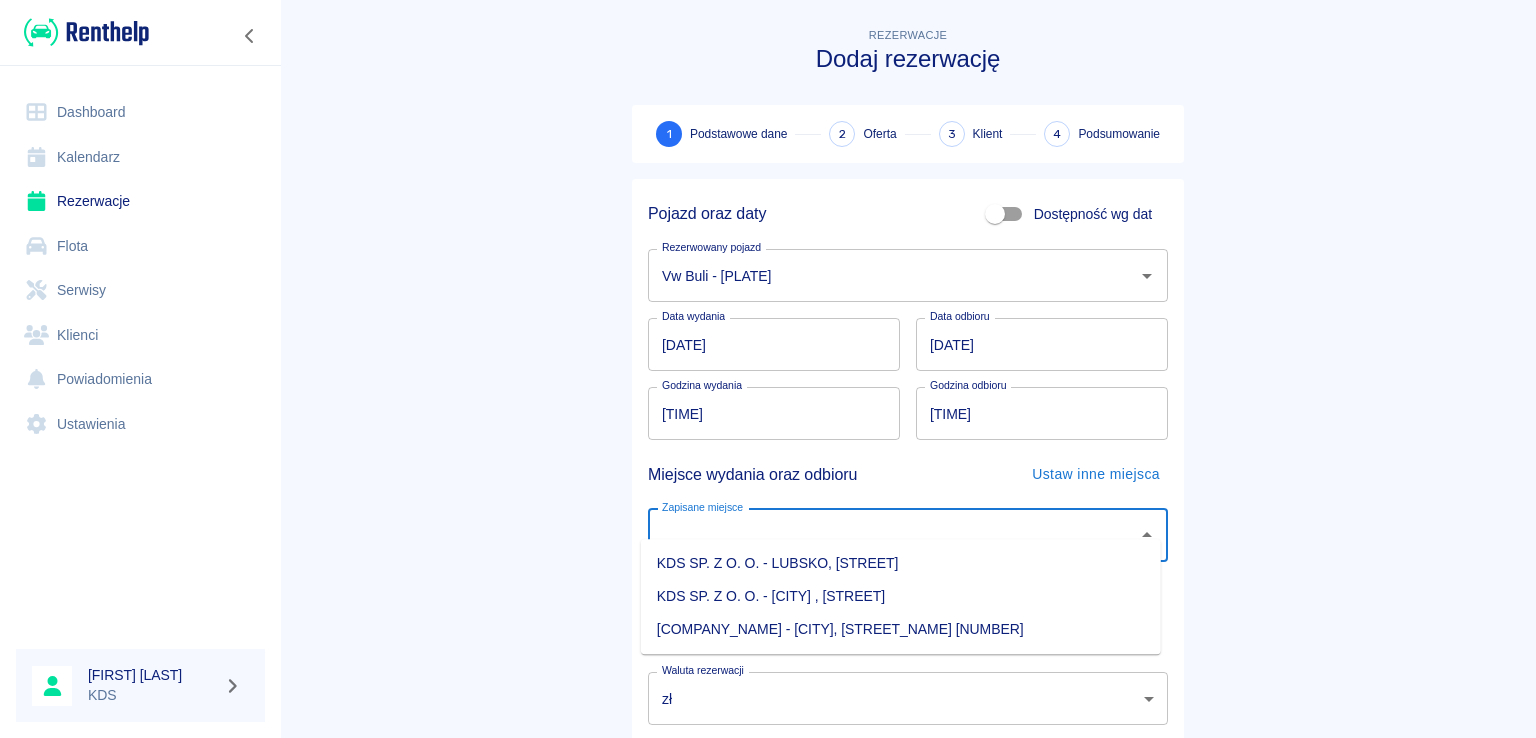 scroll, scrollTop: 130, scrollLeft: 0, axis: vertical 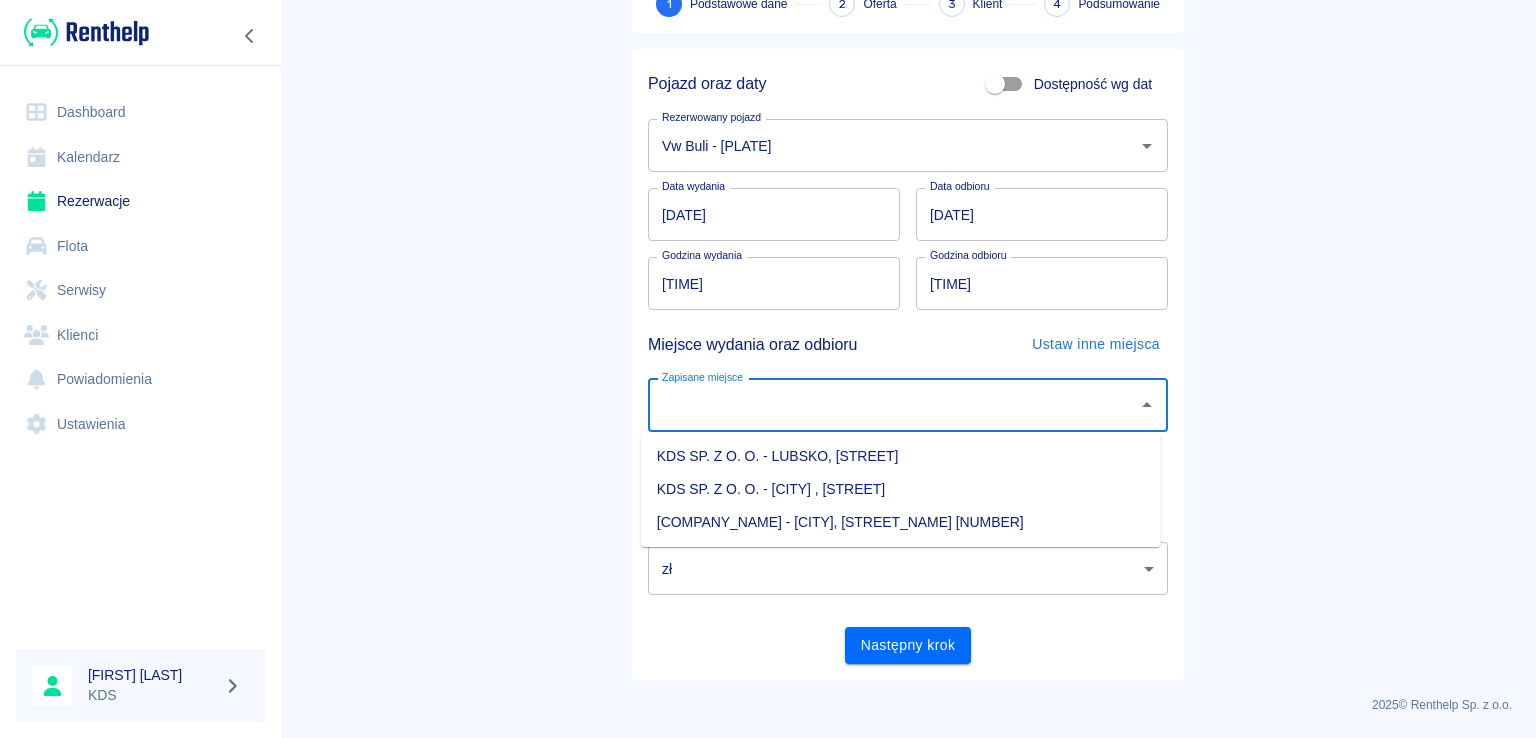 drag, startPoint x: 908, startPoint y: 518, endPoint x: 984, endPoint y: 584, distance: 100.65784 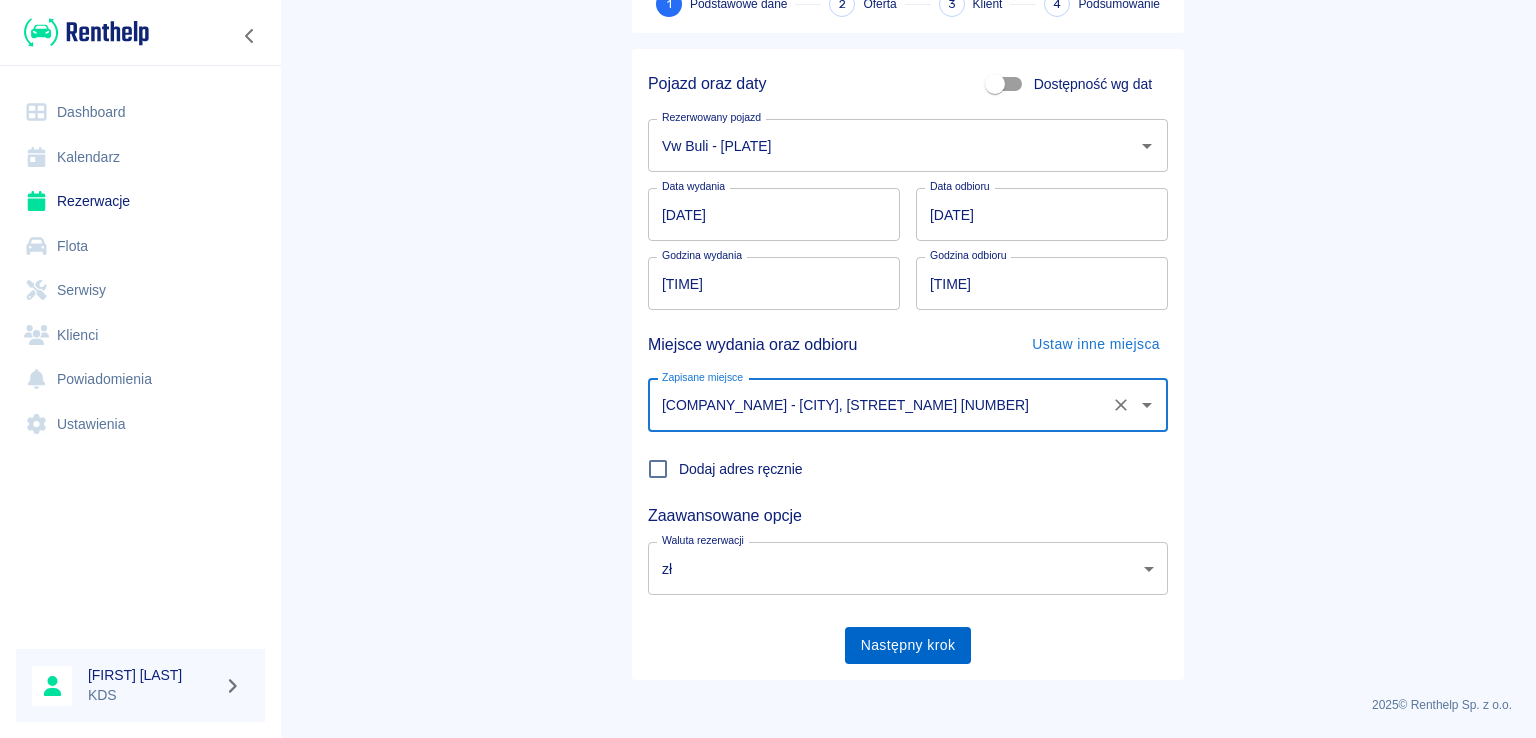click on "Następny krok" at bounding box center (908, 645) 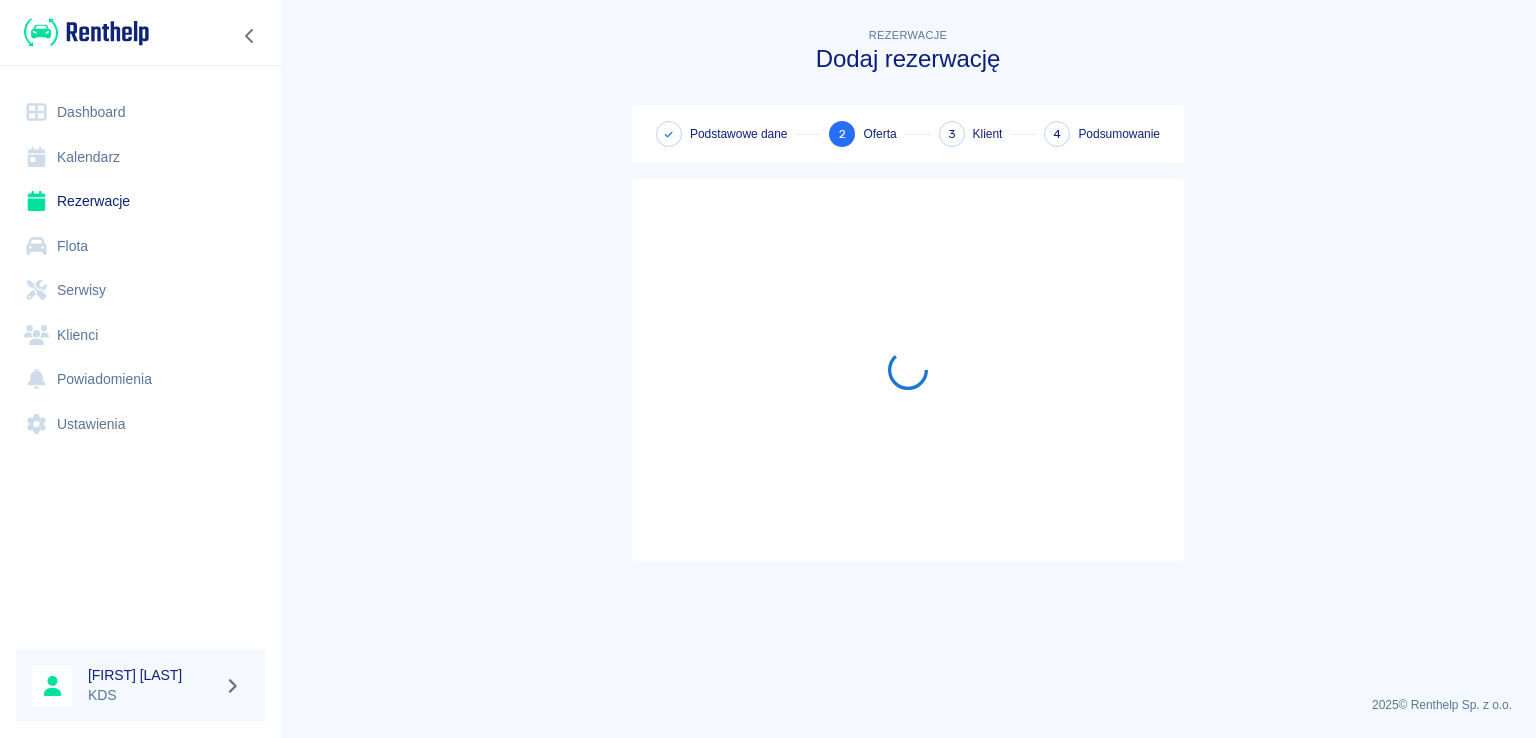 scroll, scrollTop: 0, scrollLeft: 0, axis: both 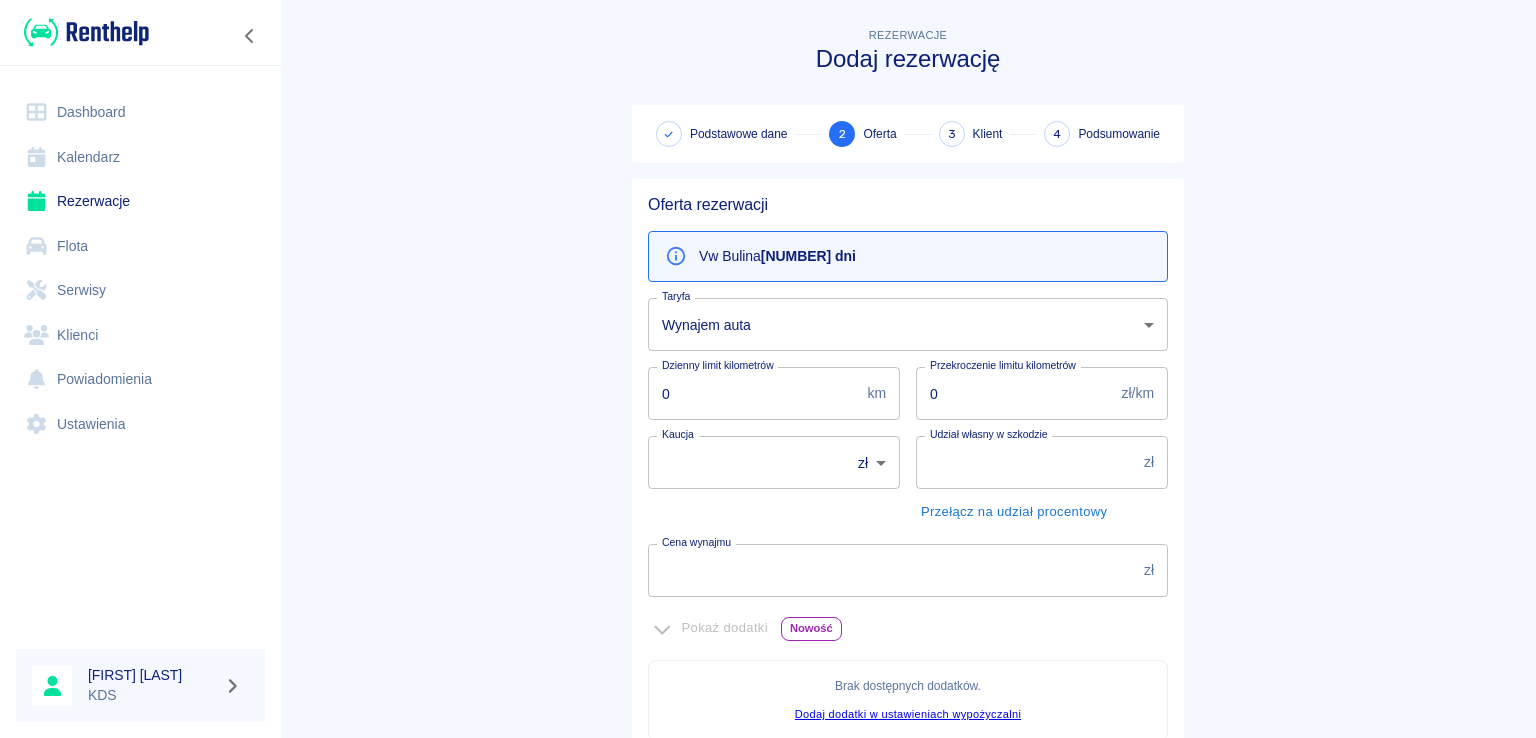 click on "4000" at bounding box center [892, 570] 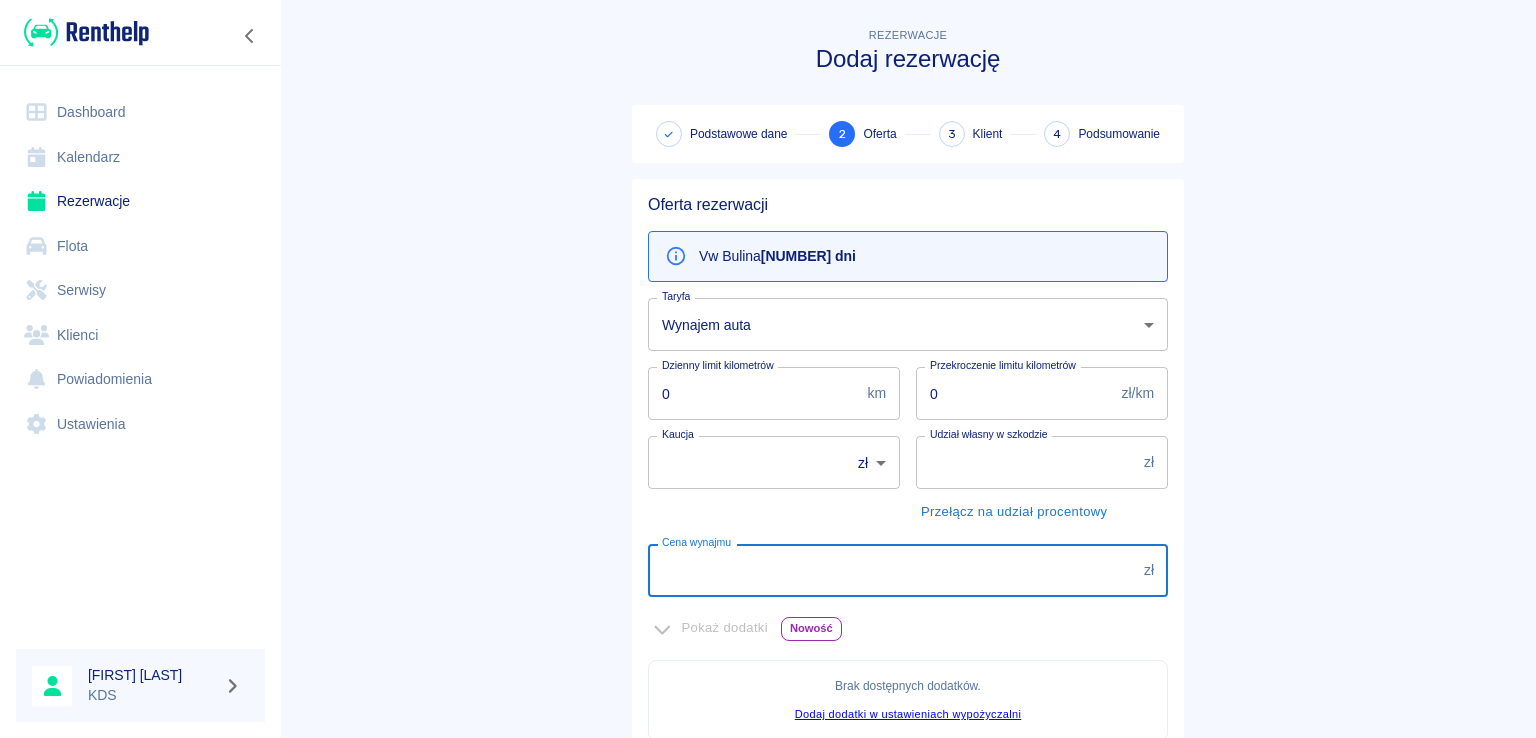 click on "4000" at bounding box center [892, 570] 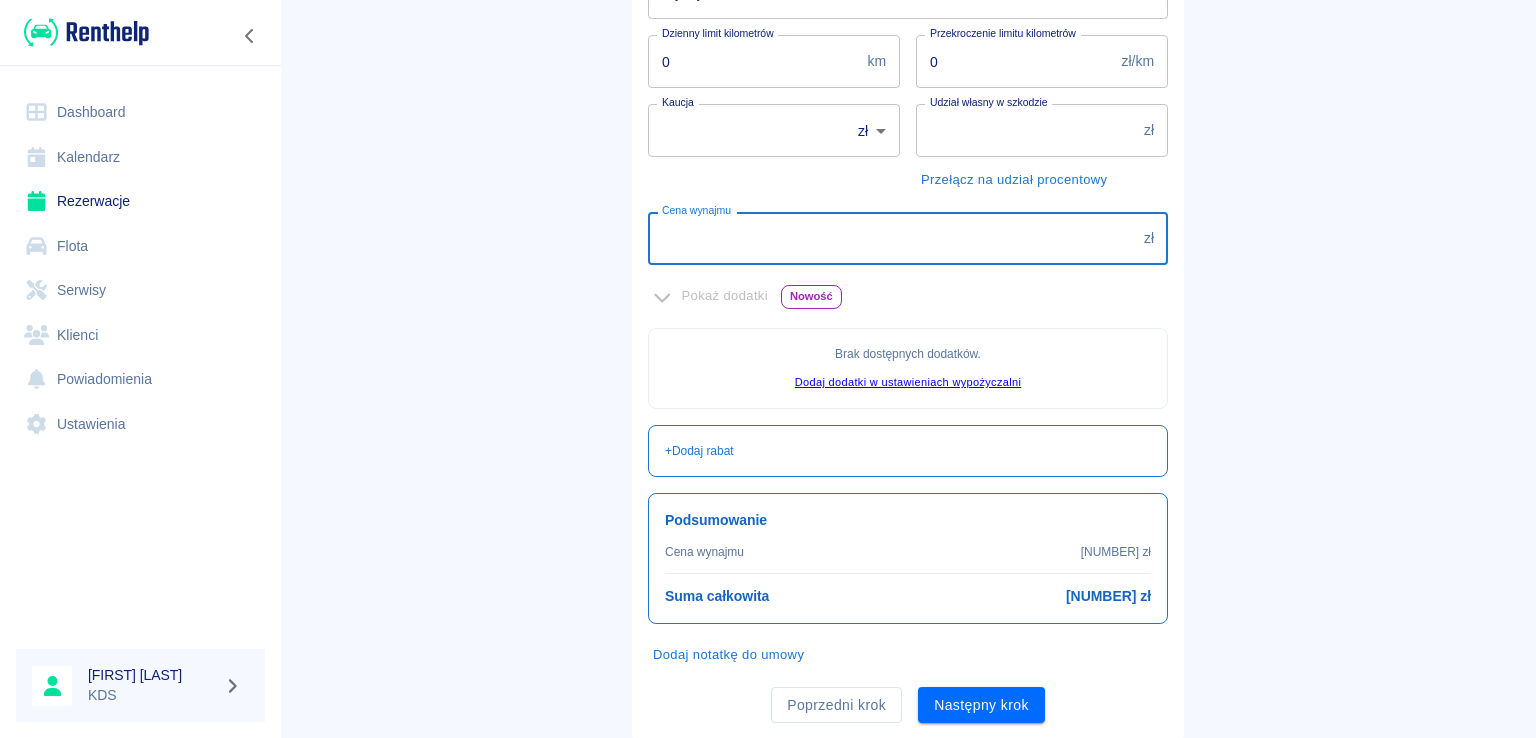 scroll, scrollTop: 389, scrollLeft: 0, axis: vertical 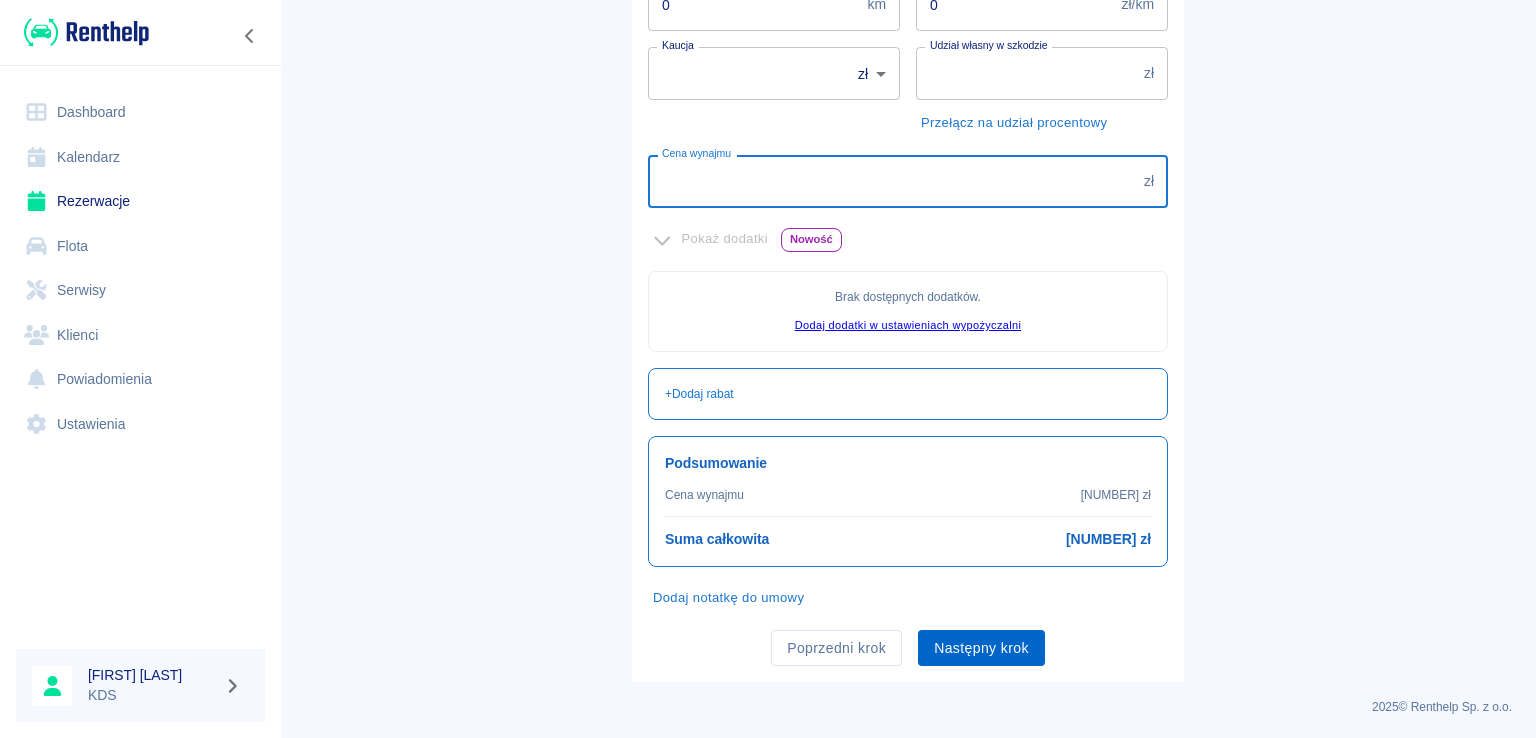 type on "3000" 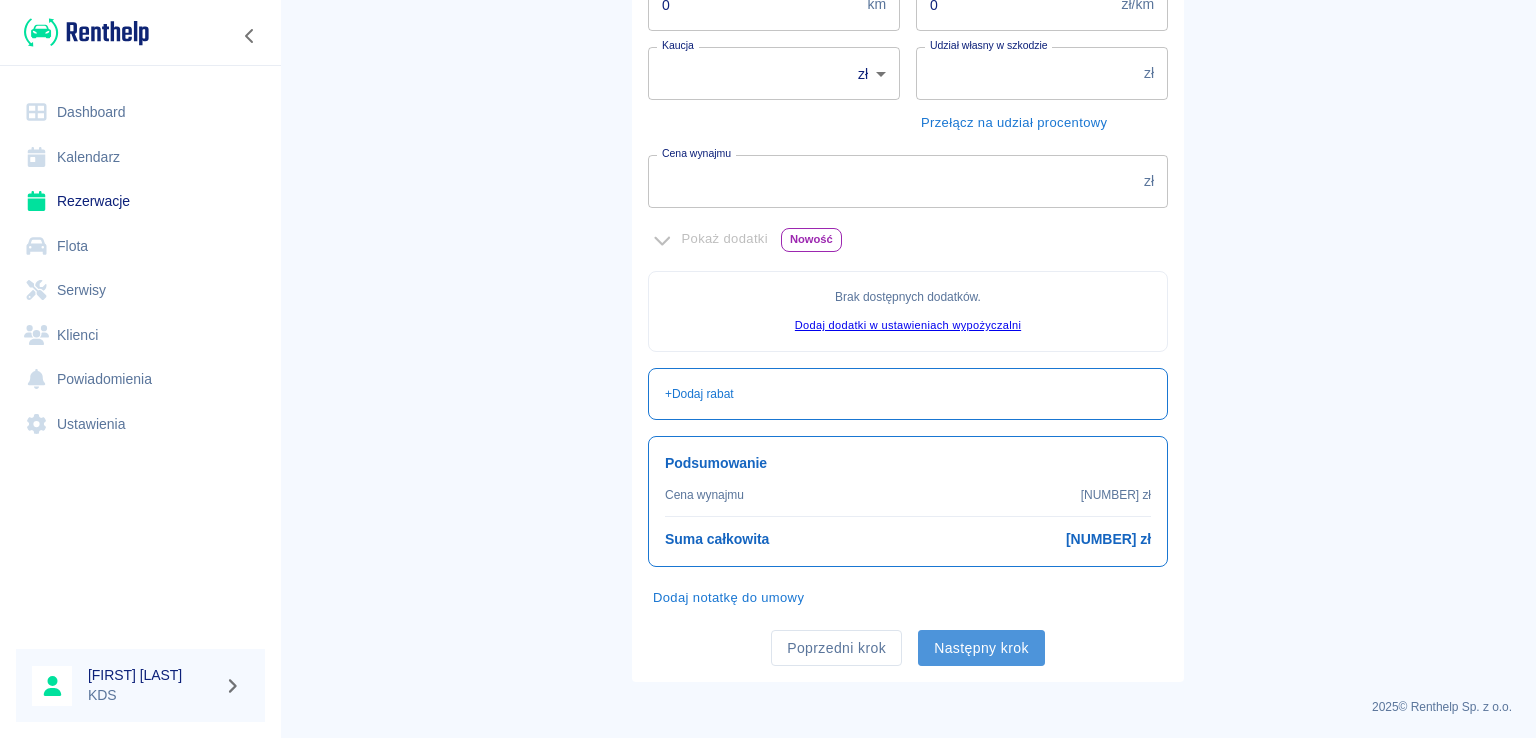 click on "Następny krok" at bounding box center [981, 648] 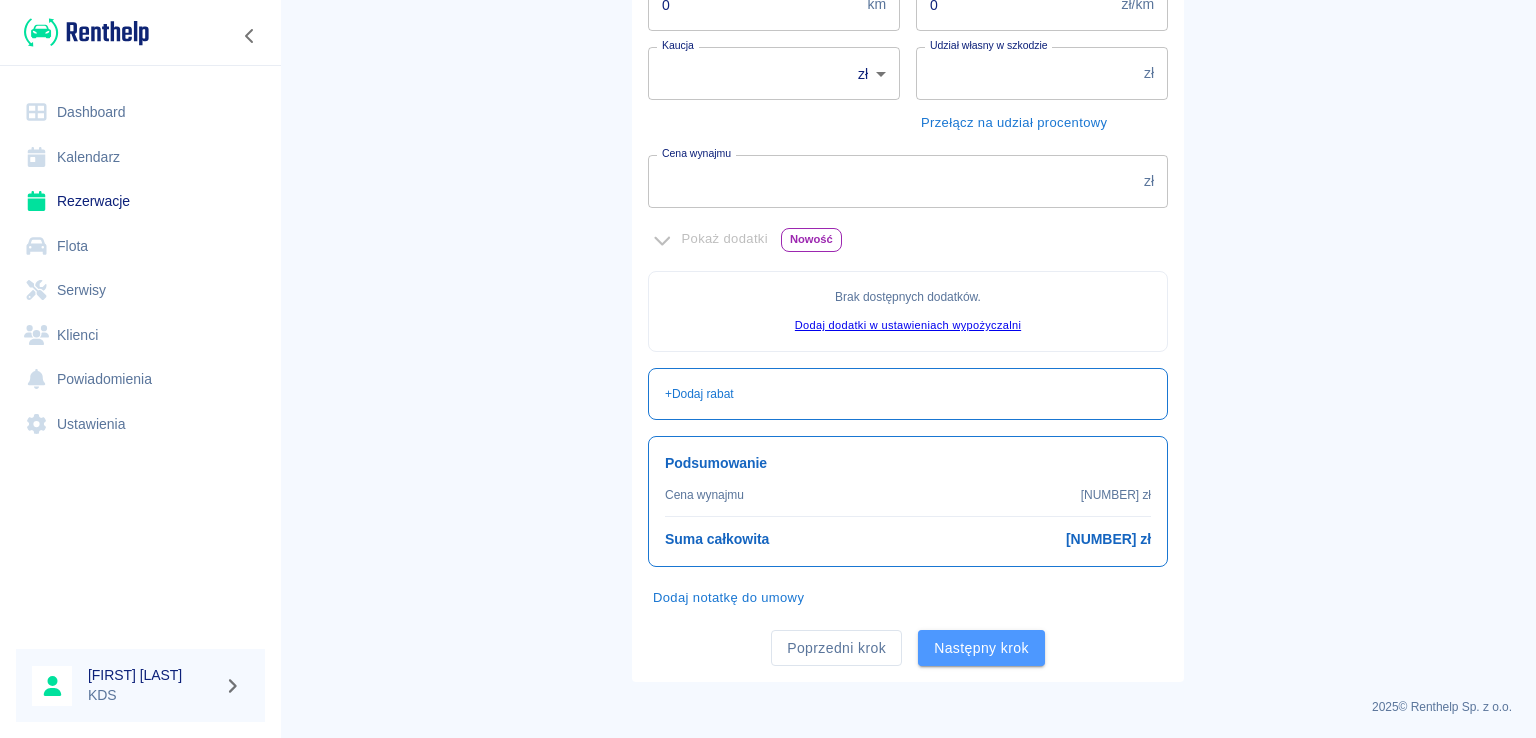 scroll, scrollTop: 0, scrollLeft: 0, axis: both 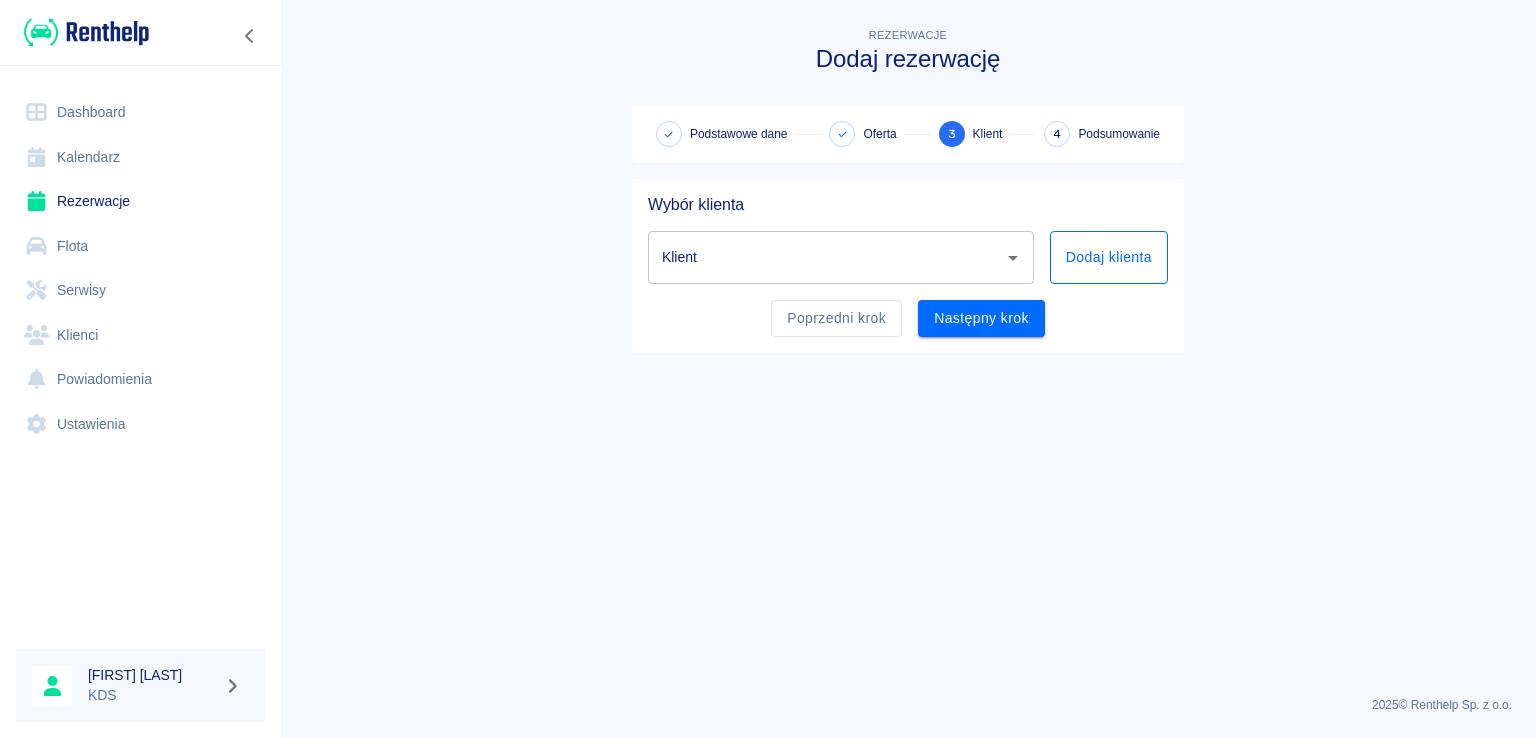click on "Dodaj klienta" at bounding box center (1109, 257) 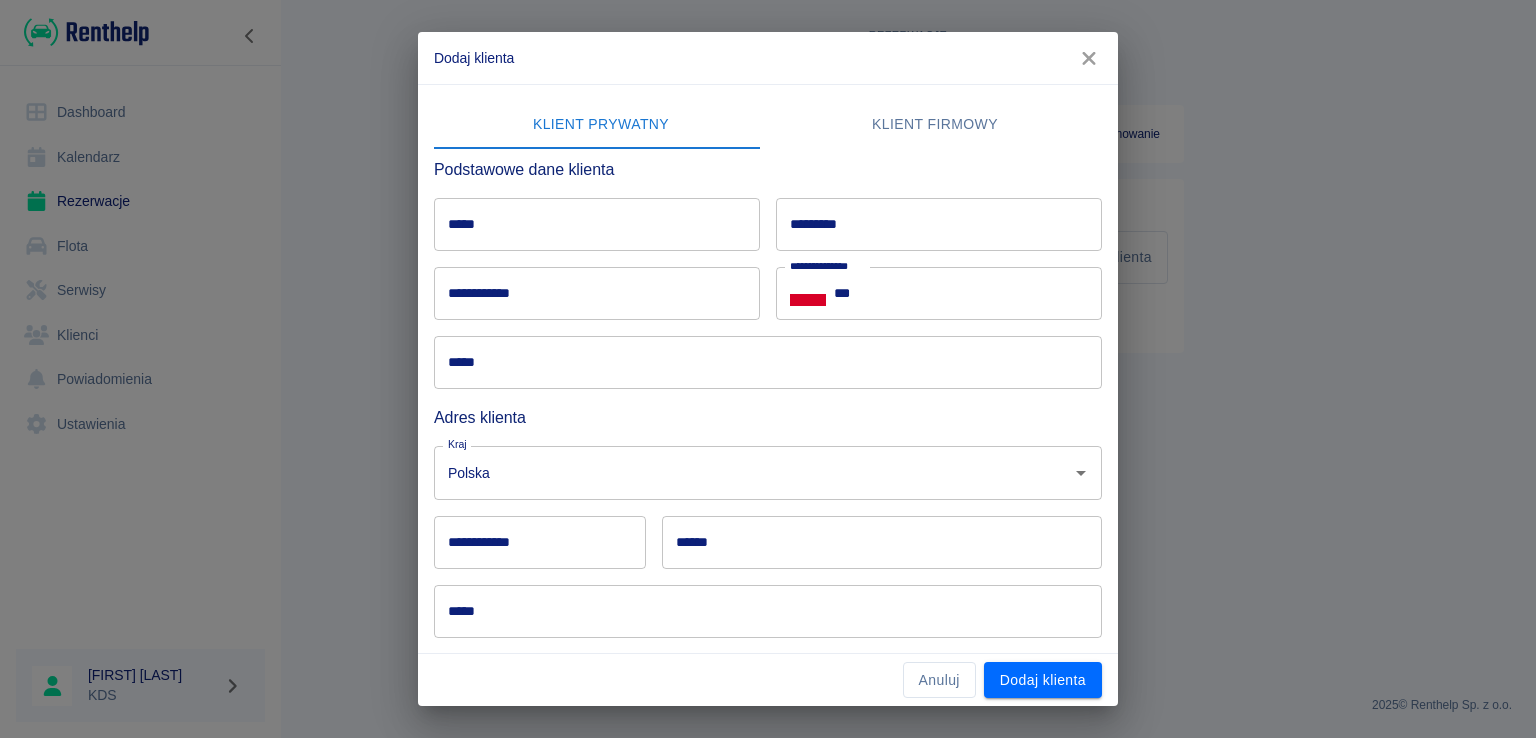 click on "*****" at bounding box center (597, 224) 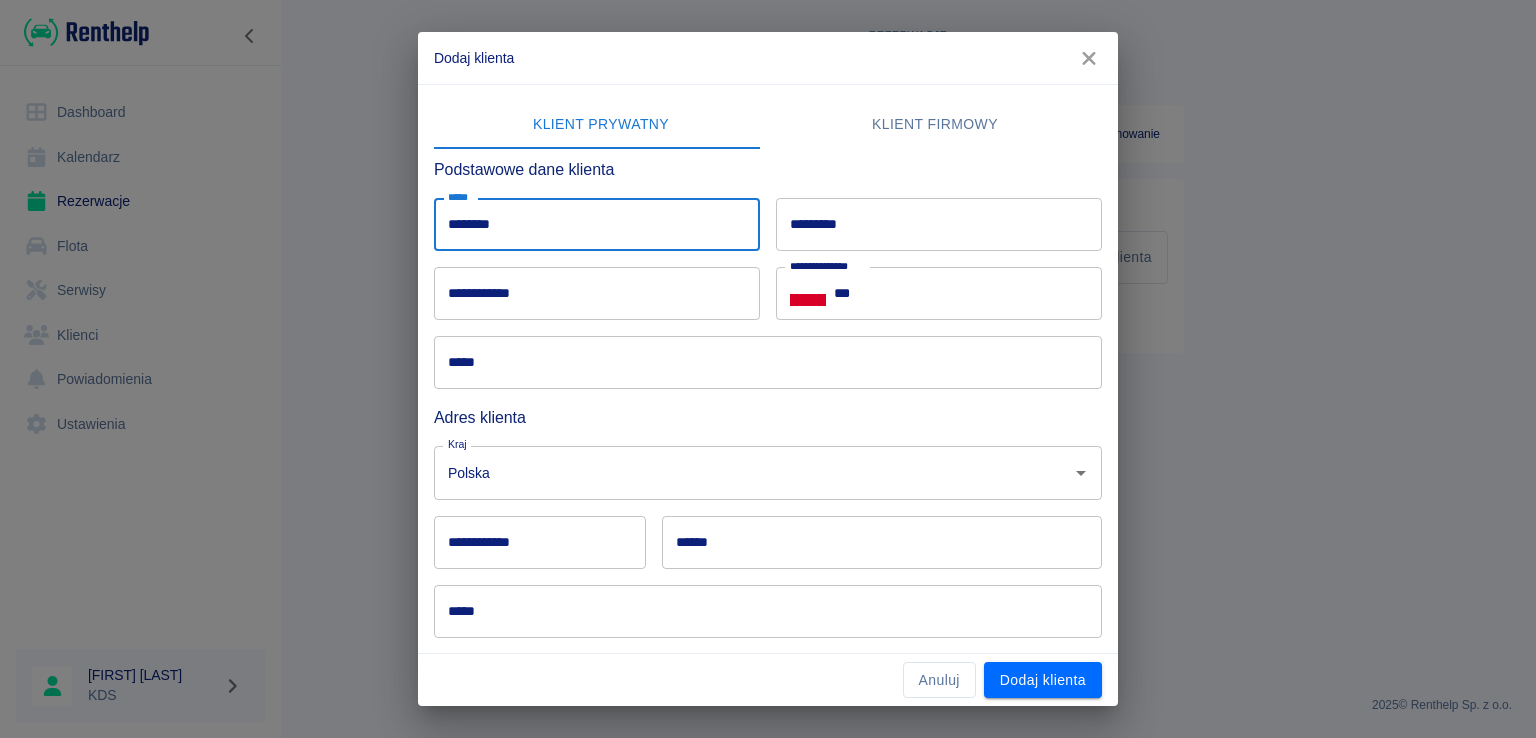 type on "*******" 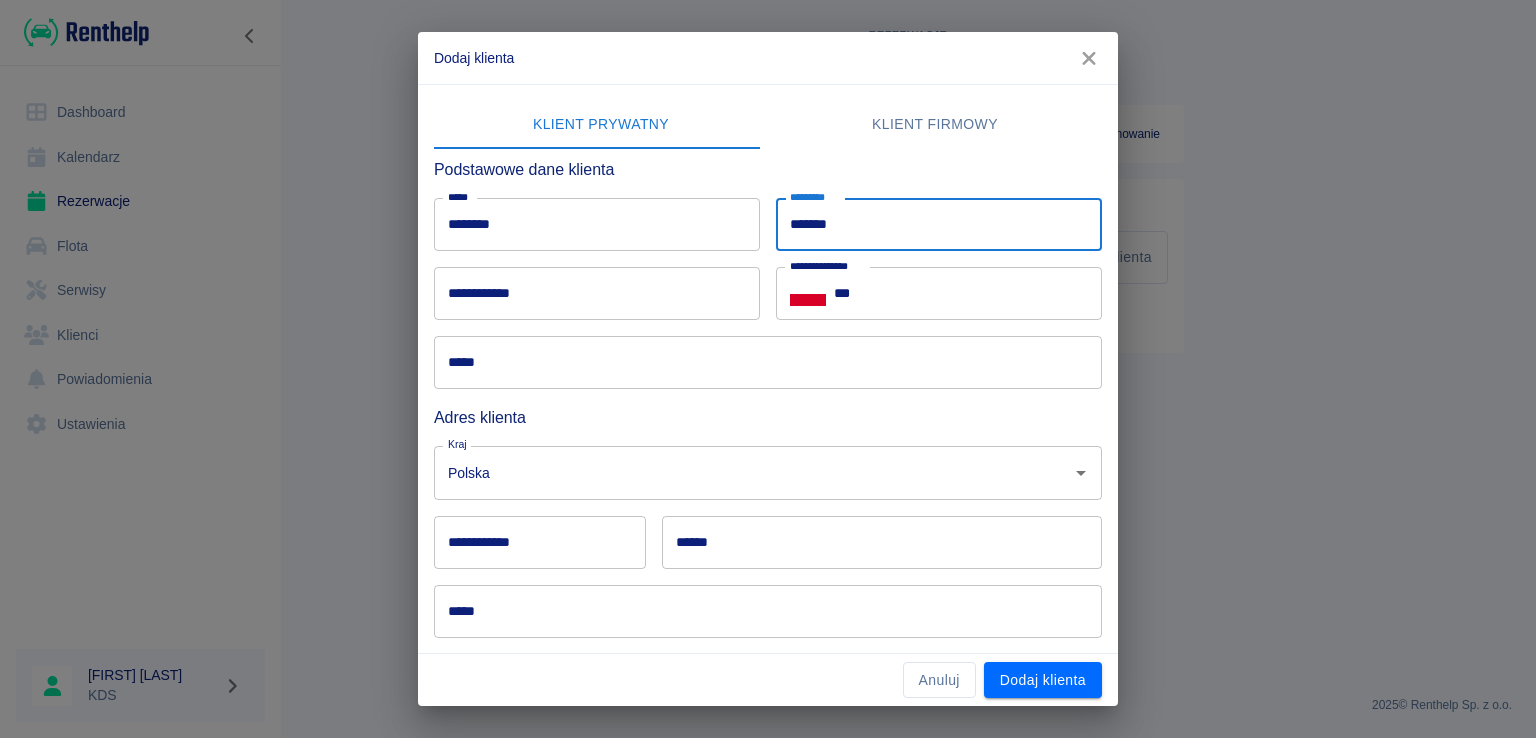 type on "*******" 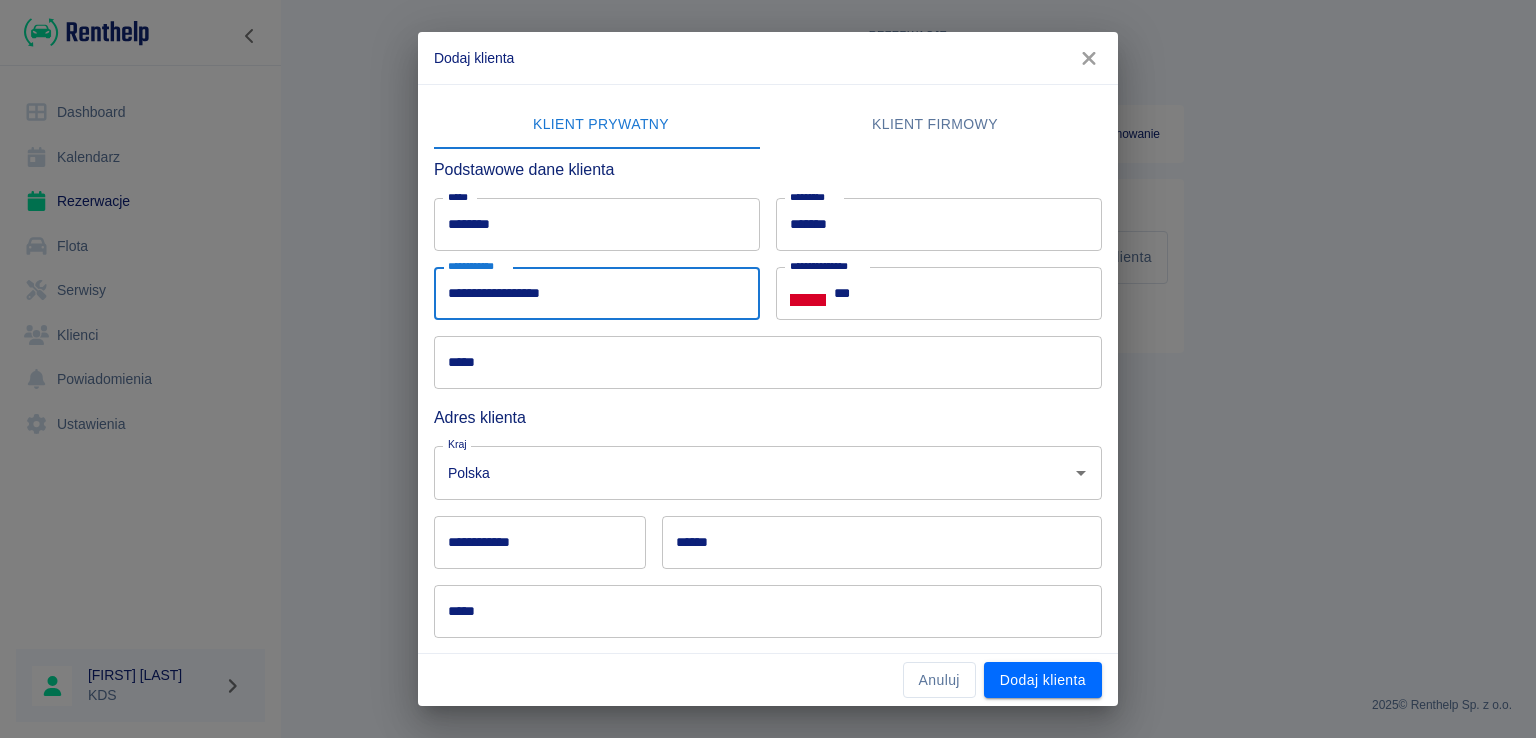 type on "**********" 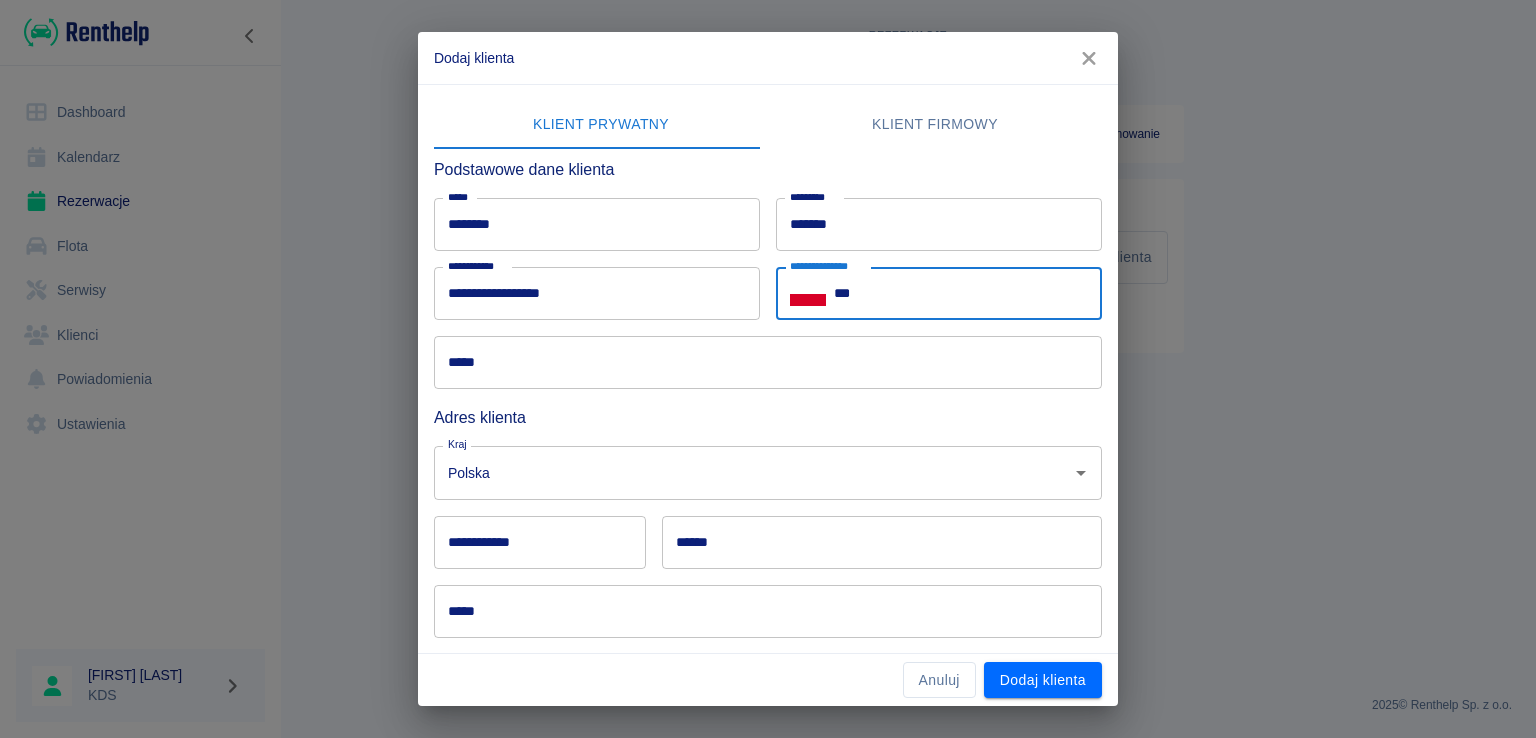 click on "***" at bounding box center [968, 293] 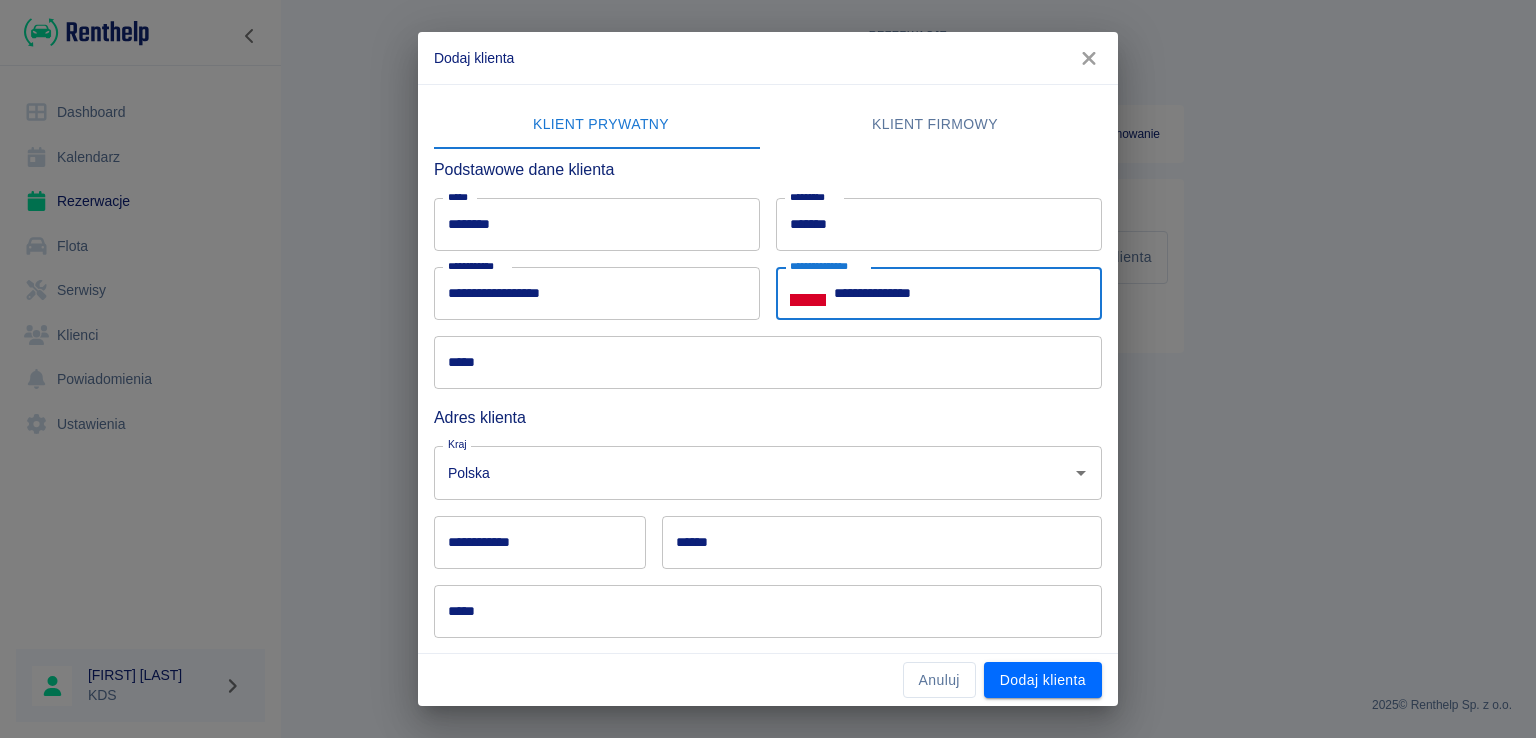 scroll, scrollTop: 162, scrollLeft: 0, axis: vertical 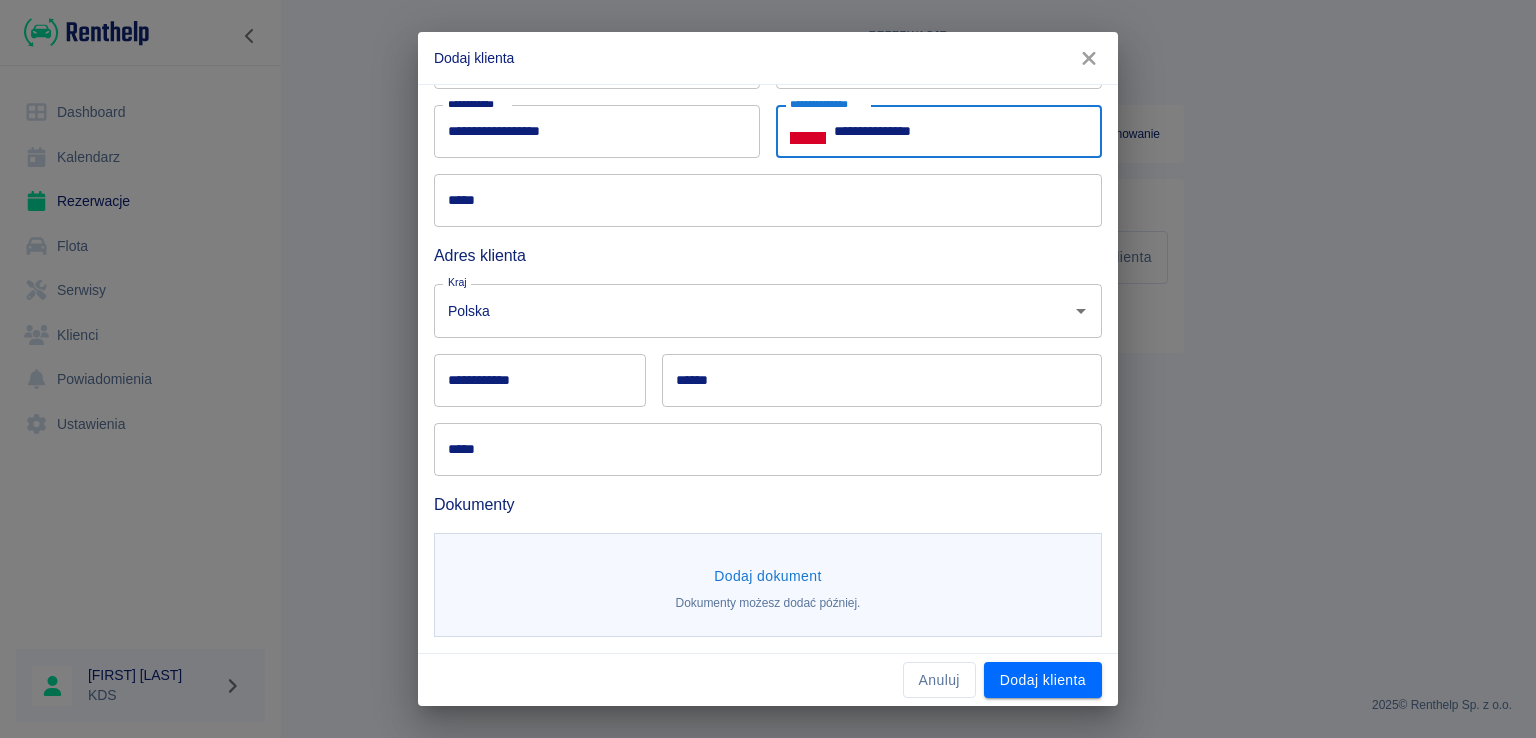 type on "**********" 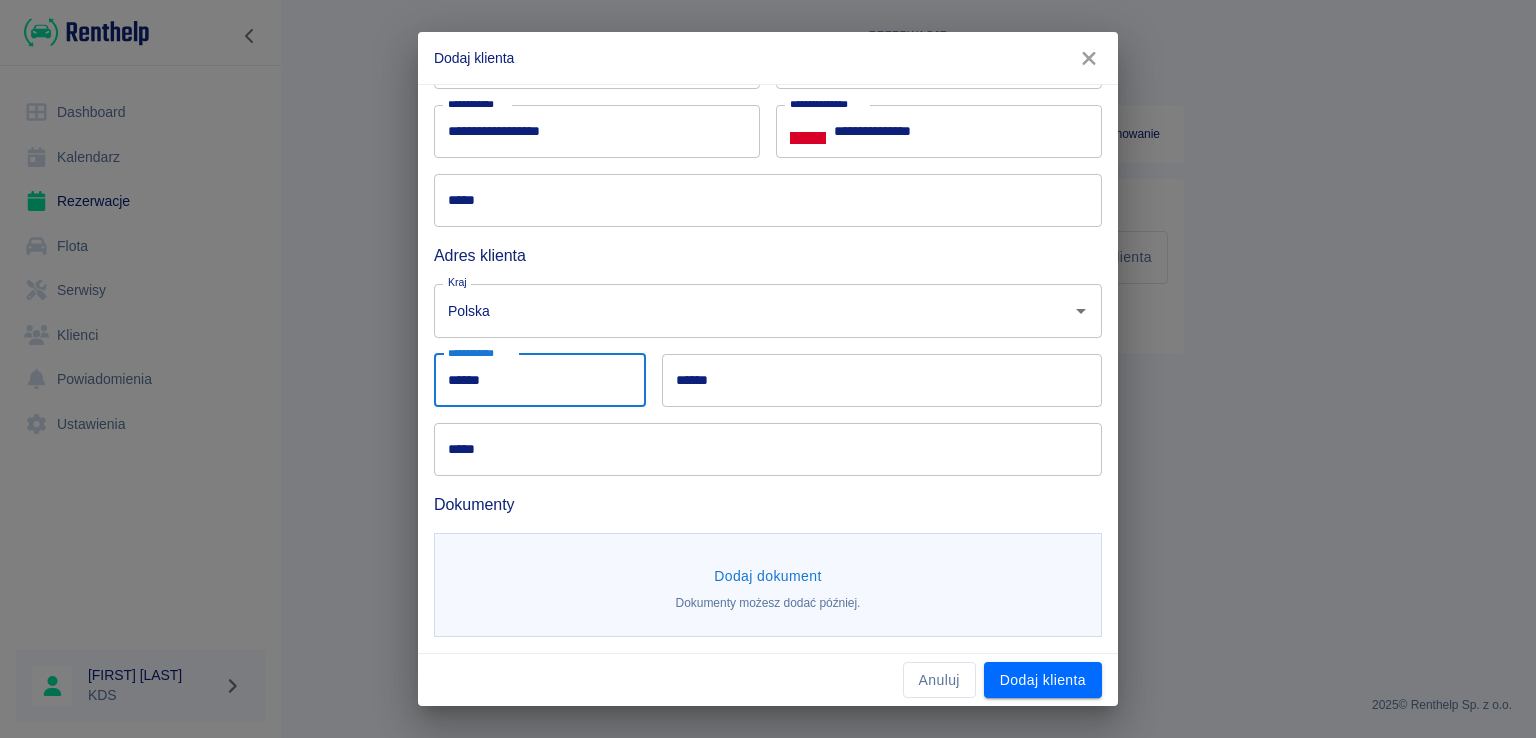 type on "******" 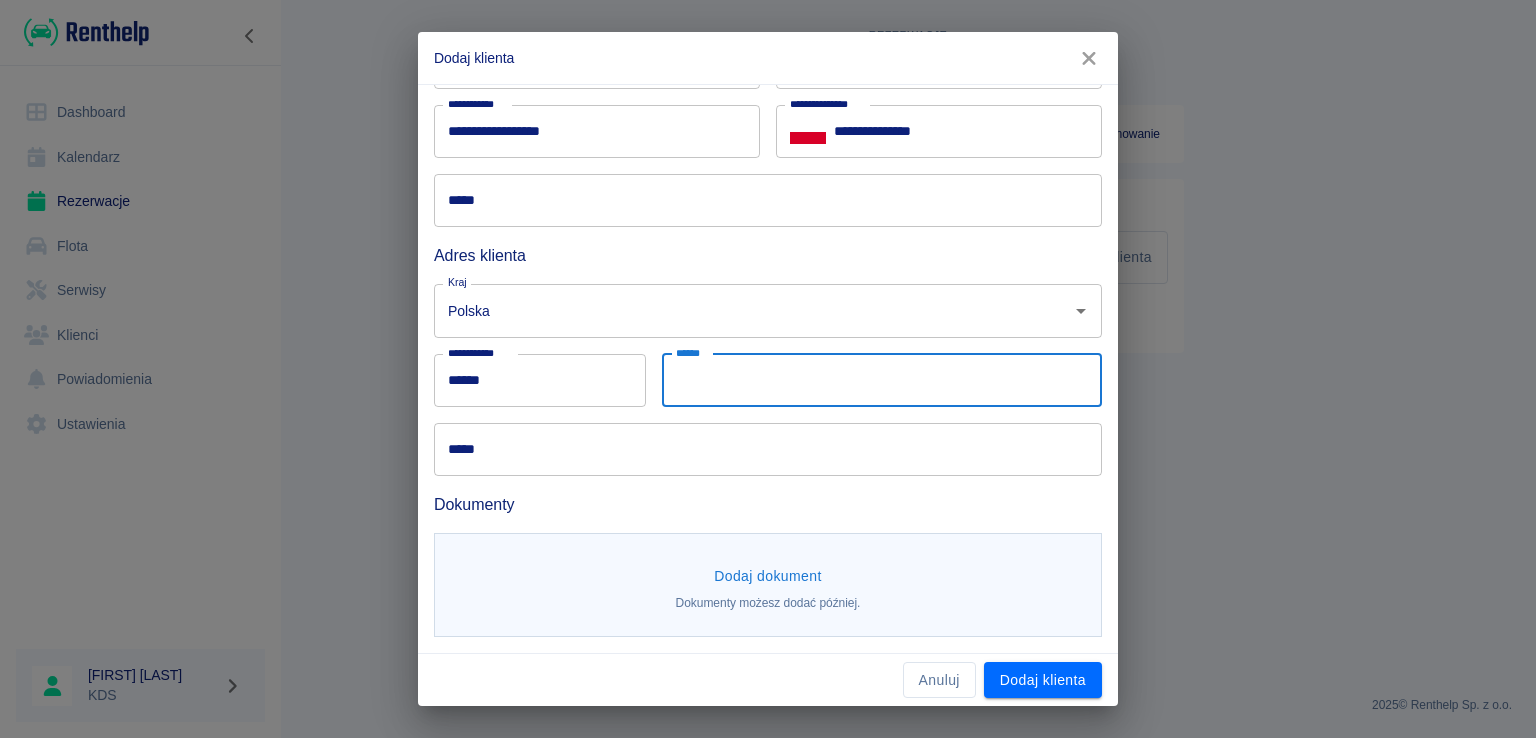 drag, startPoint x: 728, startPoint y: 382, endPoint x: 741, endPoint y: 390, distance: 15.264338 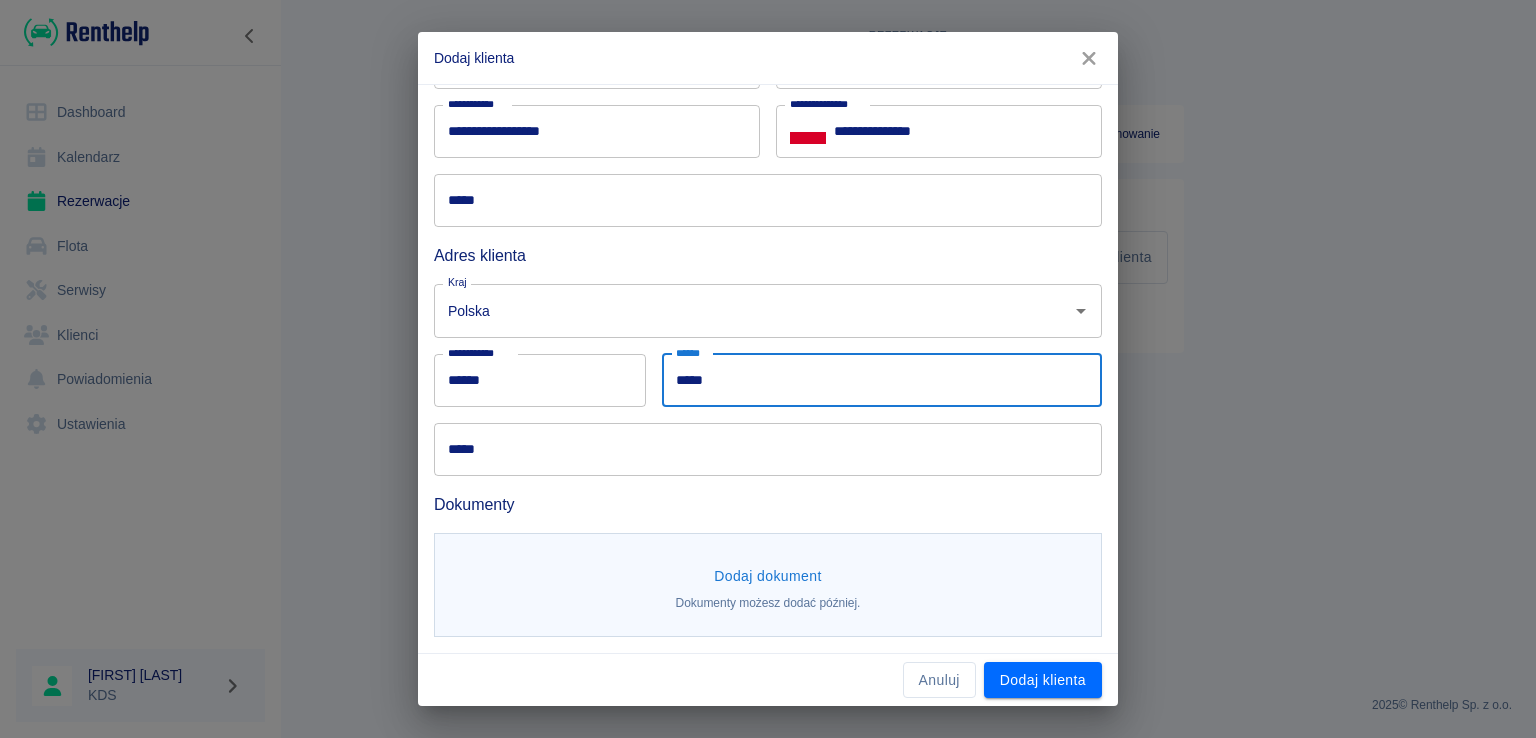 type on "*****" 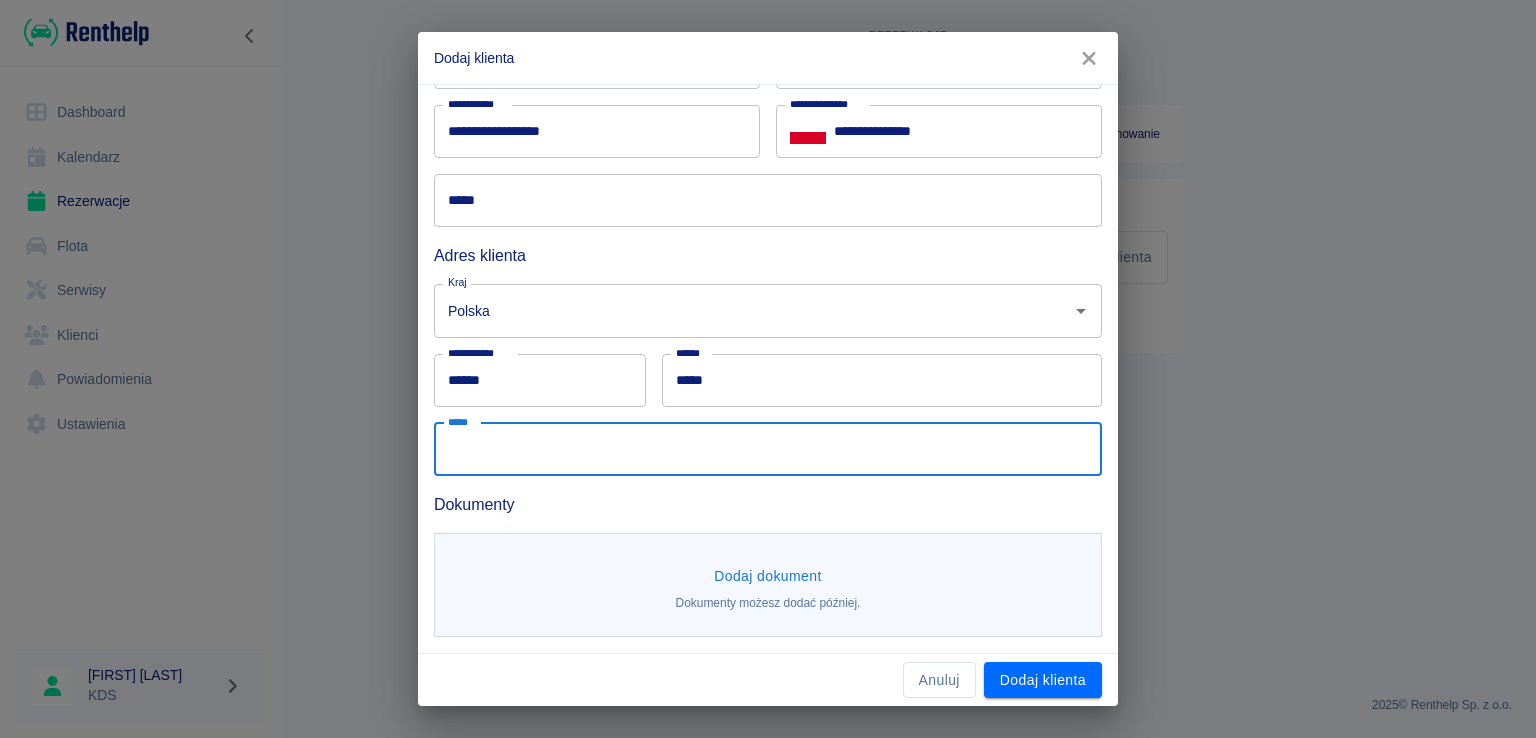 click on "*****" at bounding box center (768, 449) 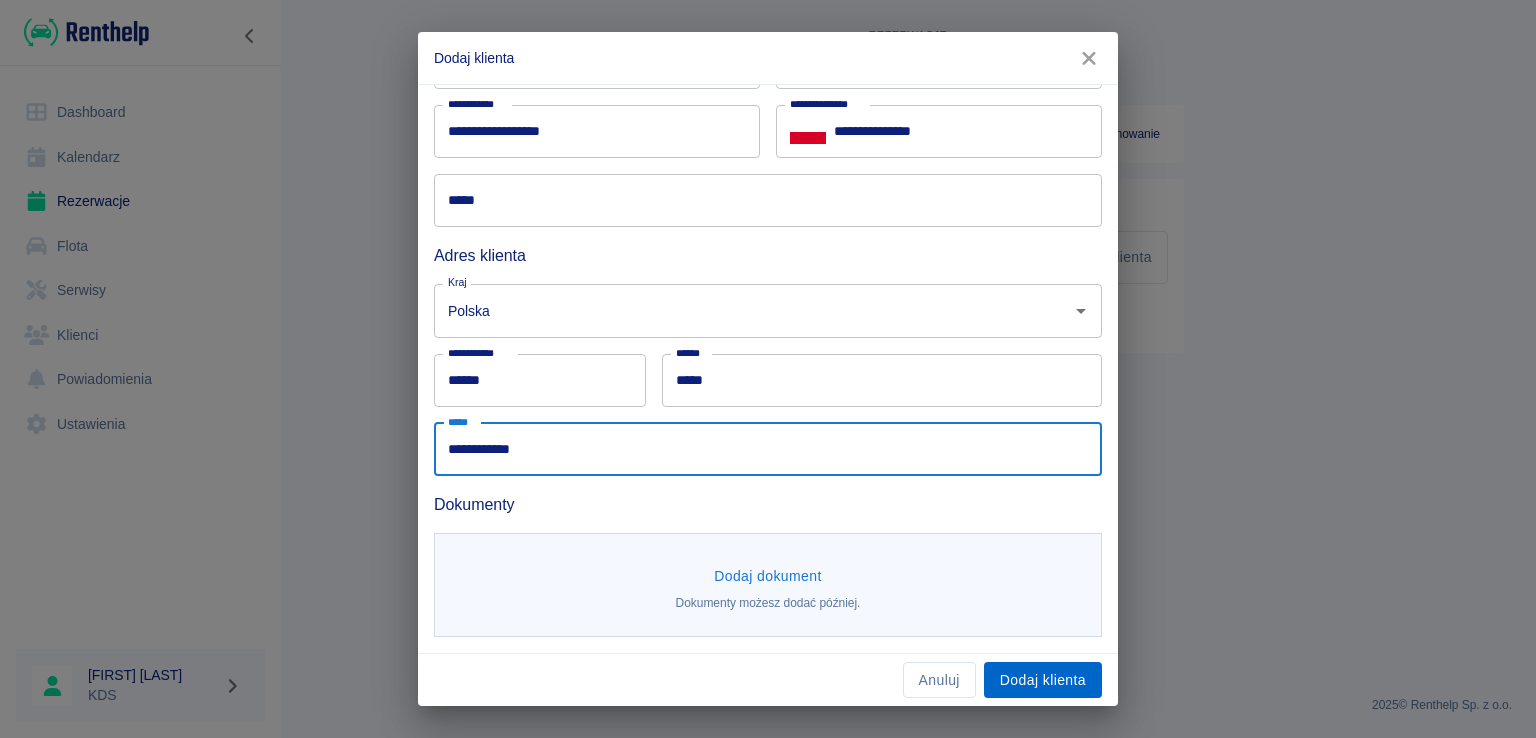 type on "**********" 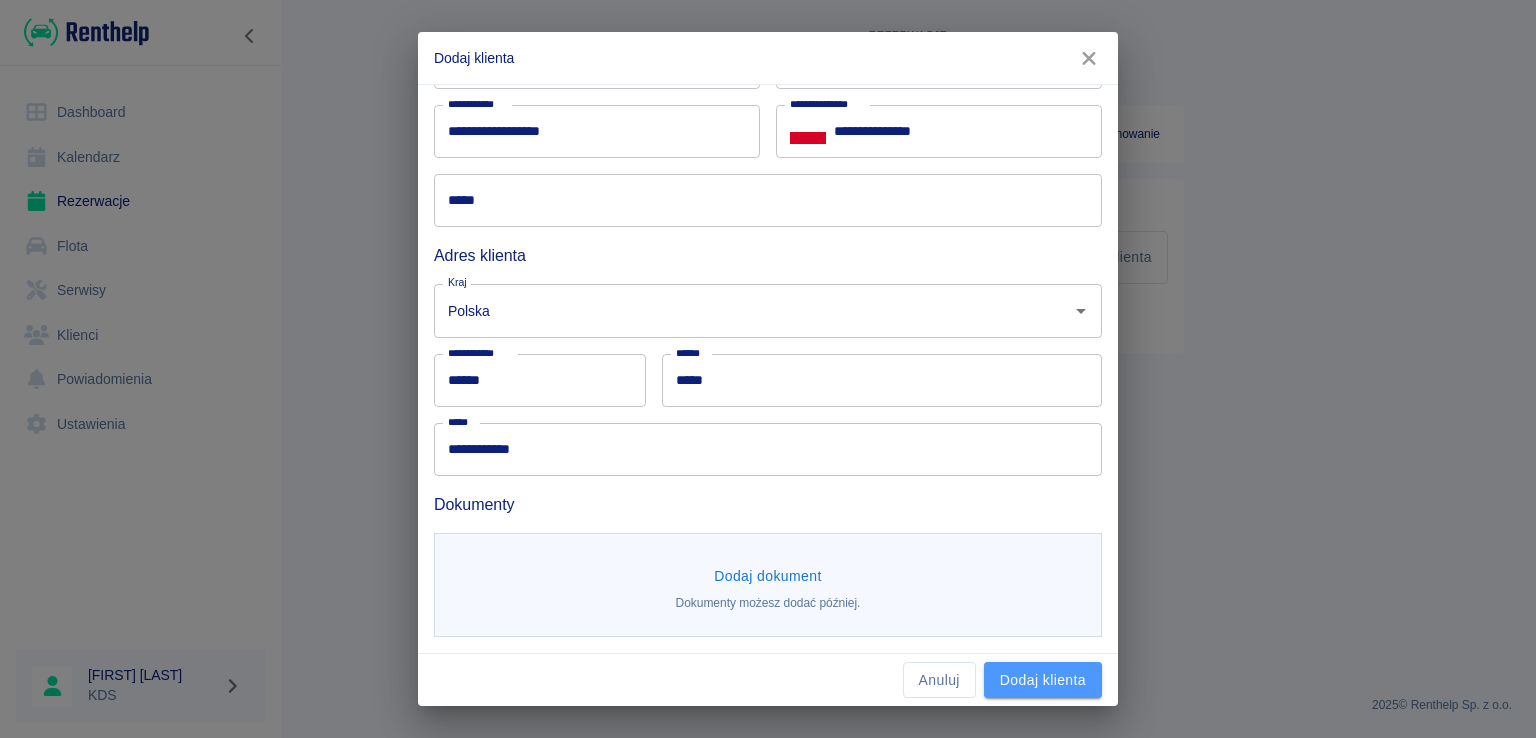 click on "Dodaj klienta" at bounding box center [1043, 680] 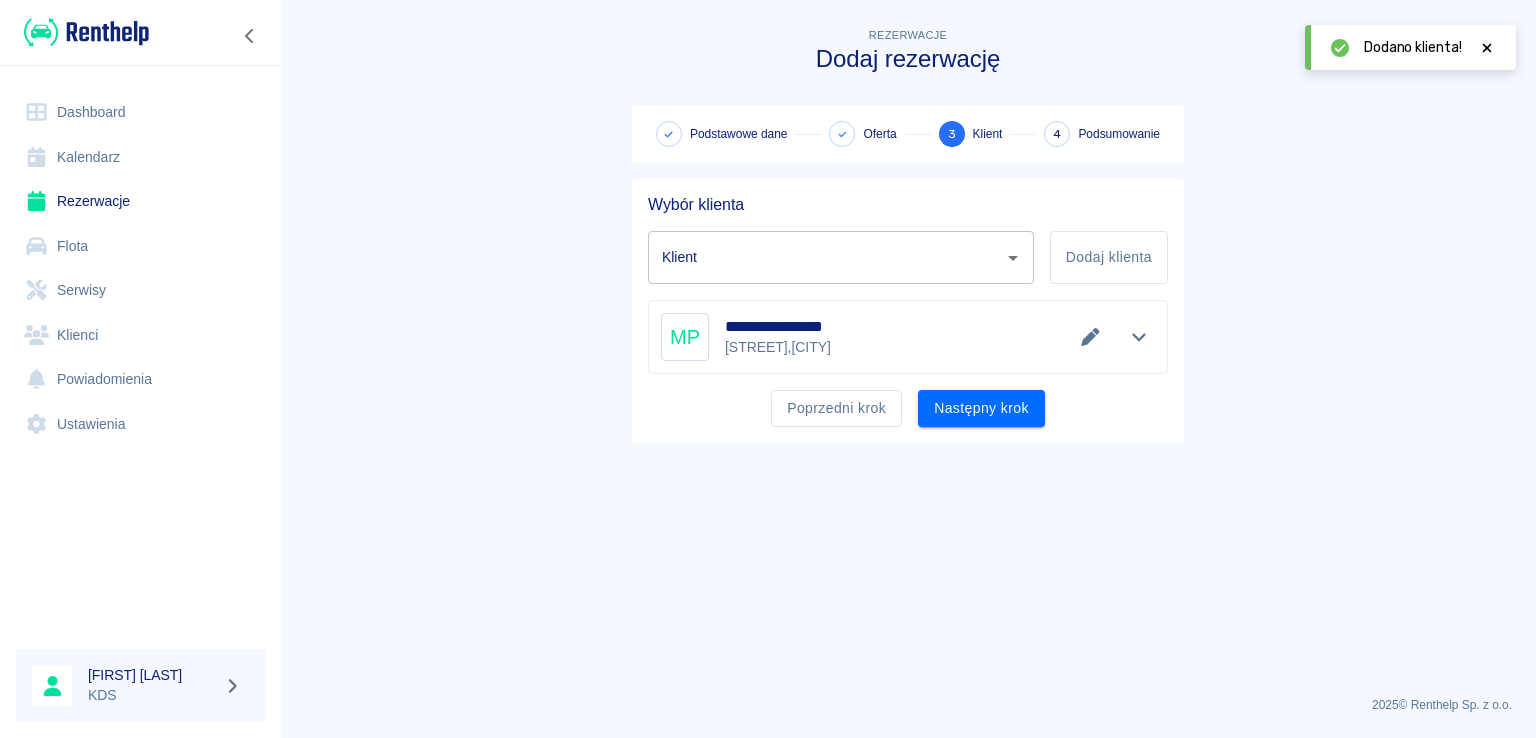 type on "[FIRST] [LAST] (+[PHONE])" 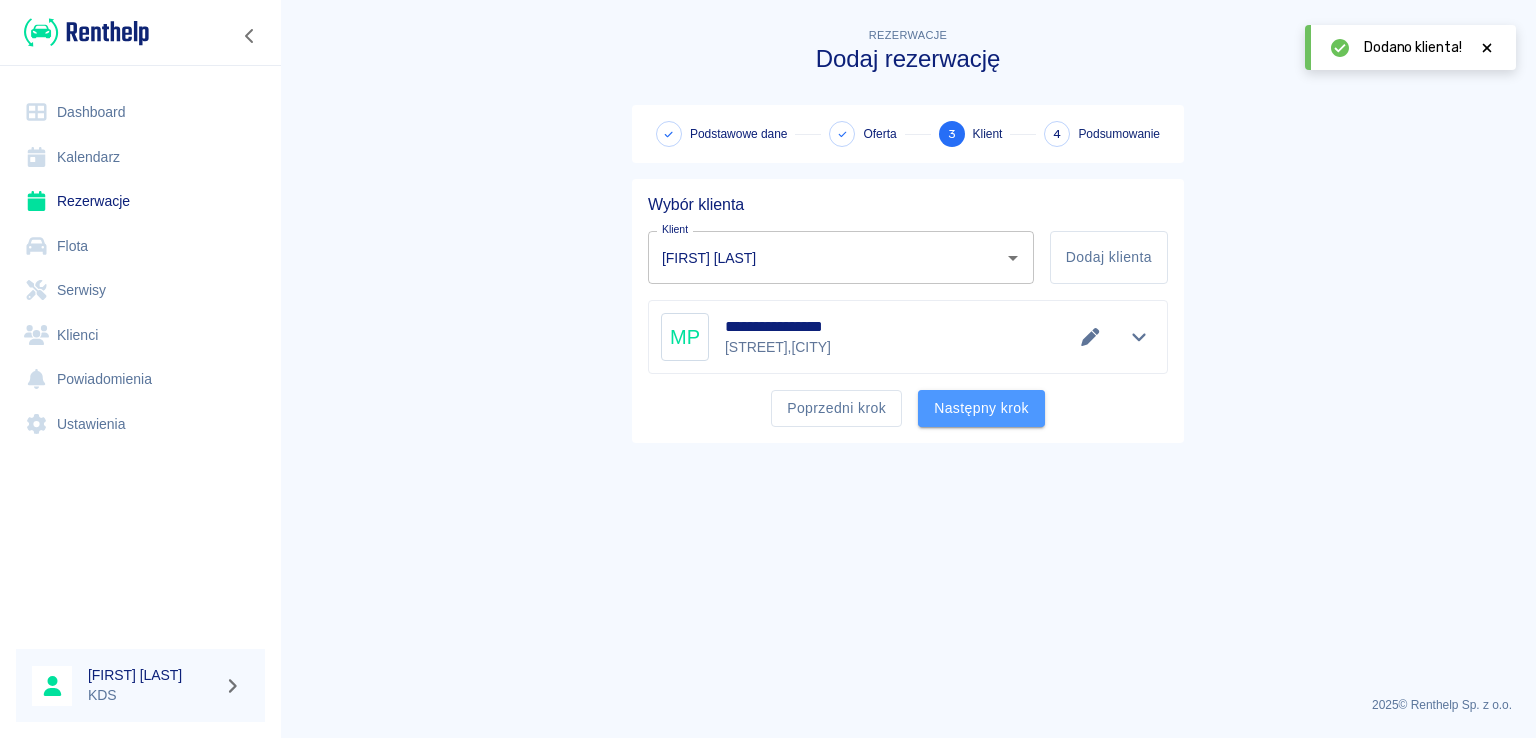 click on "Następny krok" at bounding box center (981, 408) 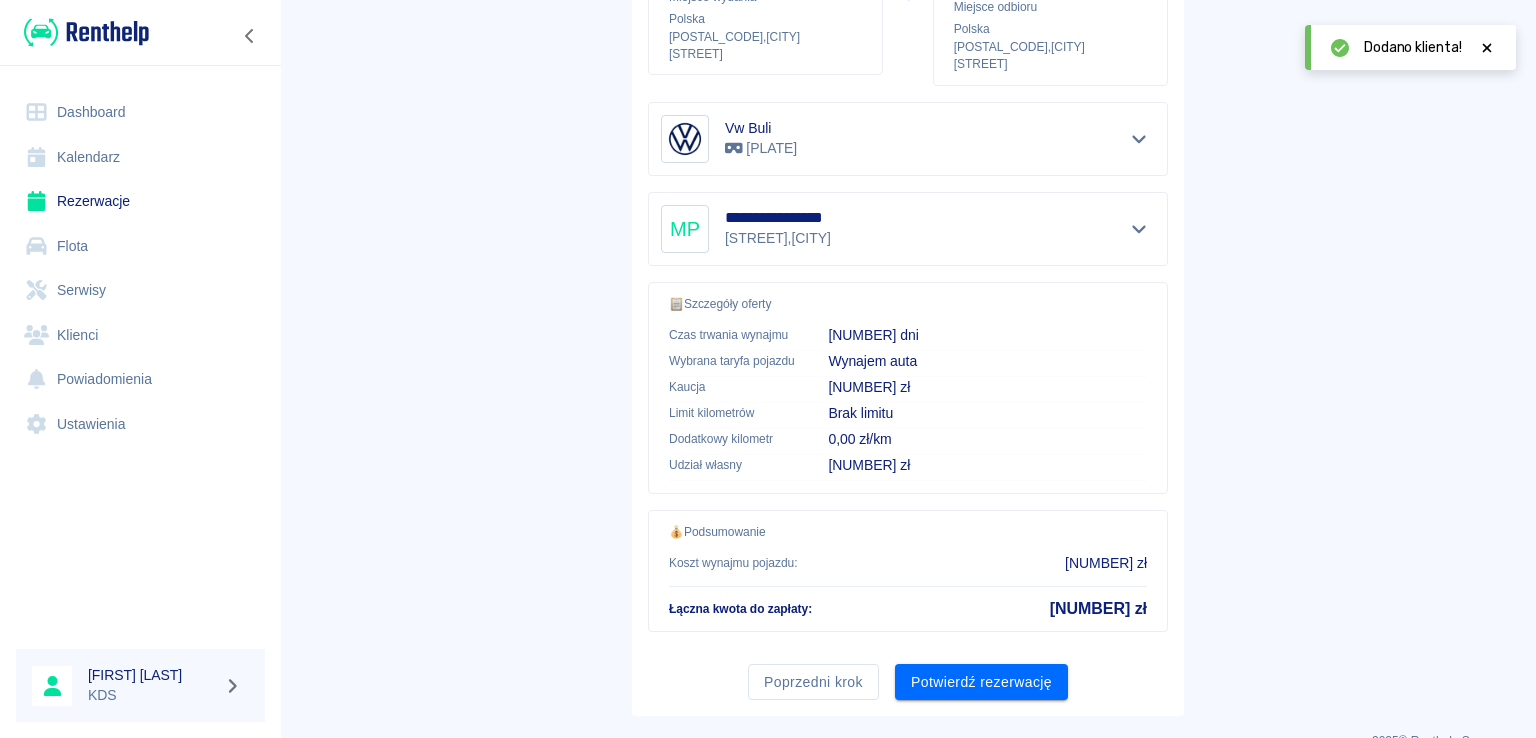 scroll, scrollTop: 338, scrollLeft: 0, axis: vertical 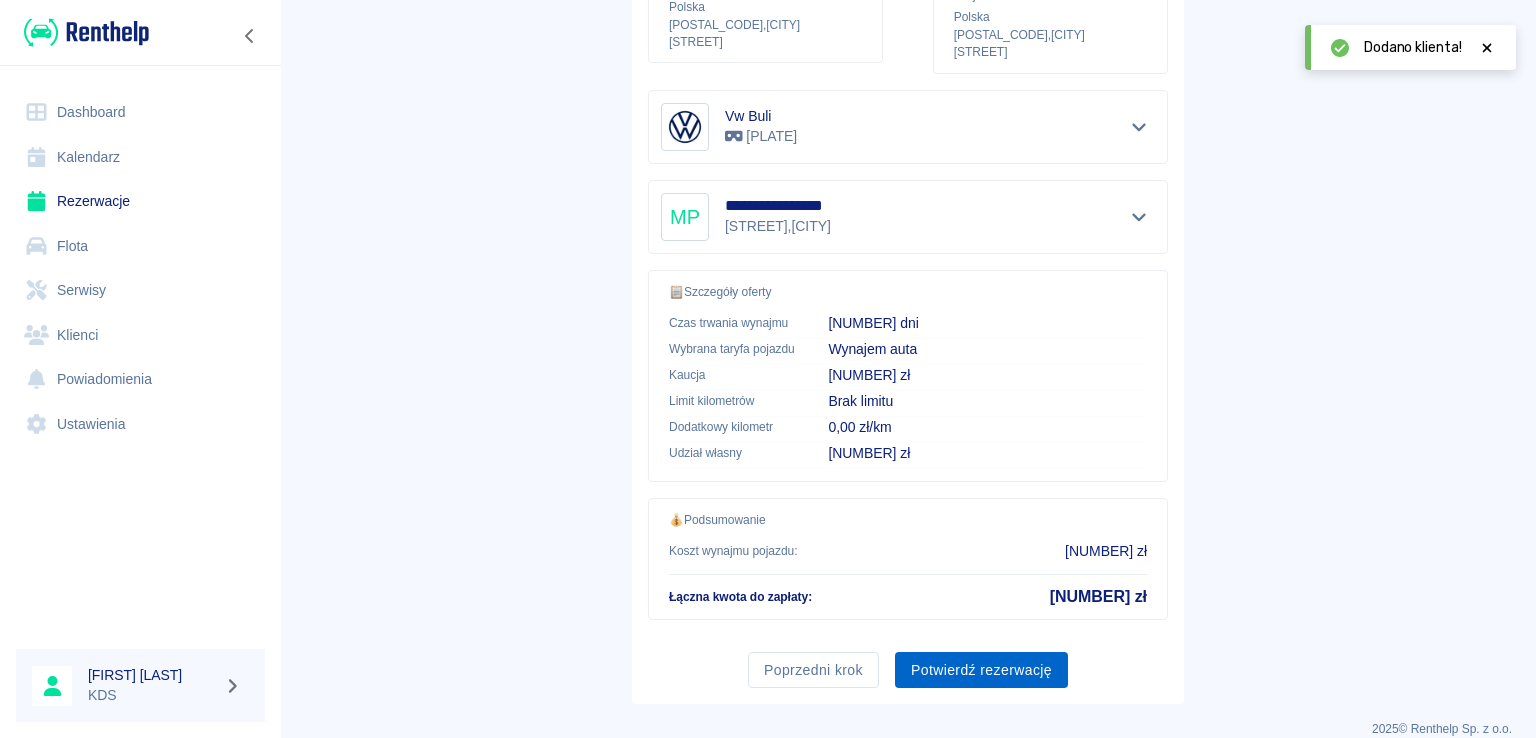 click on "Potwierdź rezerwację" at bounding box center (981, 670) 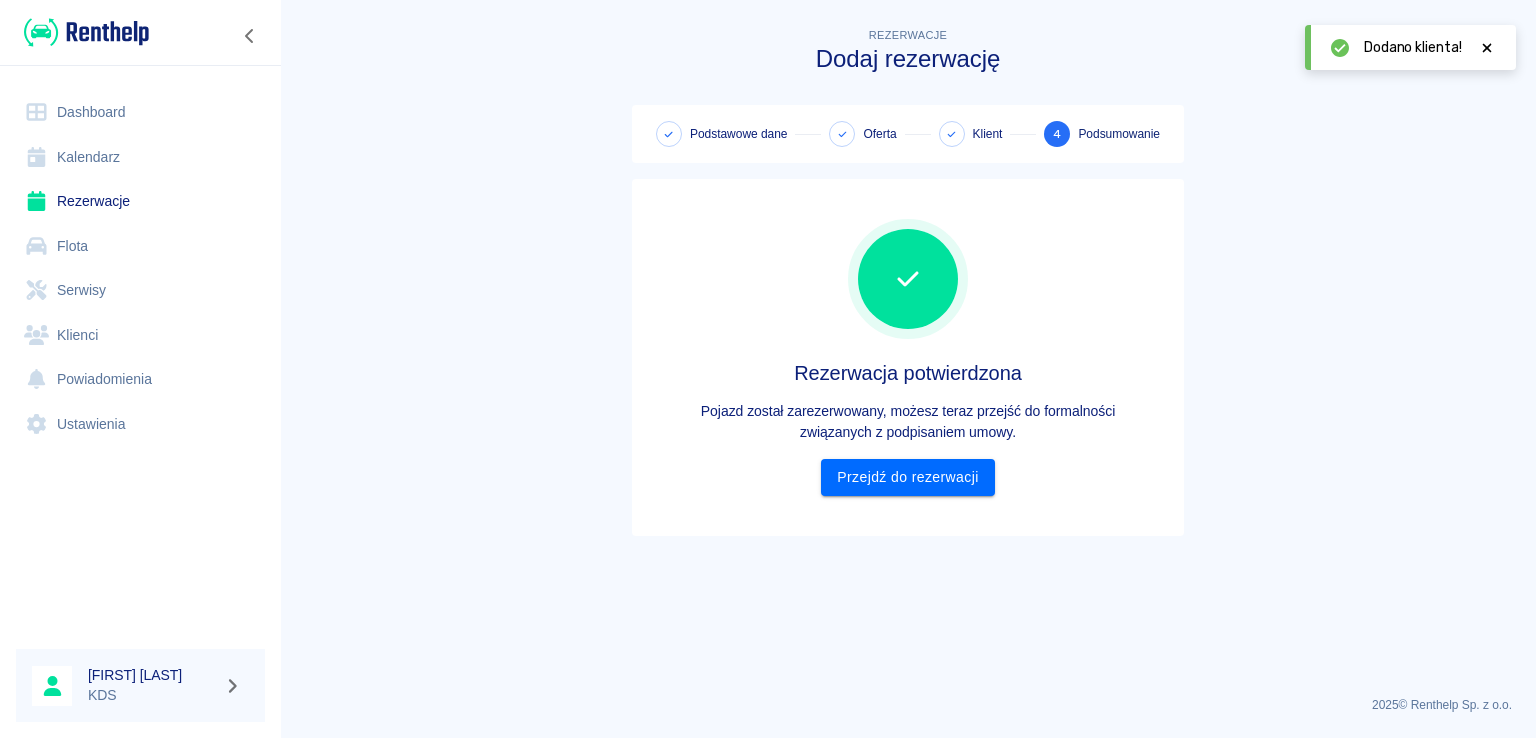 scroll, scrollTop: 0, scrollLeft: 0, axis: both 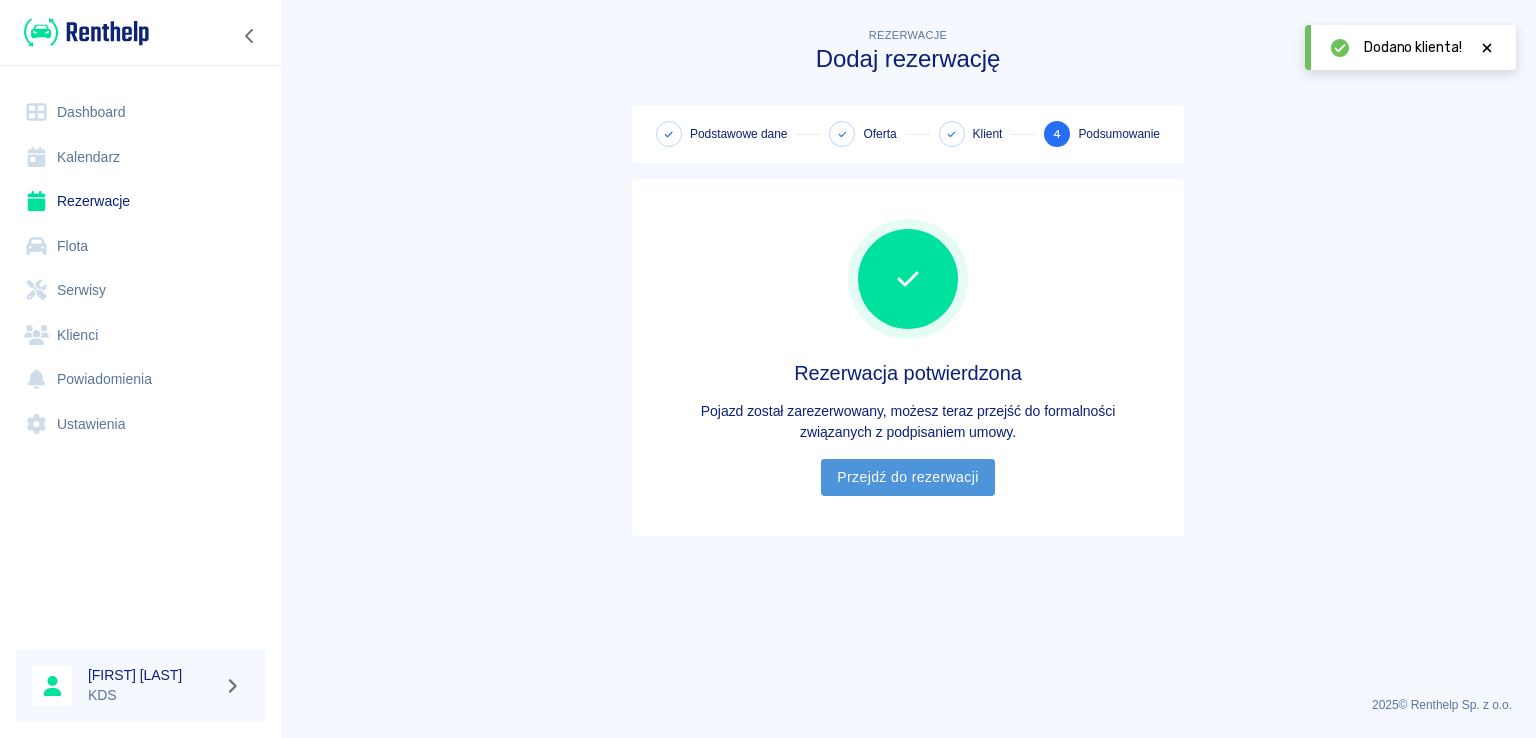 click on "Przejdź do rezerwacji" at bounding box center (907, 477) 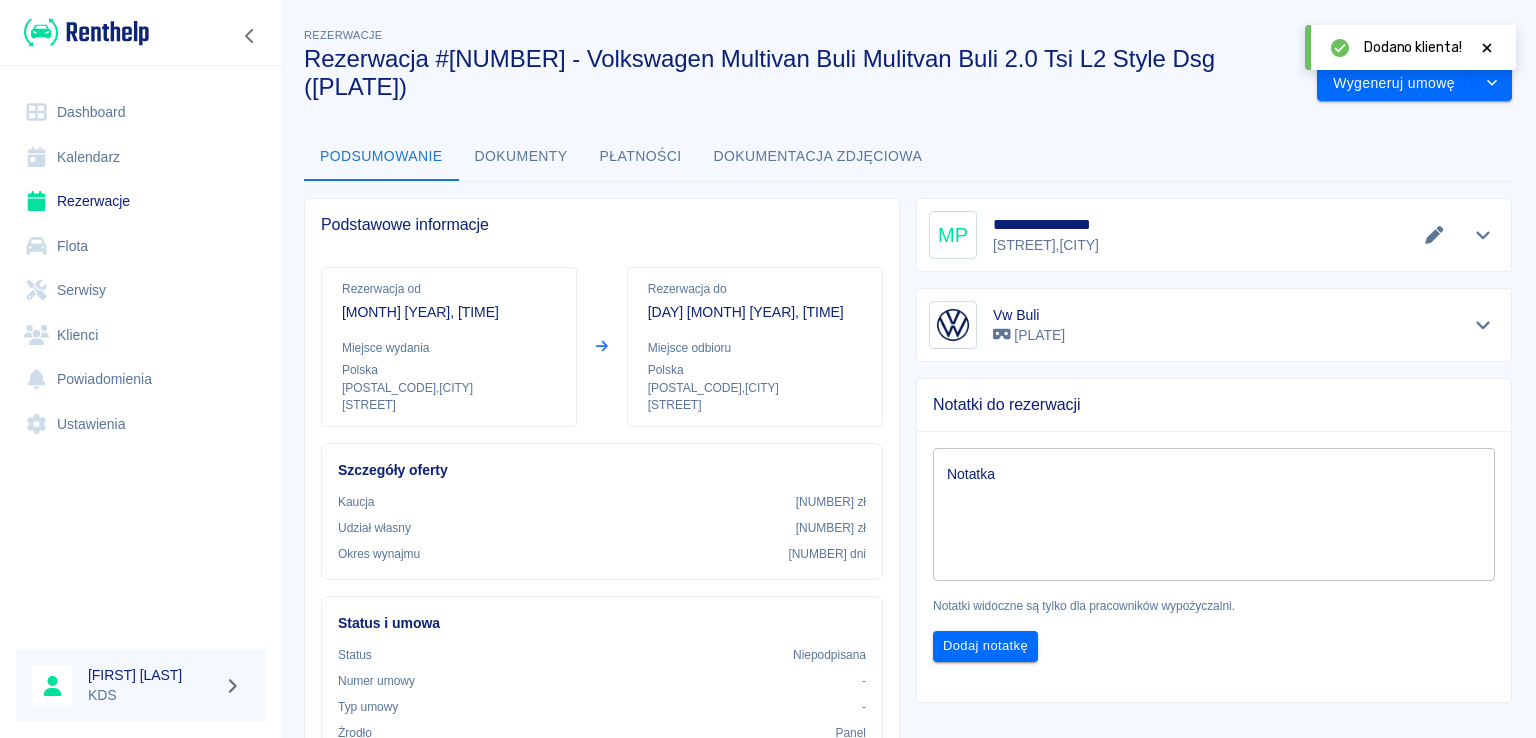 click on "Kalendarz" at bounding box center (140, 157) 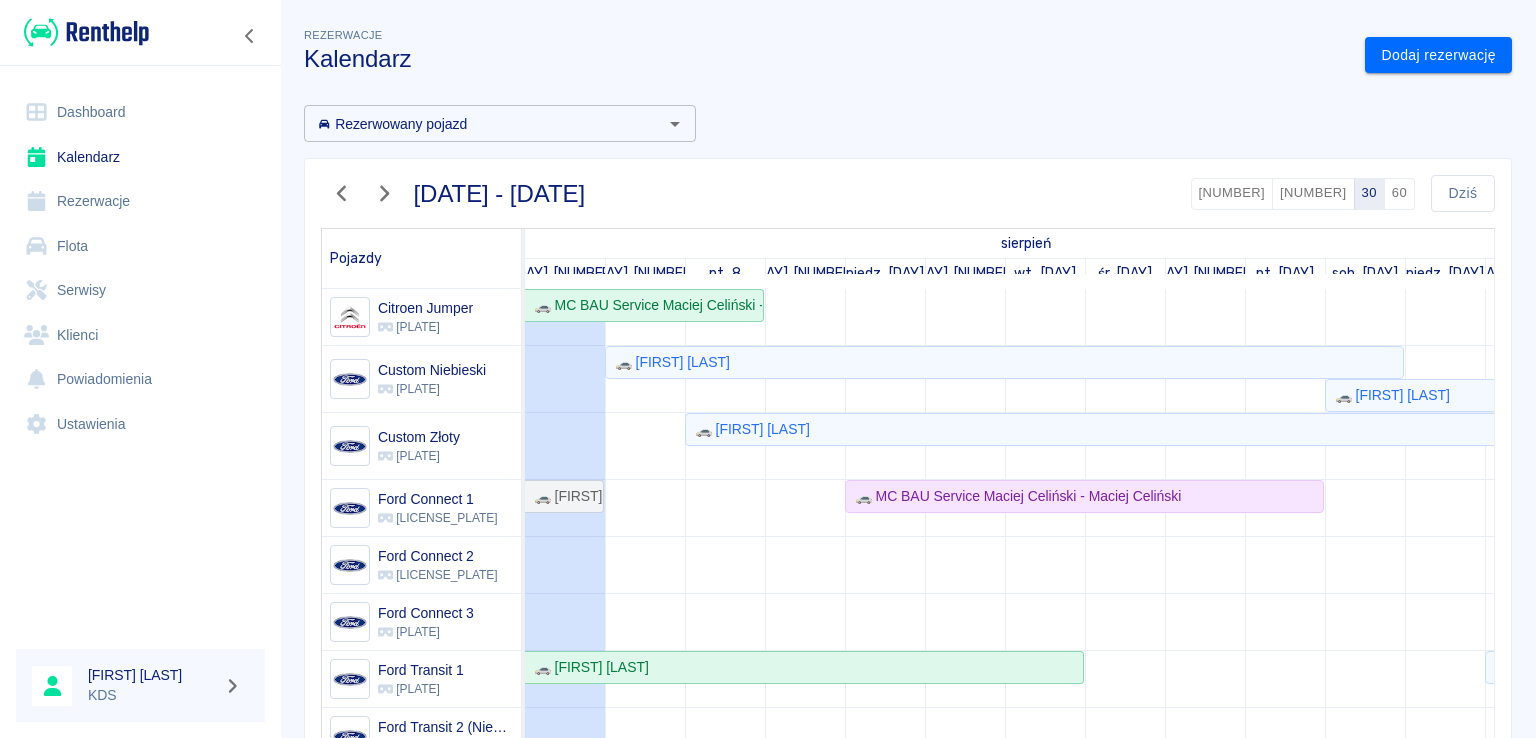 scroll, scrollTop: 162, scrollLeft: 0, axis: vertical 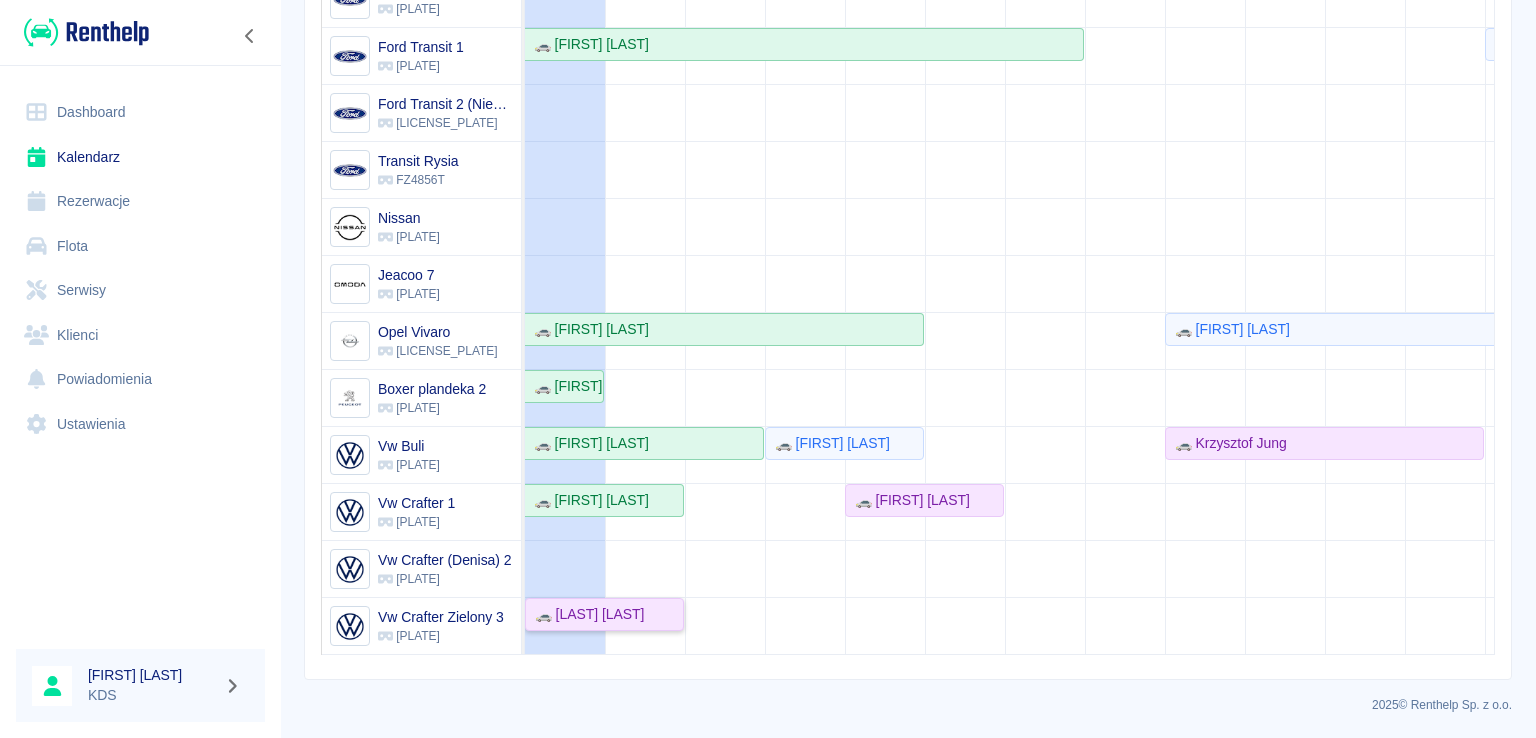 click on "🚗 Xyz Xyz" 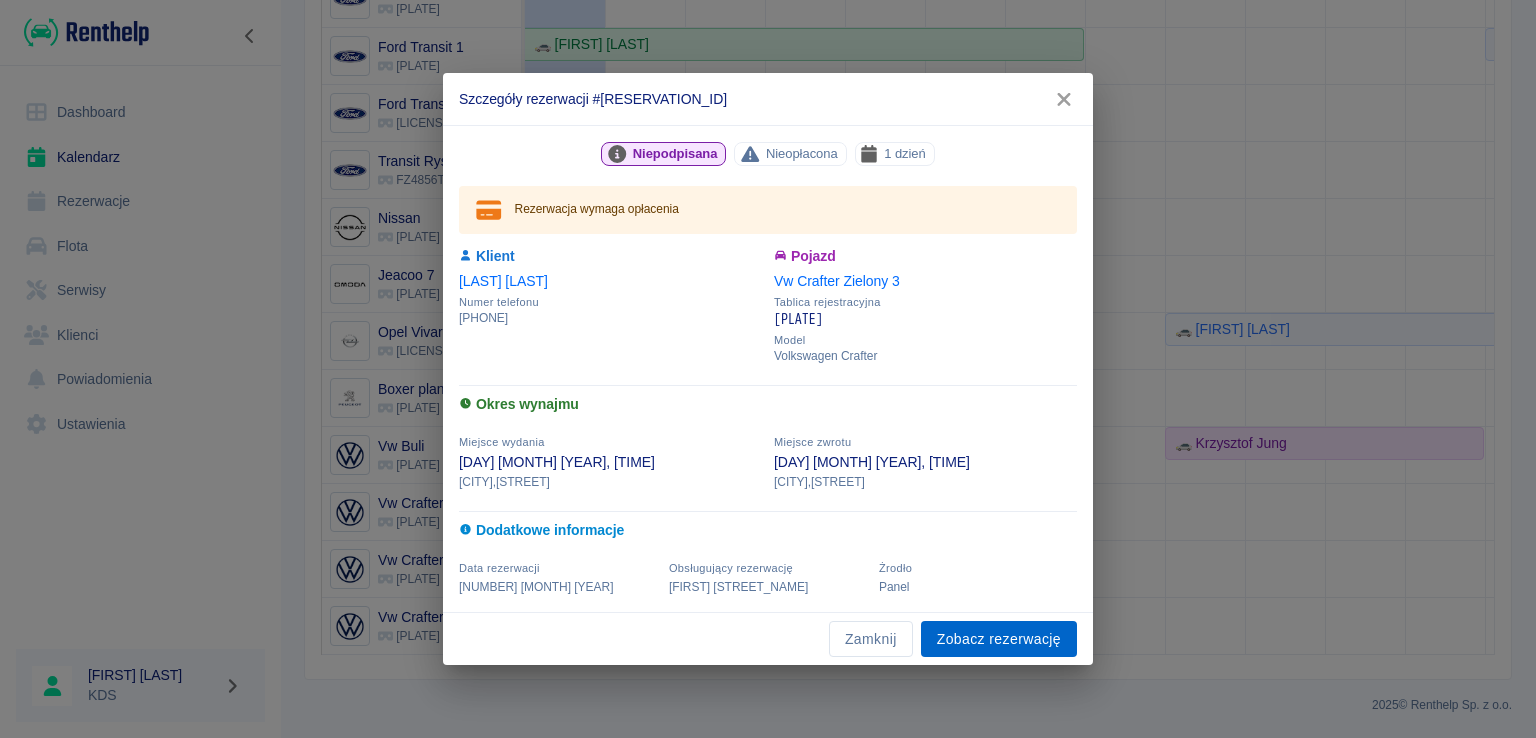 click on "Zobacz rezerwację" at bounding box center [999, 639] 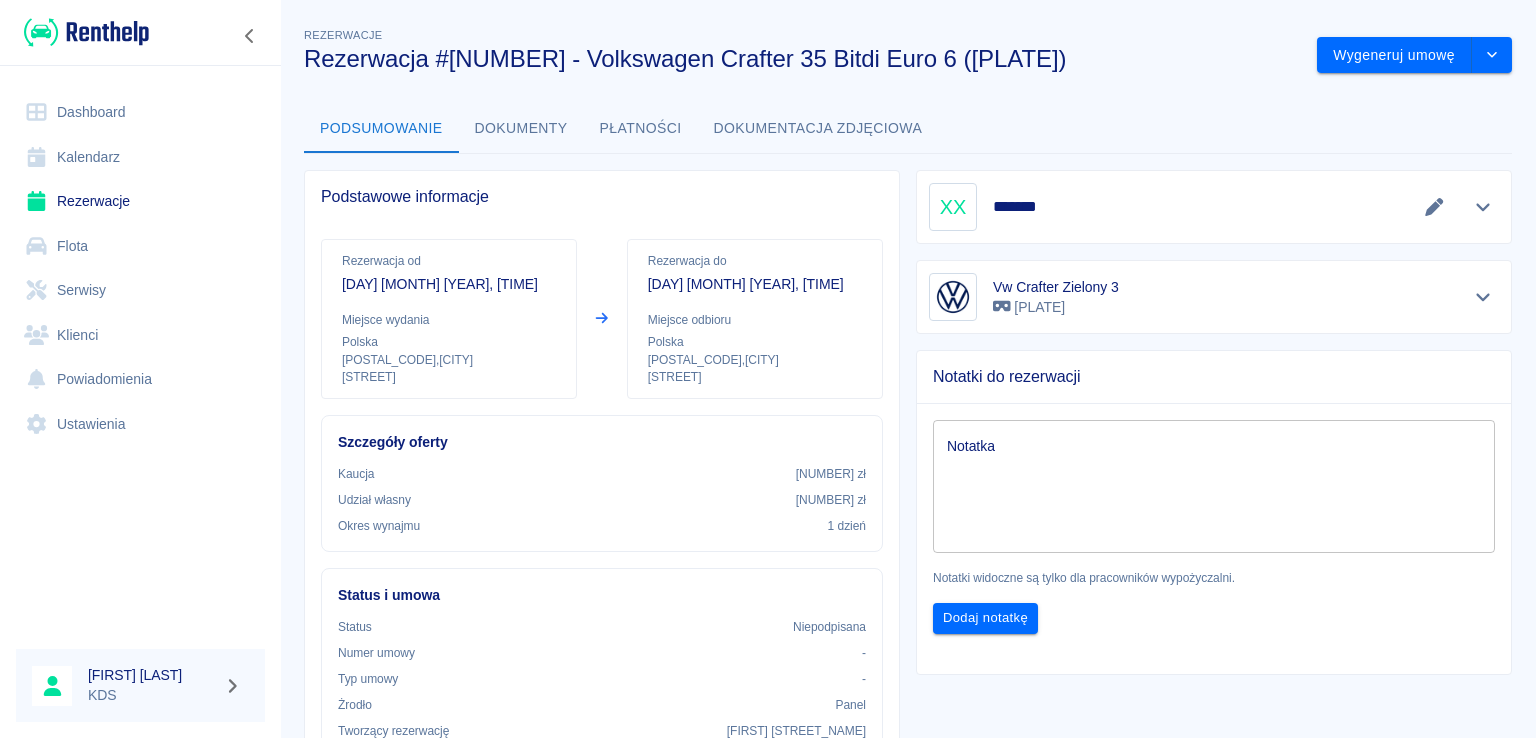 click 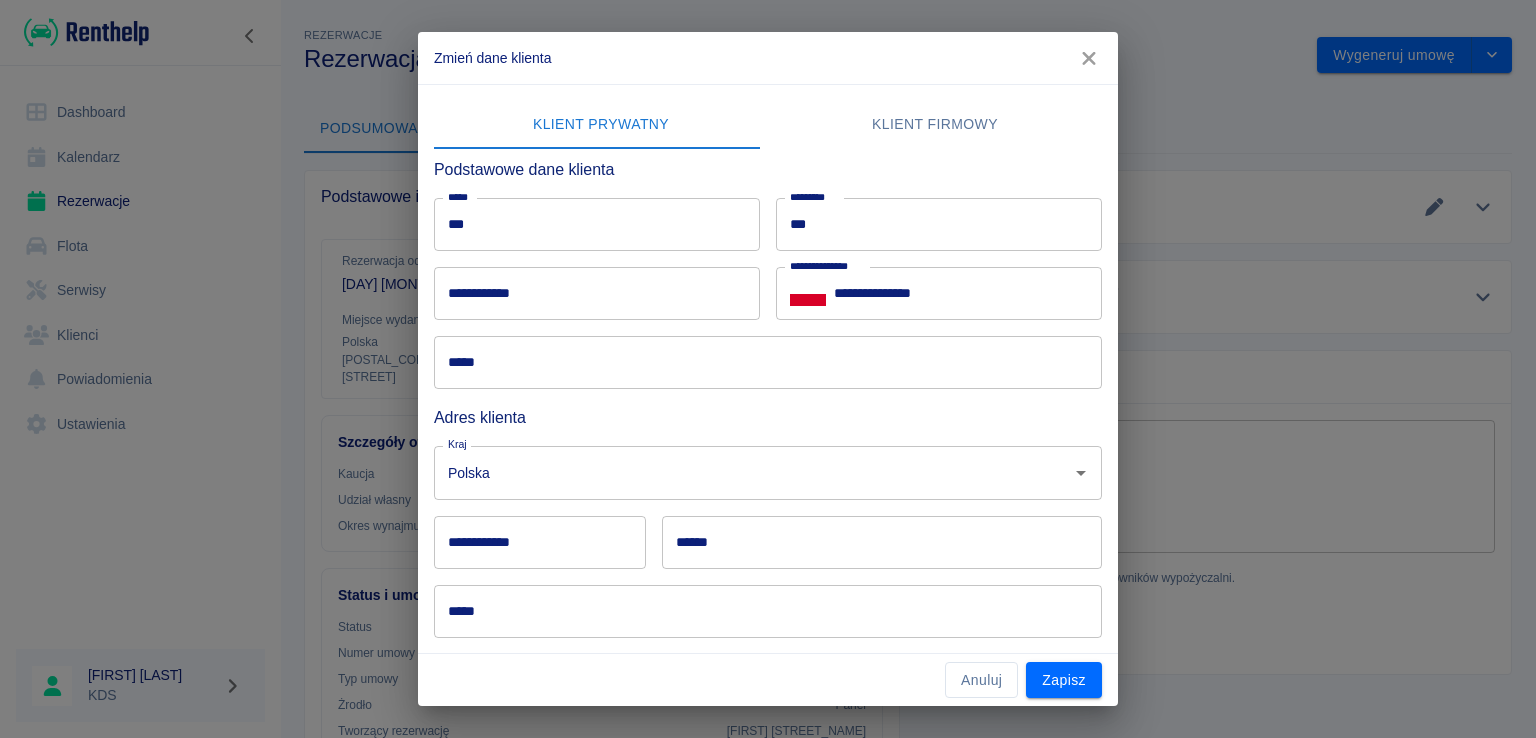 click on "***" at bounding box center (597, 224) 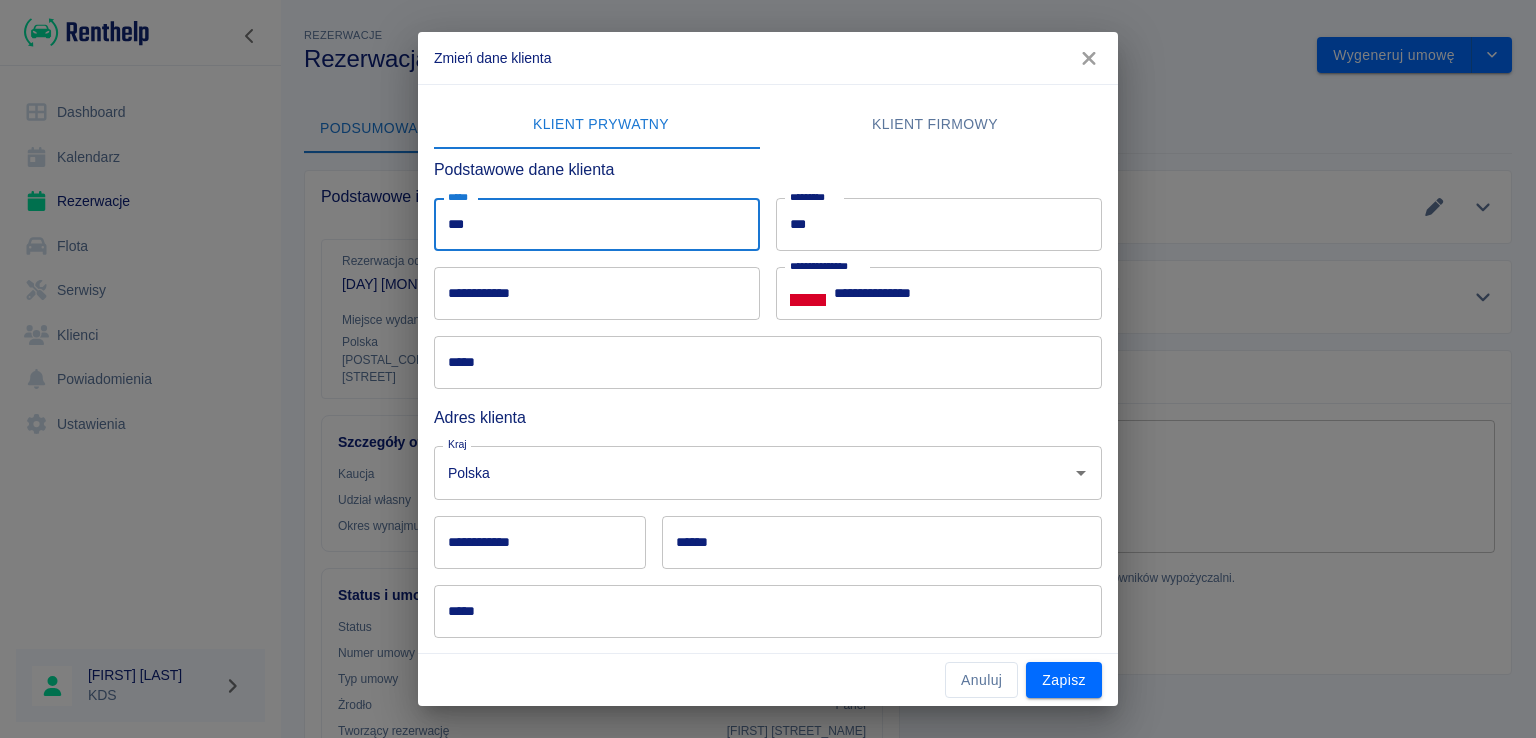 click on "***" at bounding box center [597, 224] 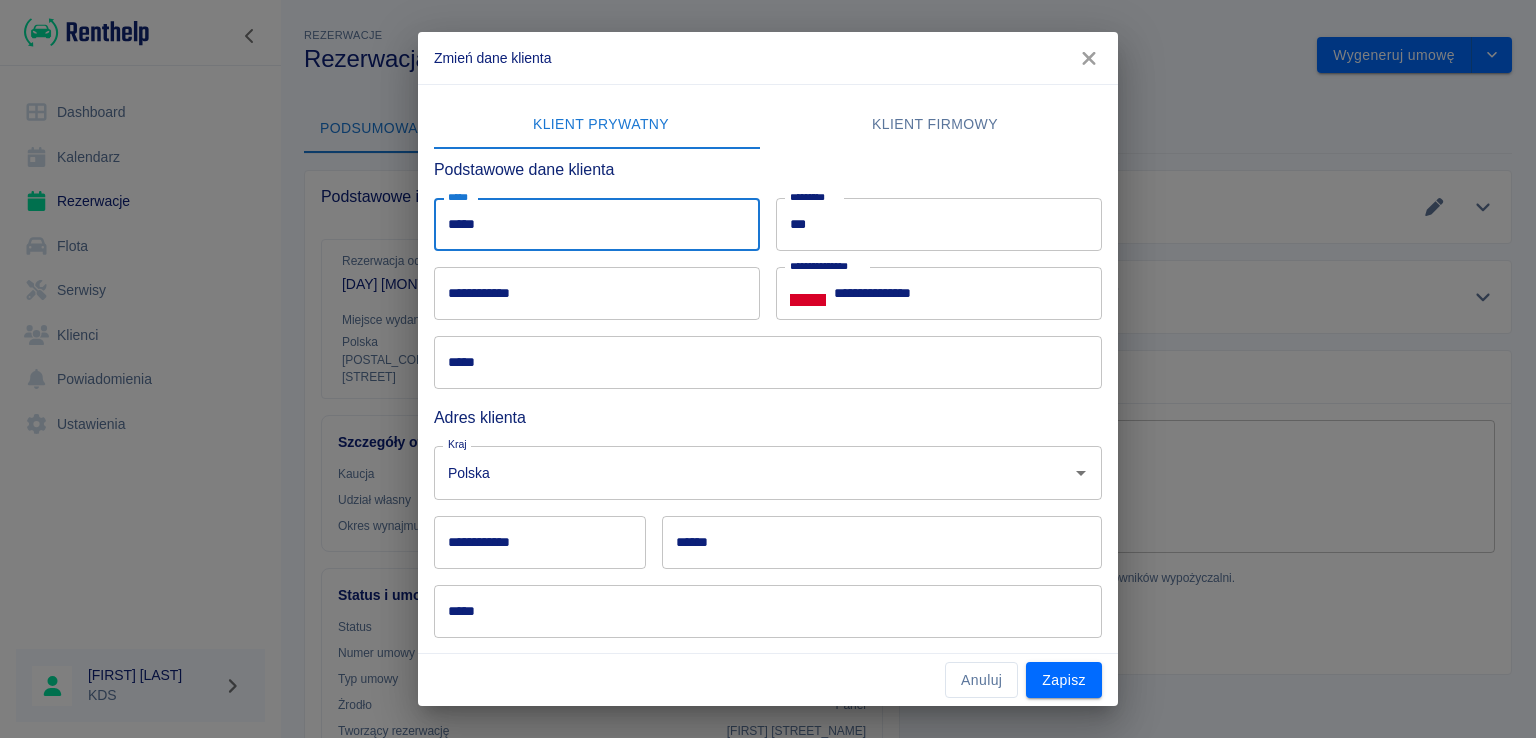 type on "*****" 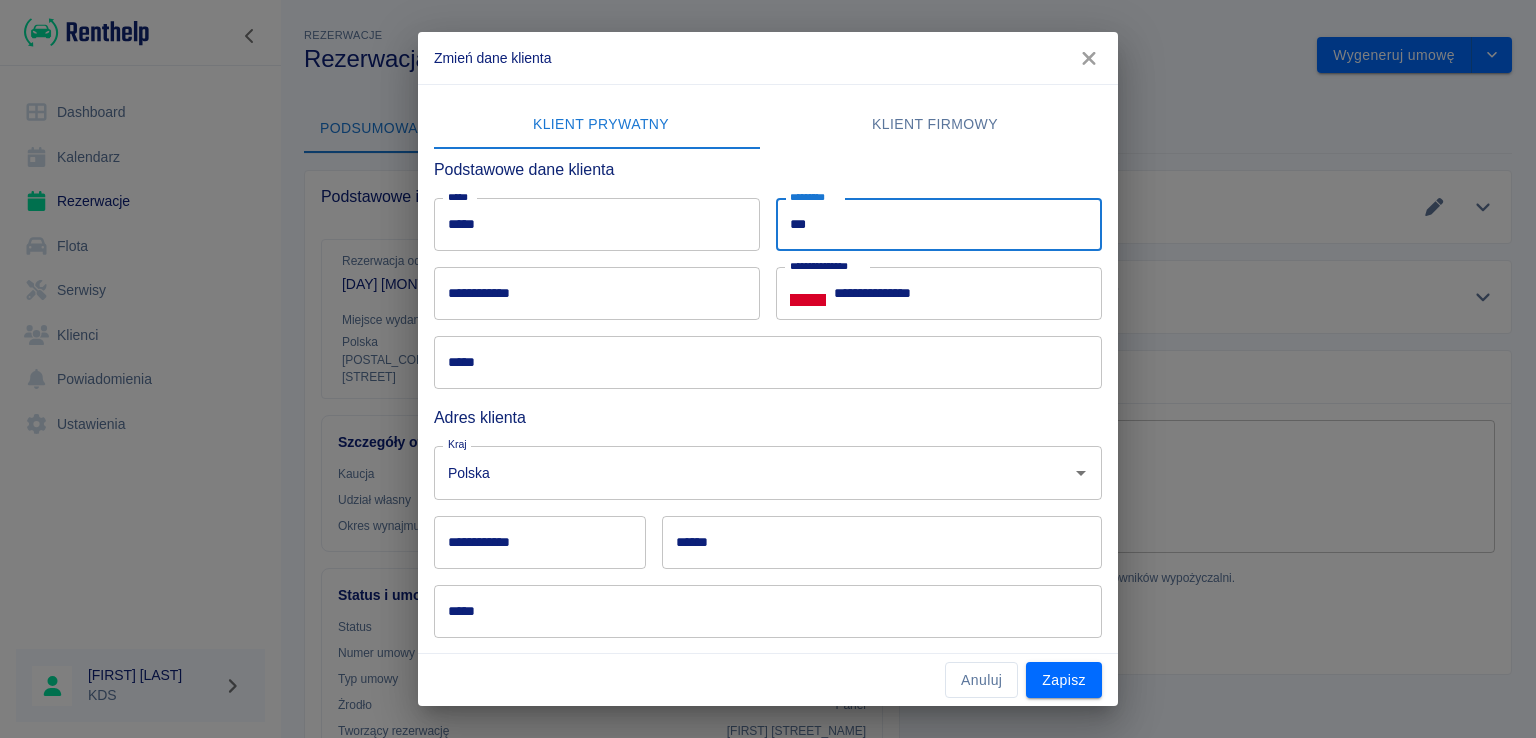 click on "***" at bounding box center (939, 224) 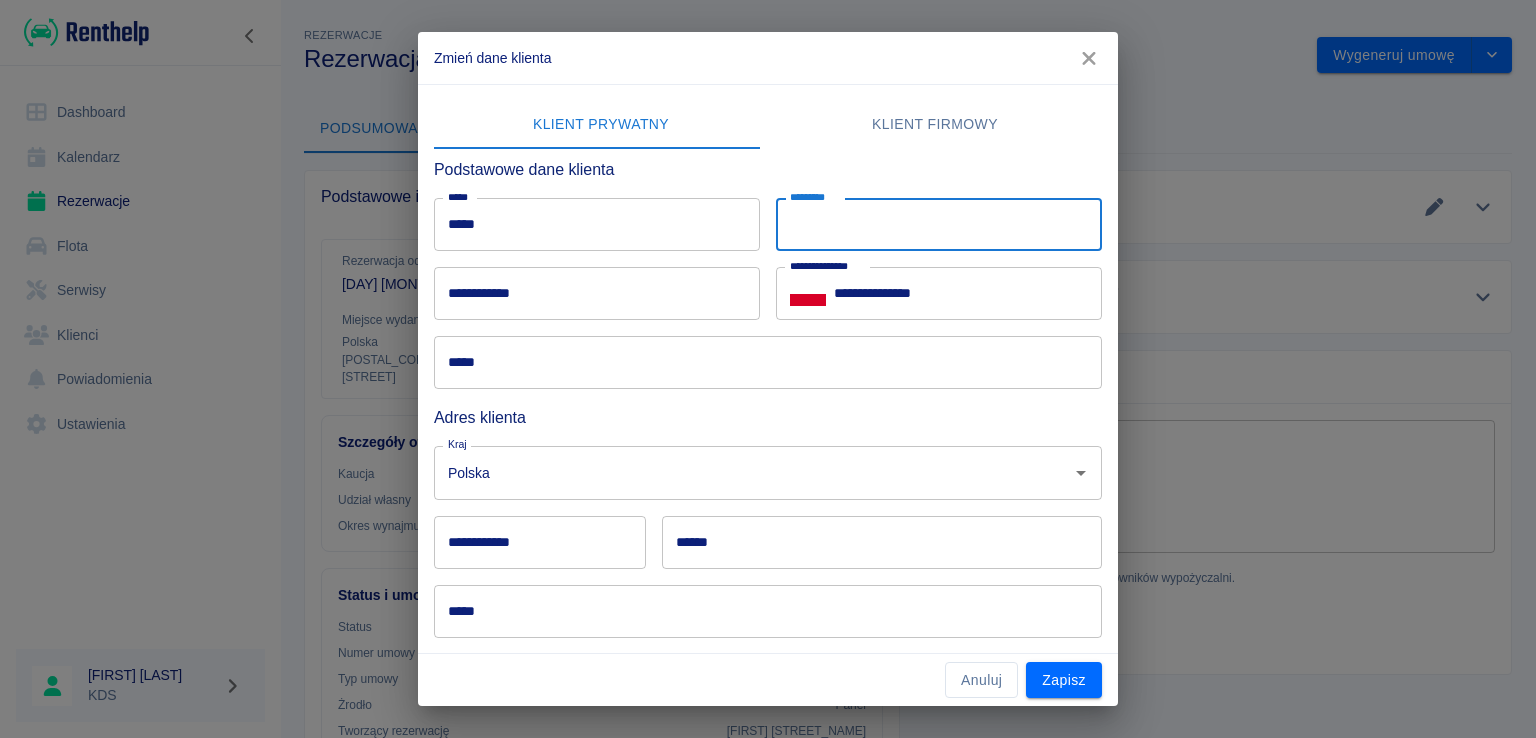 click on "*********" at bounding box center [939, 224] 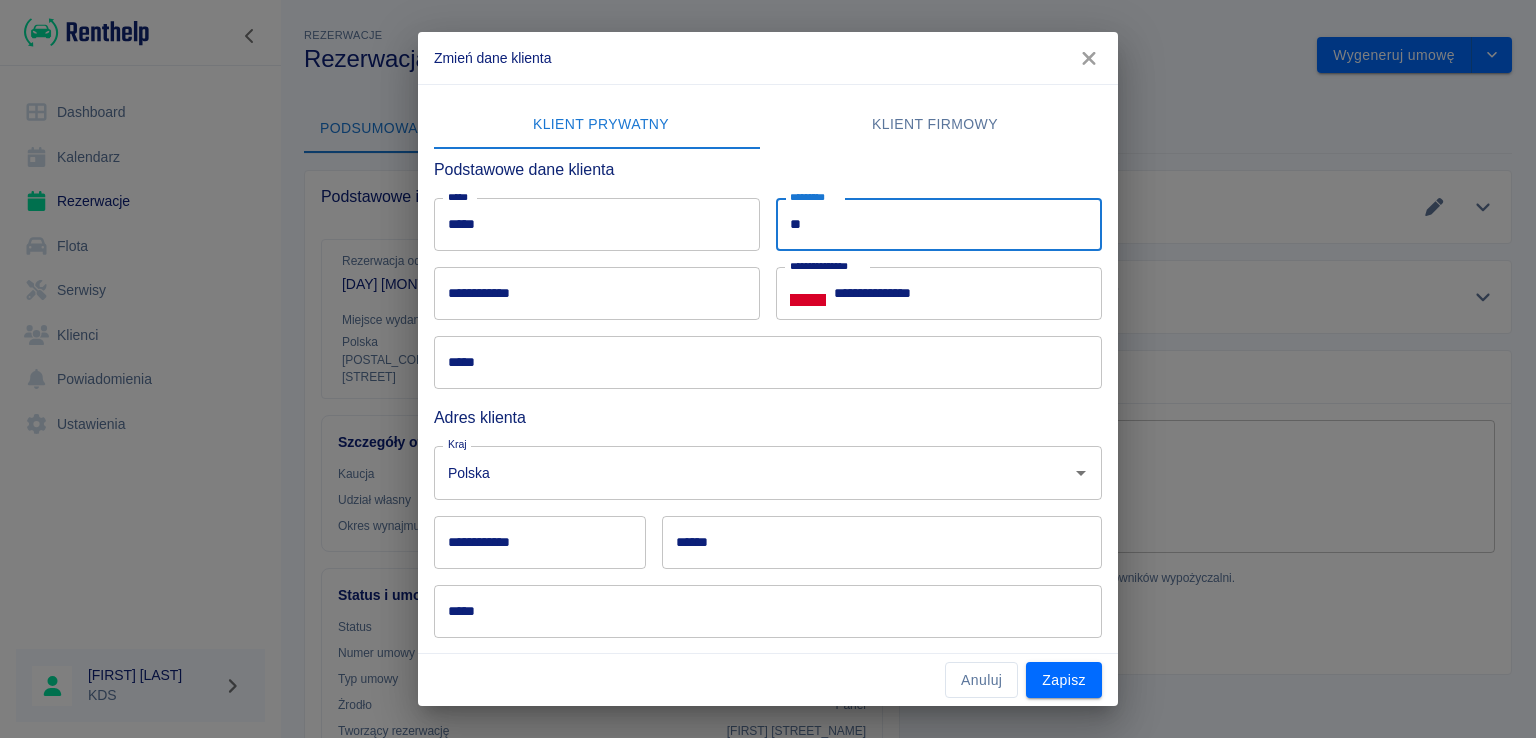 type on "*" 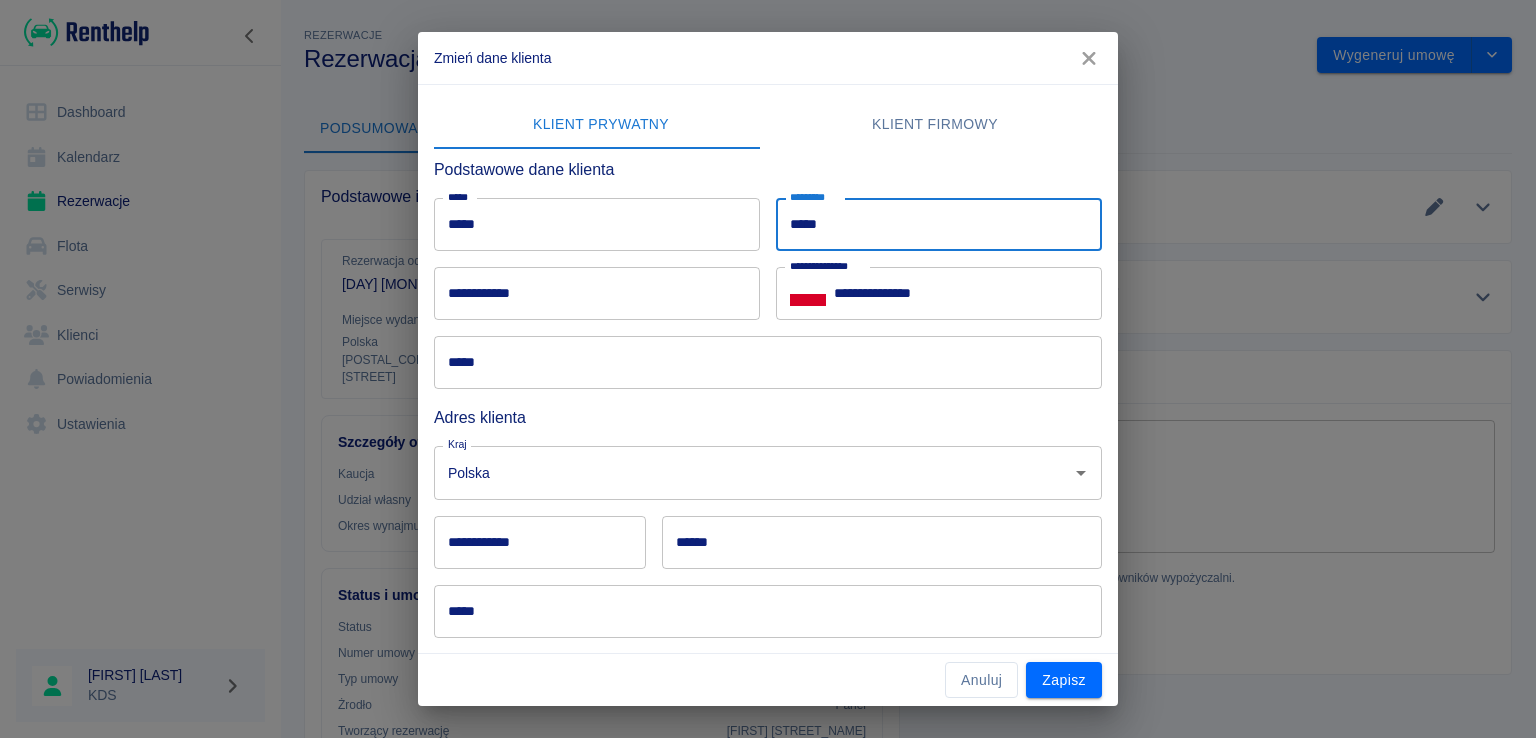 type on "*****" 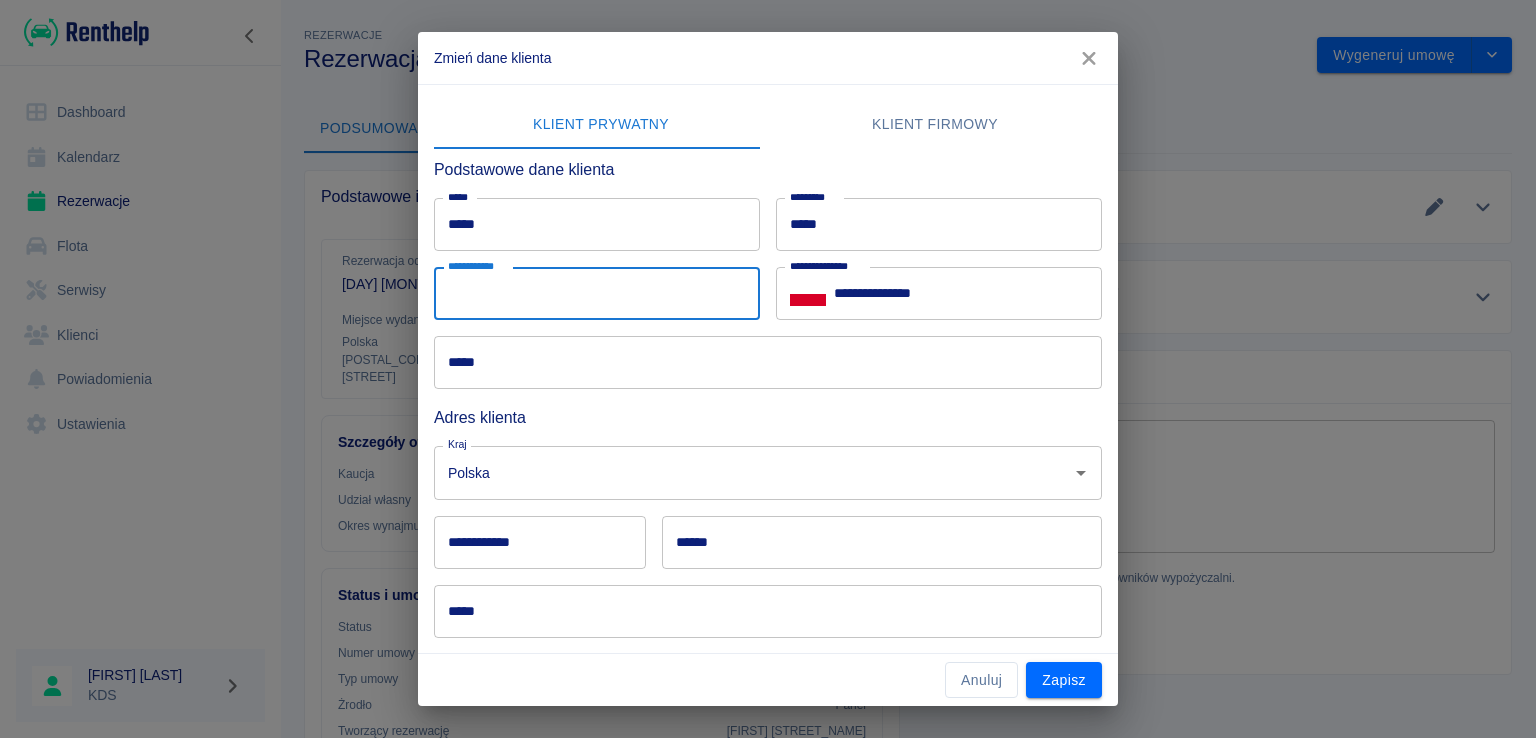 click on "**********" at bounding box center (597, 293) 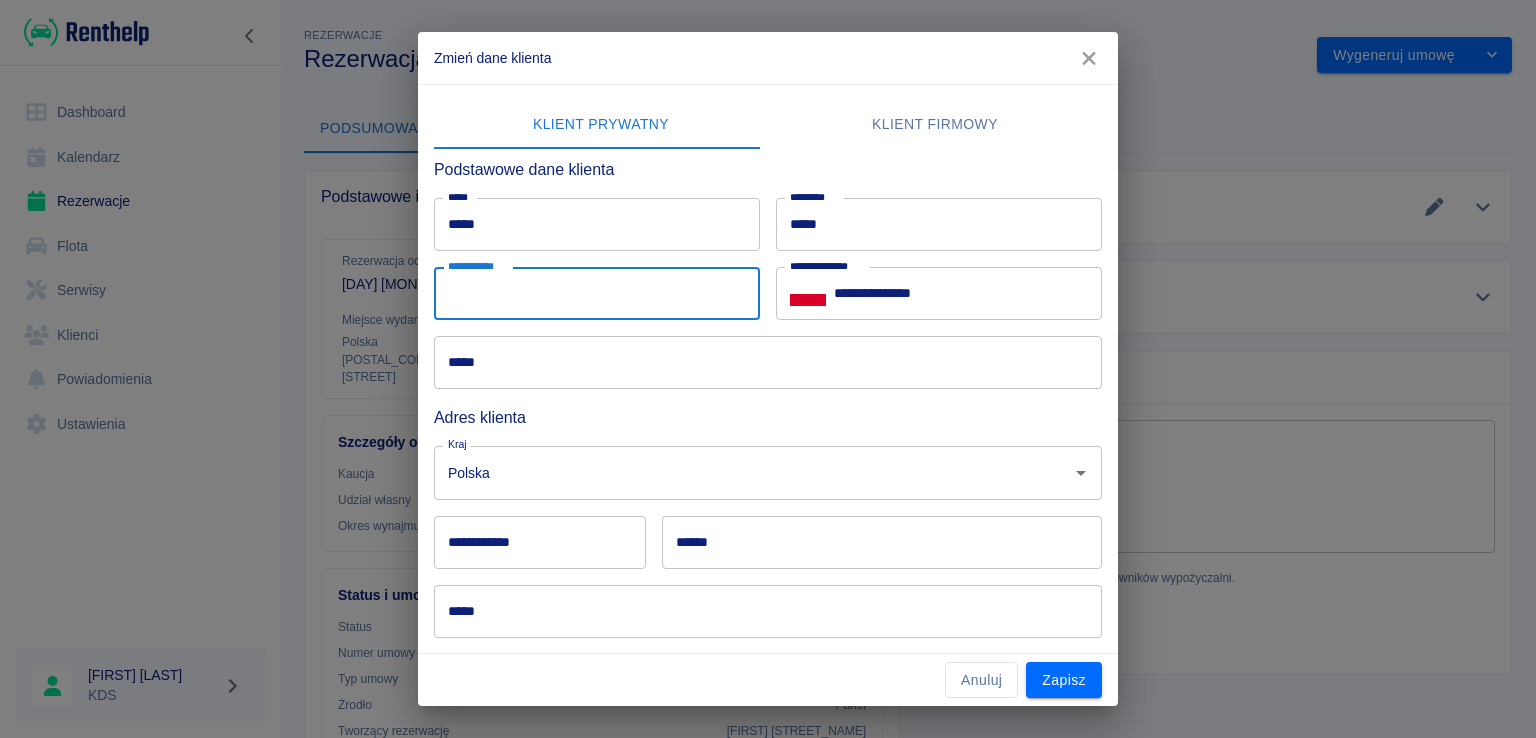 click on "**********" at bounding box center [597, 293] 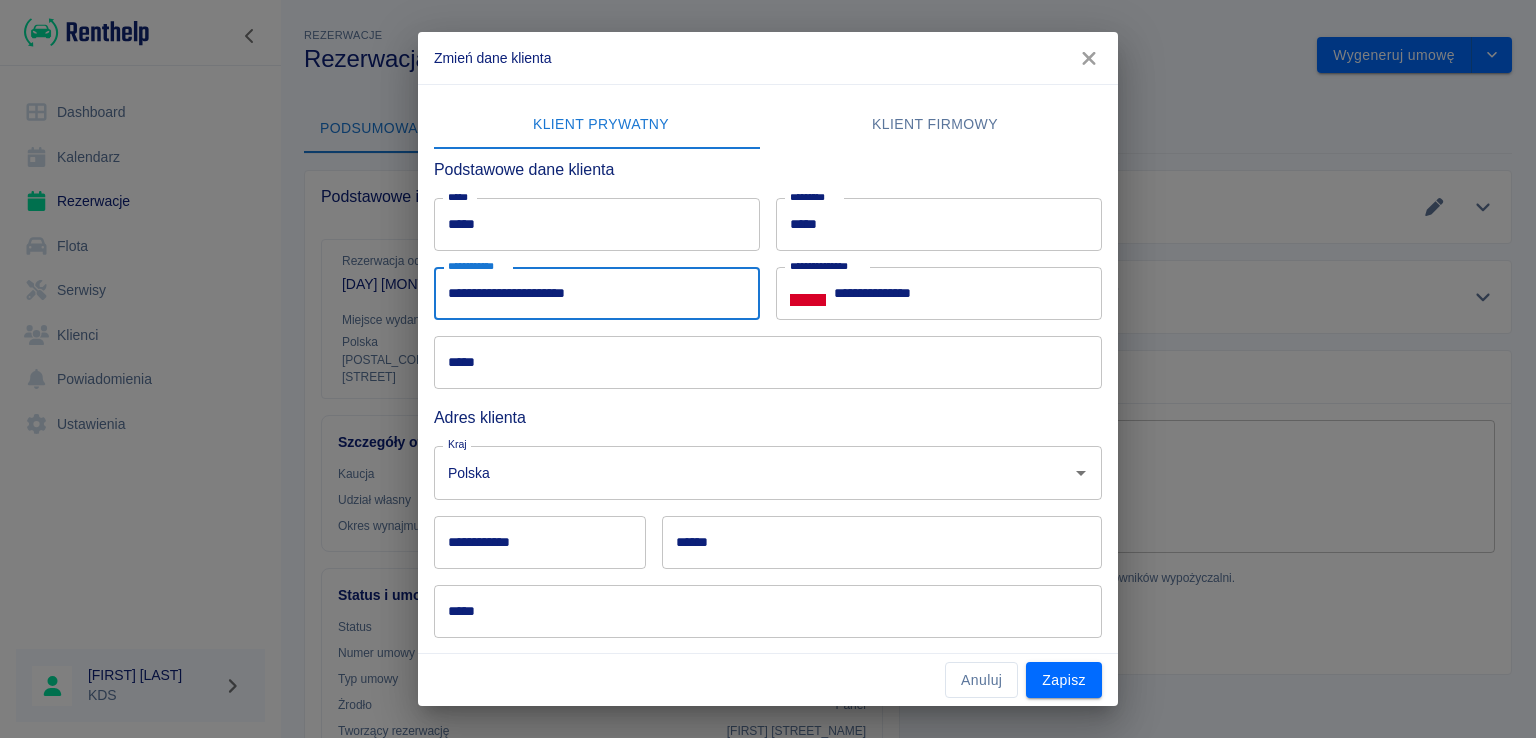 type on "**********" 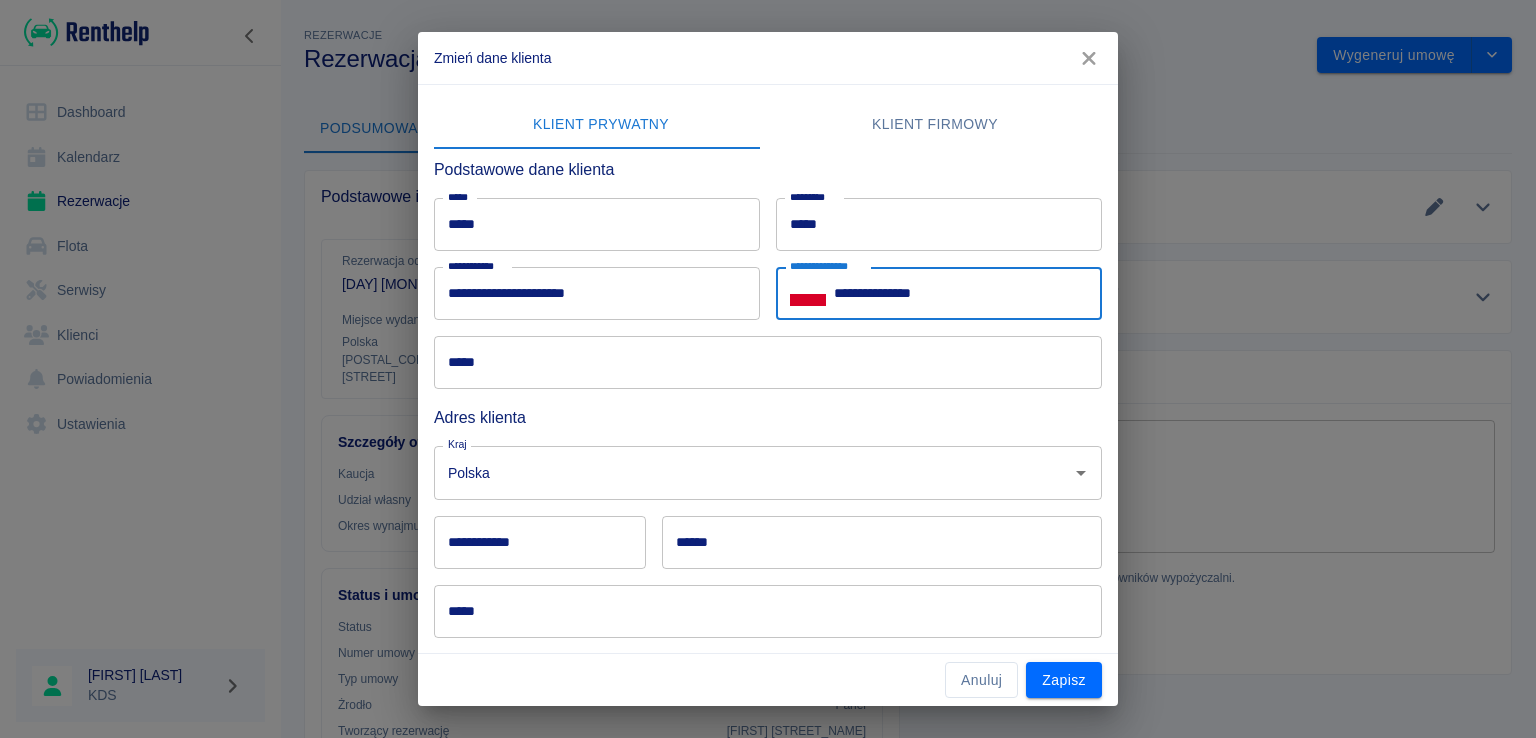 click on "**********" at bounding box center [968, 293] 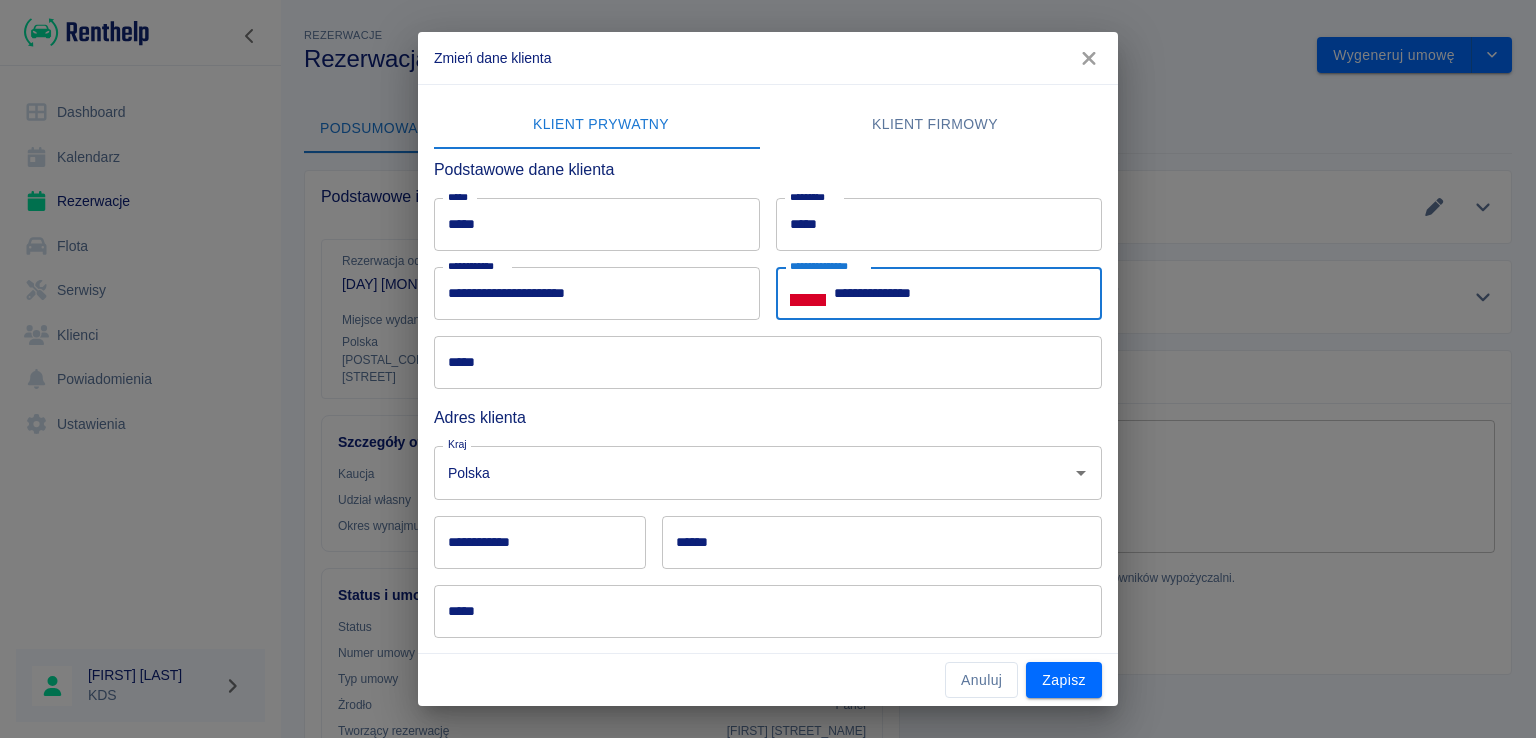type on "**********" 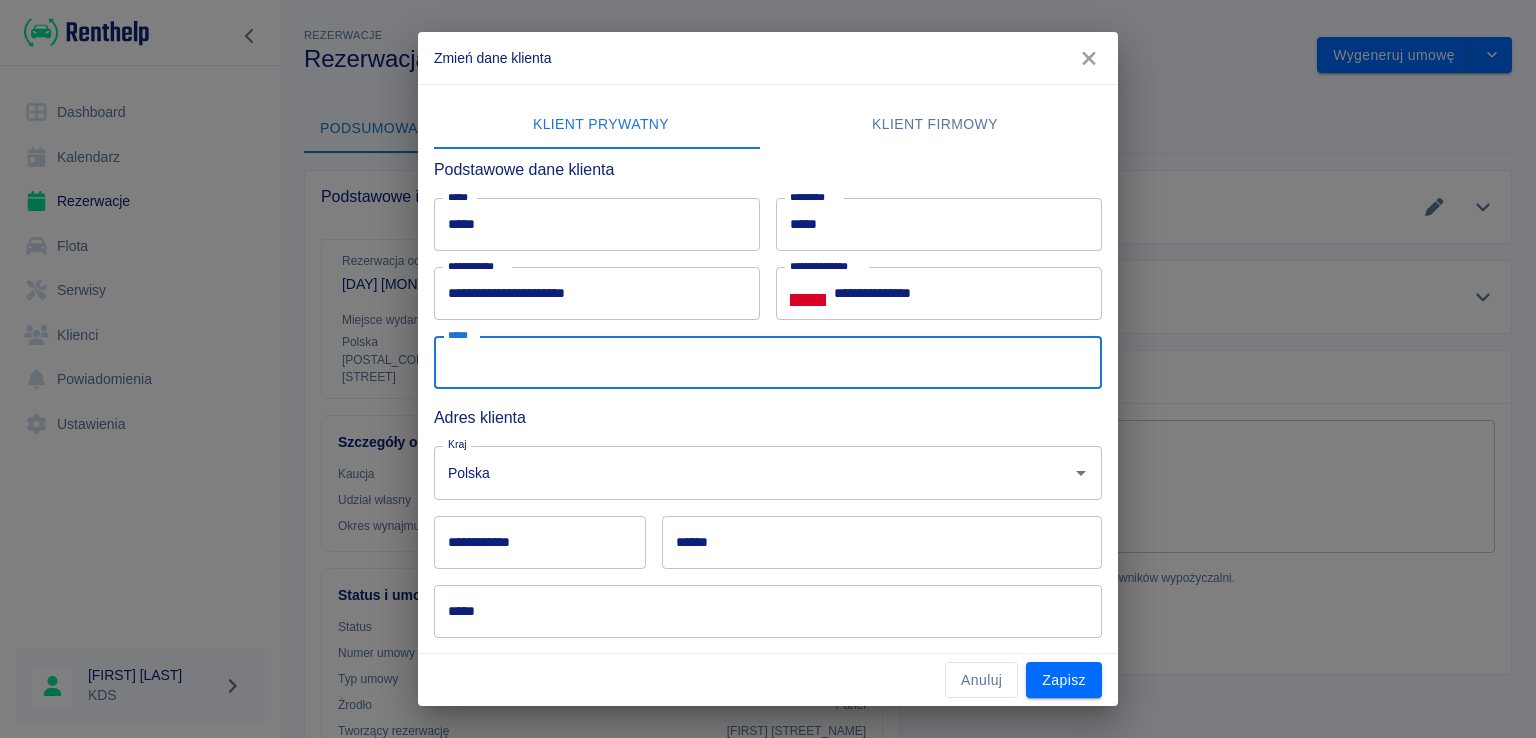 click on "*****" at bounding box center [768, 362] 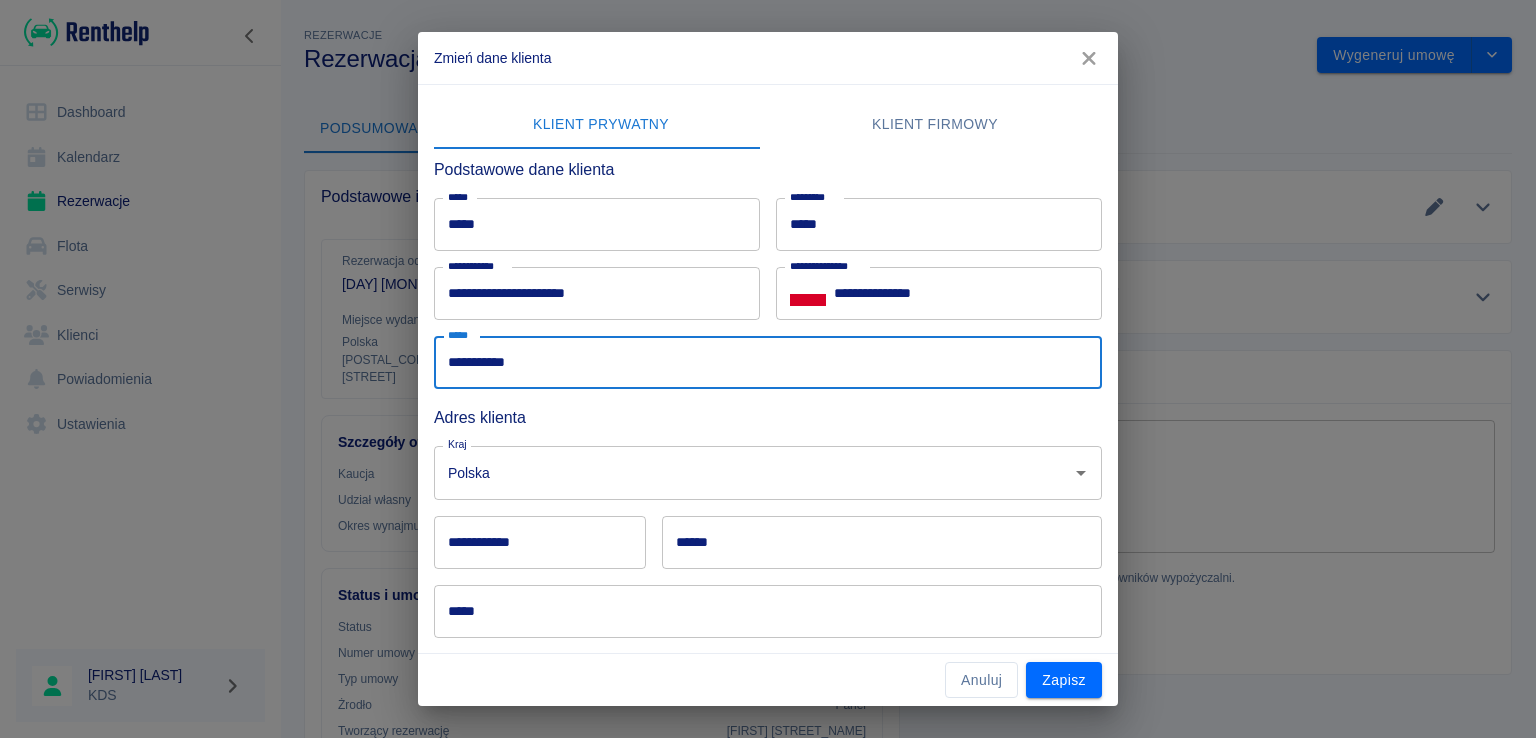 type on "**********" 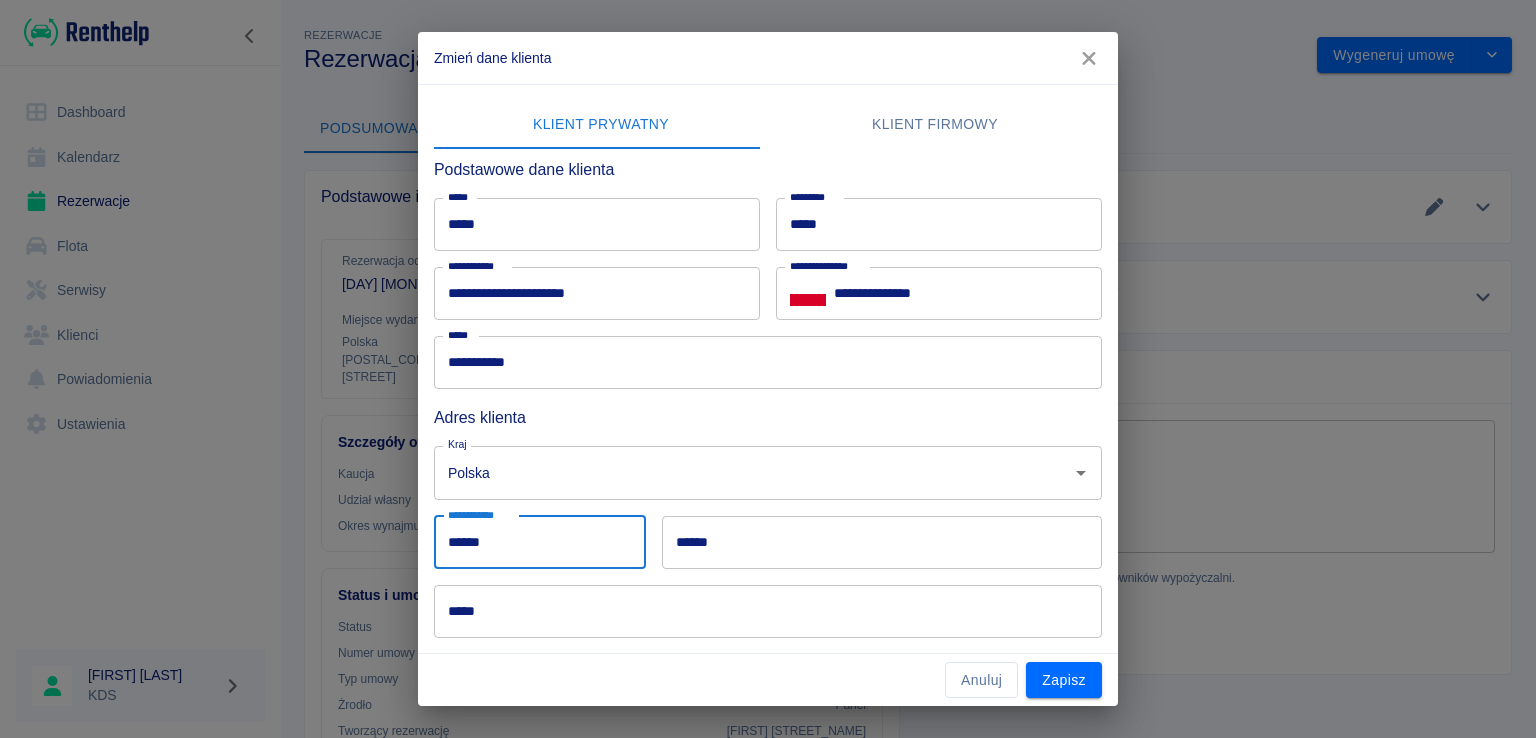 type on "******" 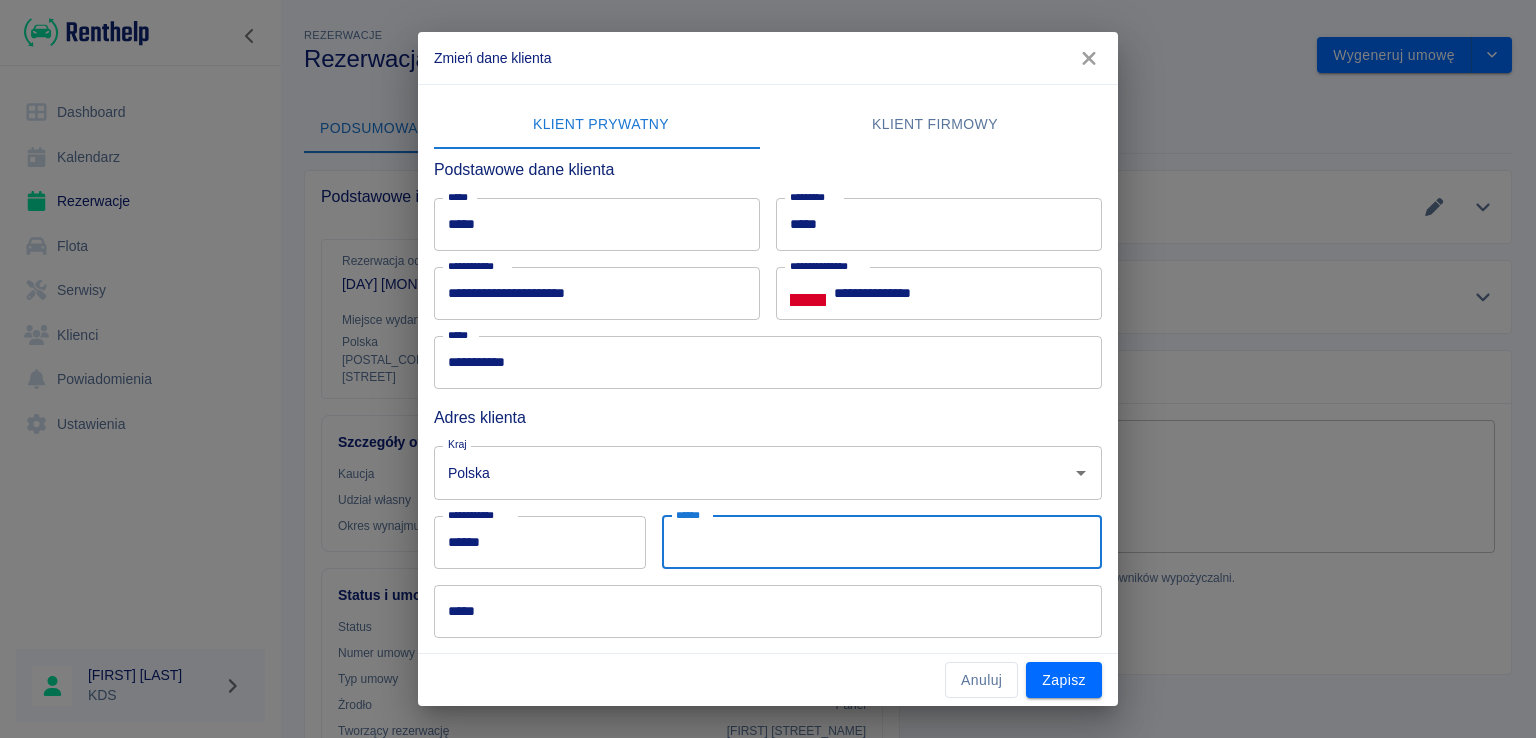 click on "******" at bounding box center (882, 542) 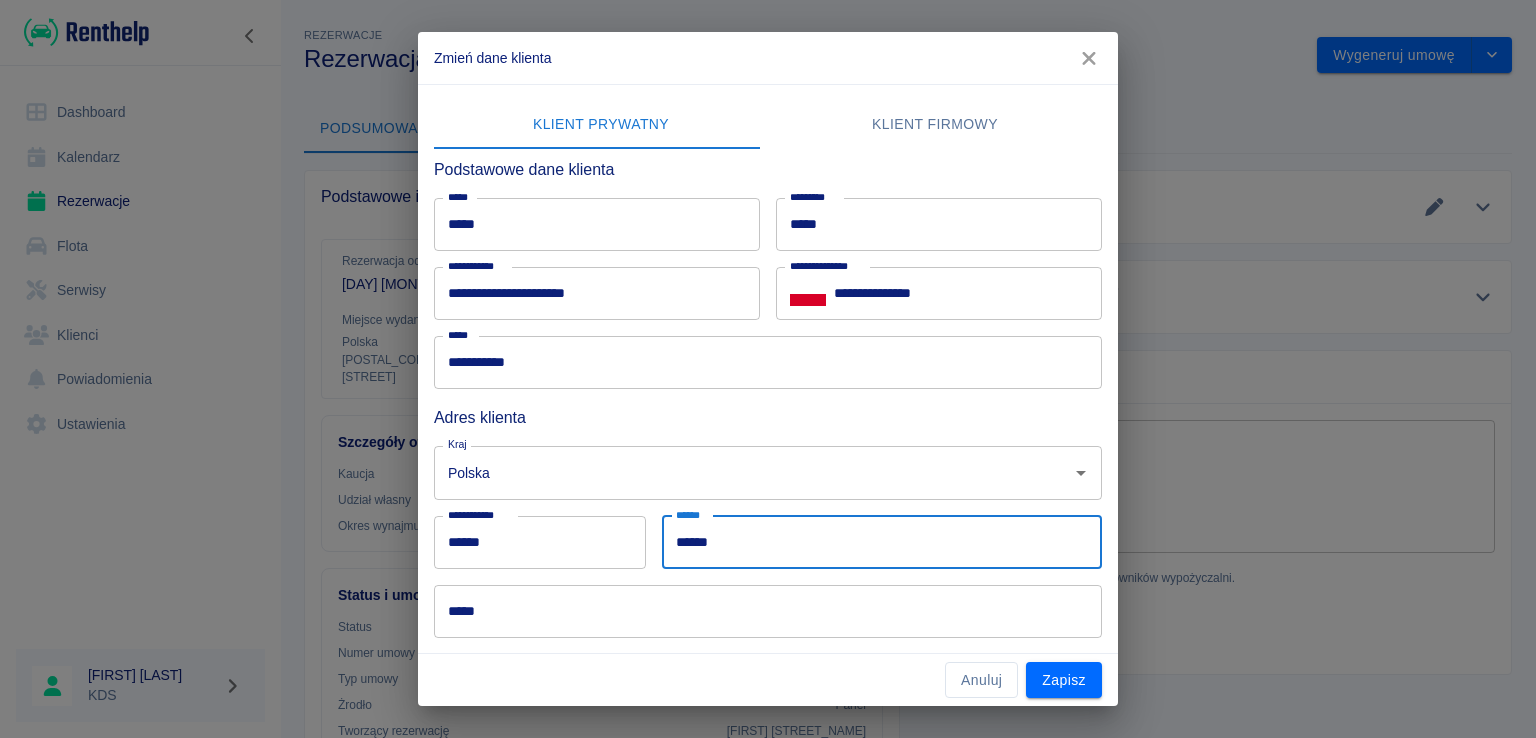 type on "******" 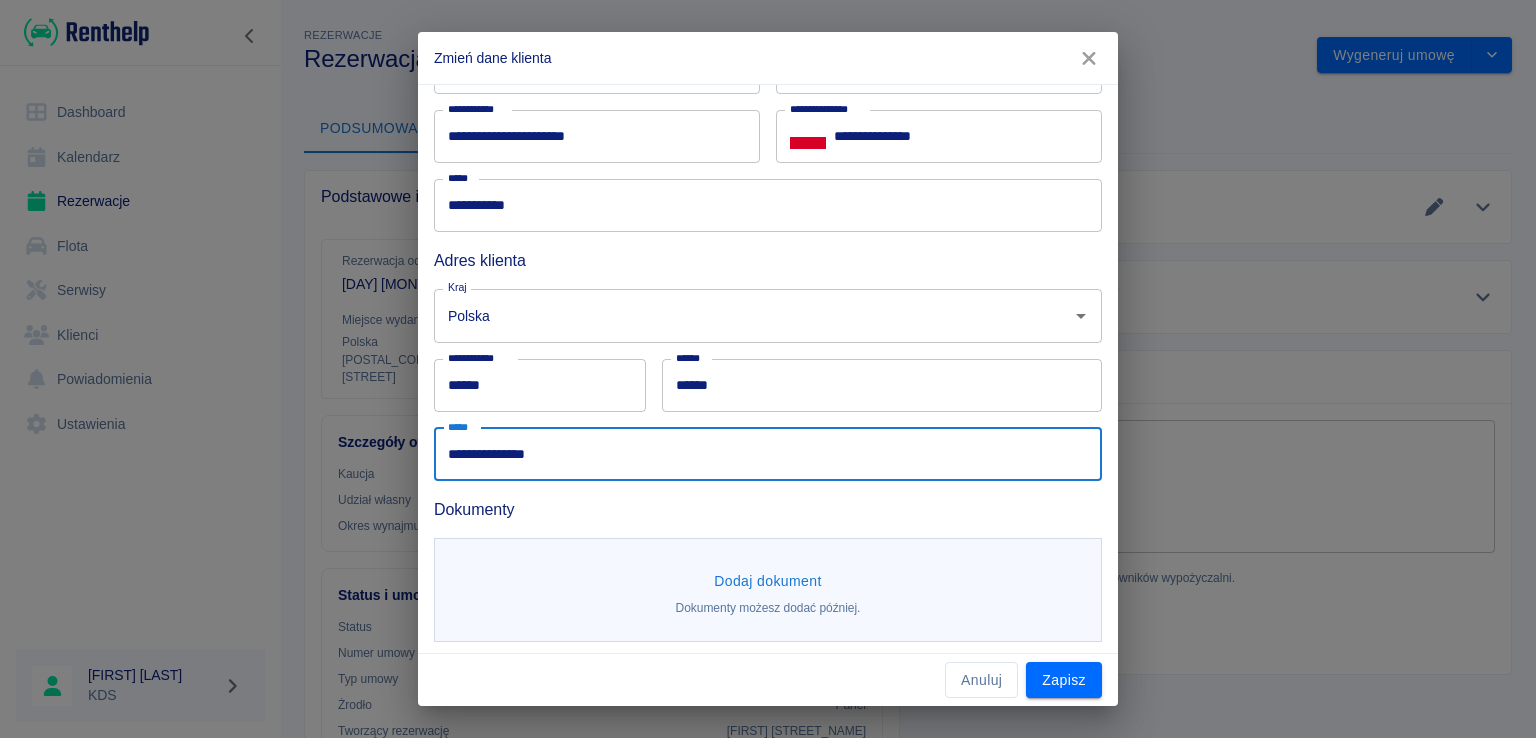 scroll, scrollTop: 162, scrollLeft: 0, axis: vertical 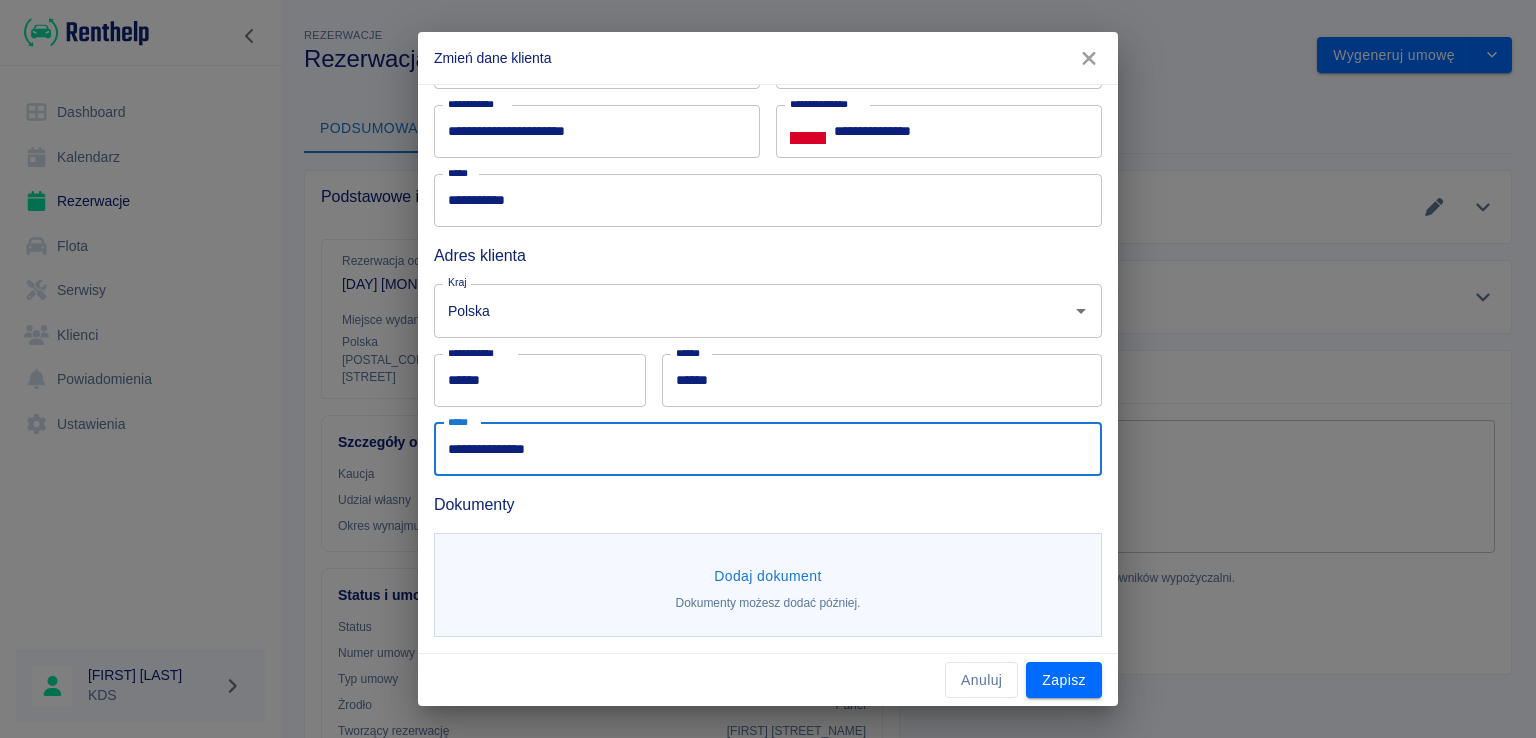 type on "**********" 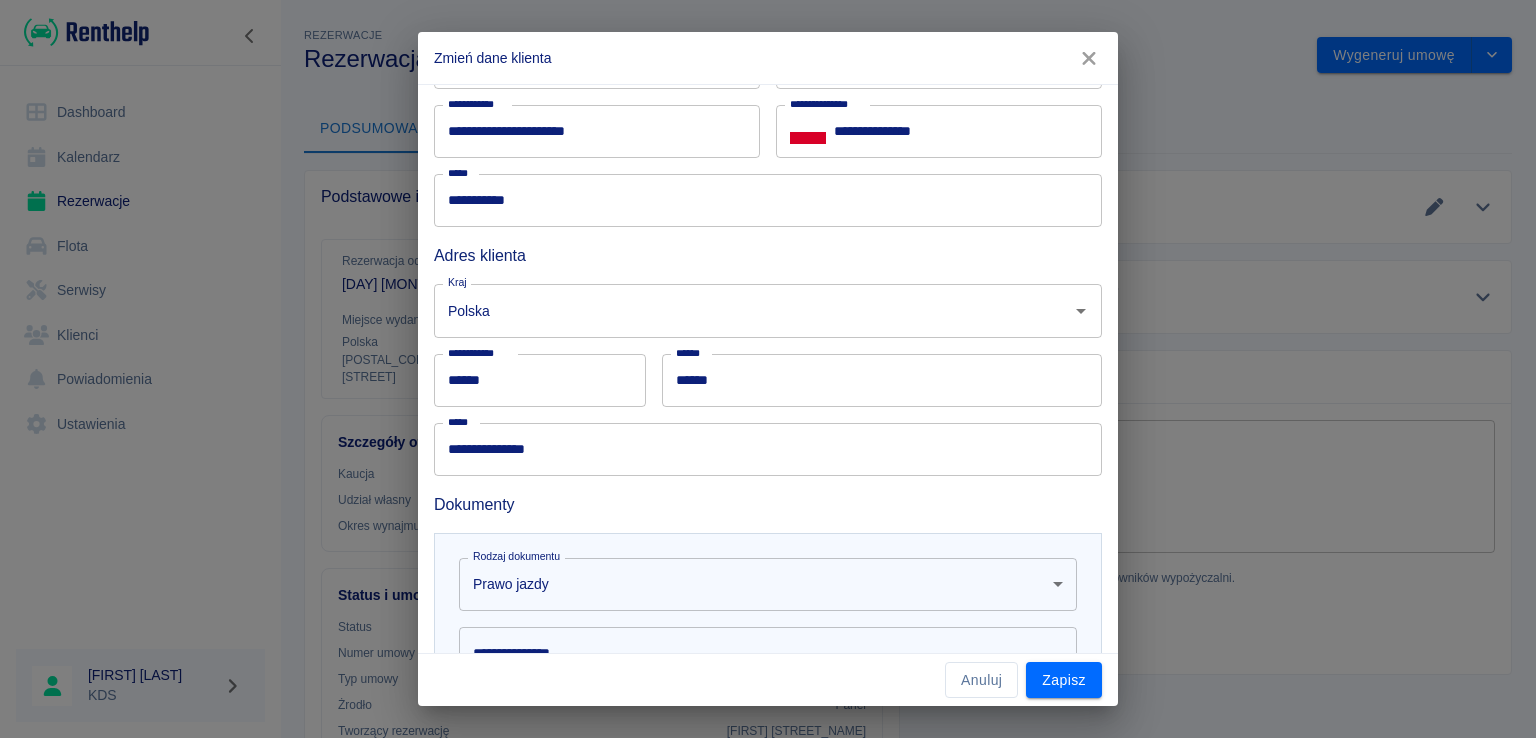 scroll, scrollTop: 362, scrollLeft: 0, axis: vertical 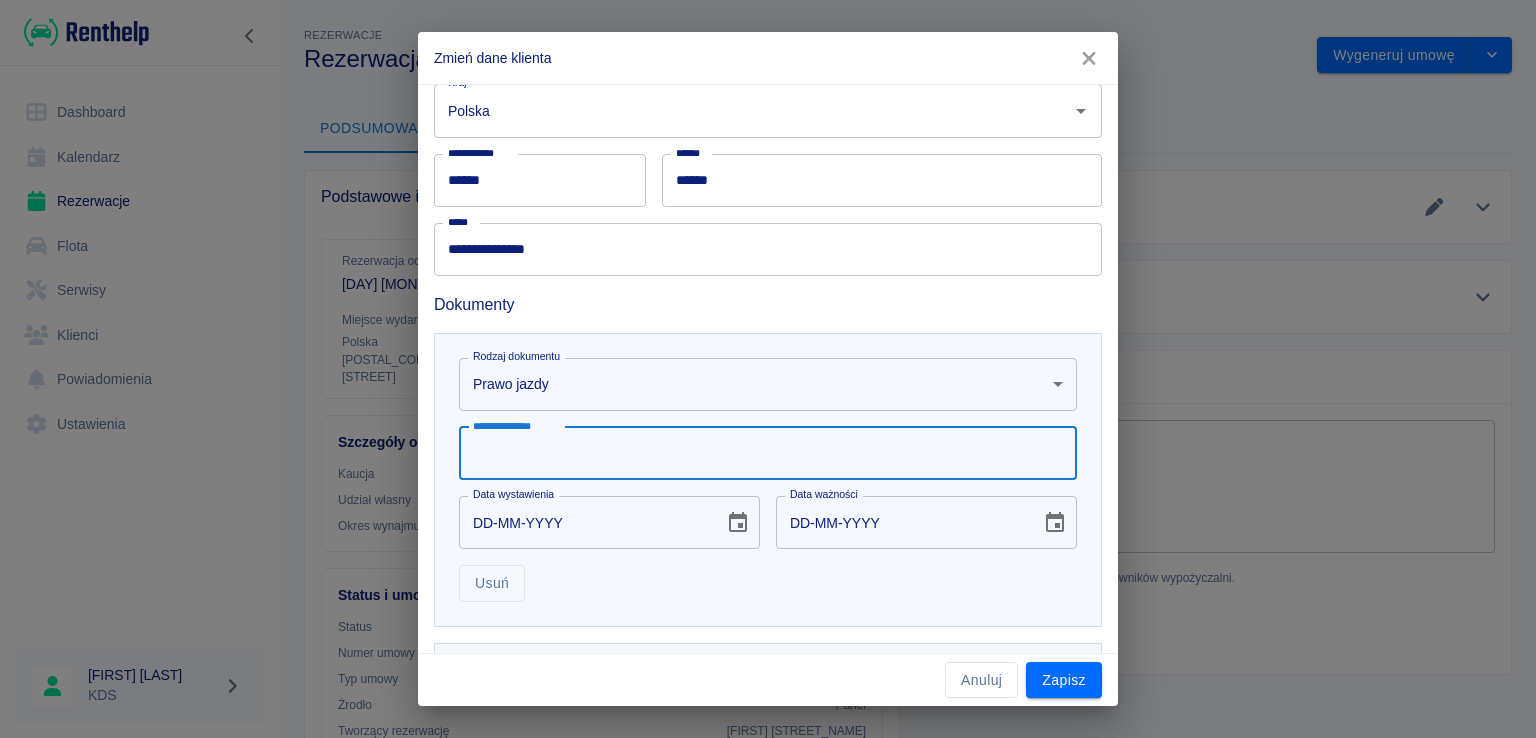 click on "**********" at bounding box center (768, 453) 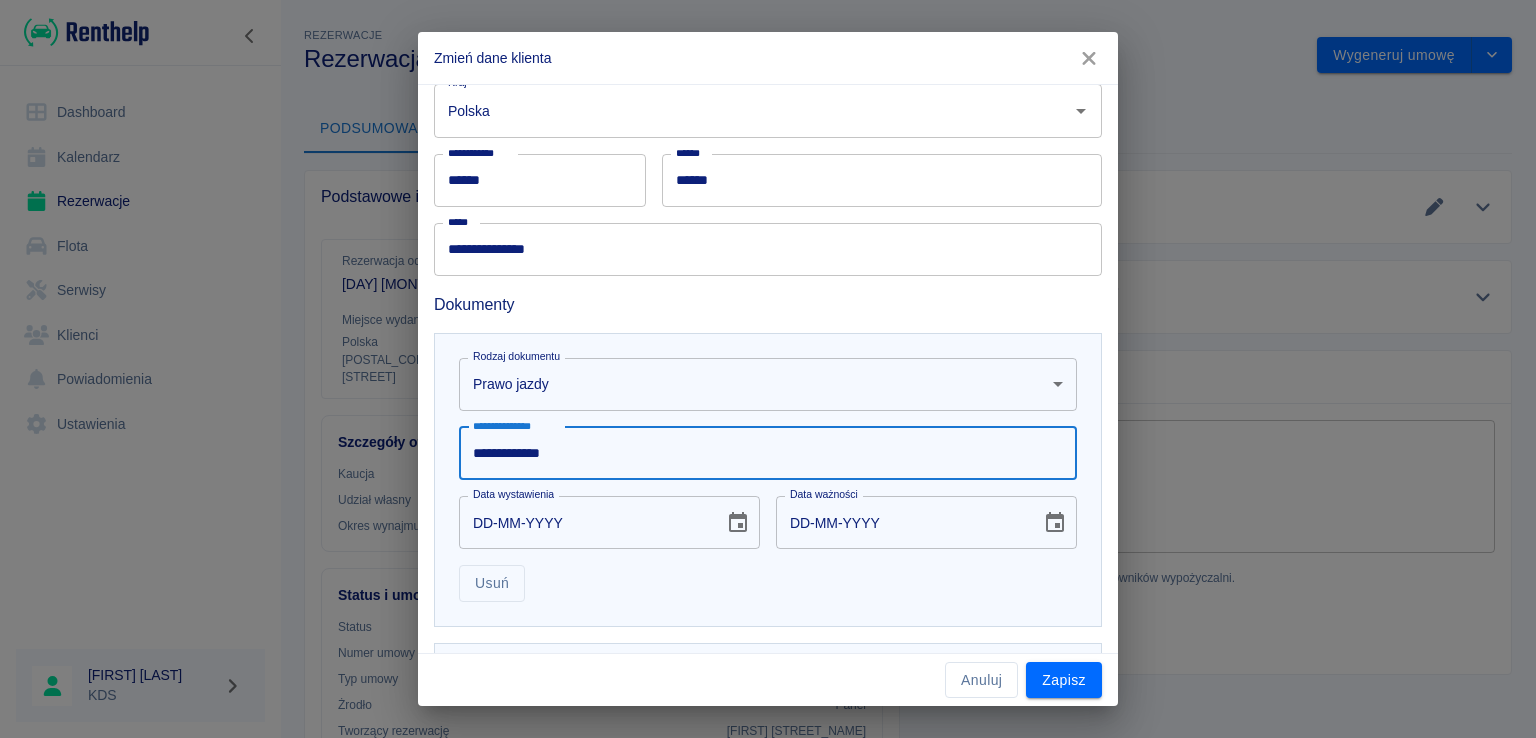 scroll, scrollTop: 453, scrollLeft: 0, axis: vertical 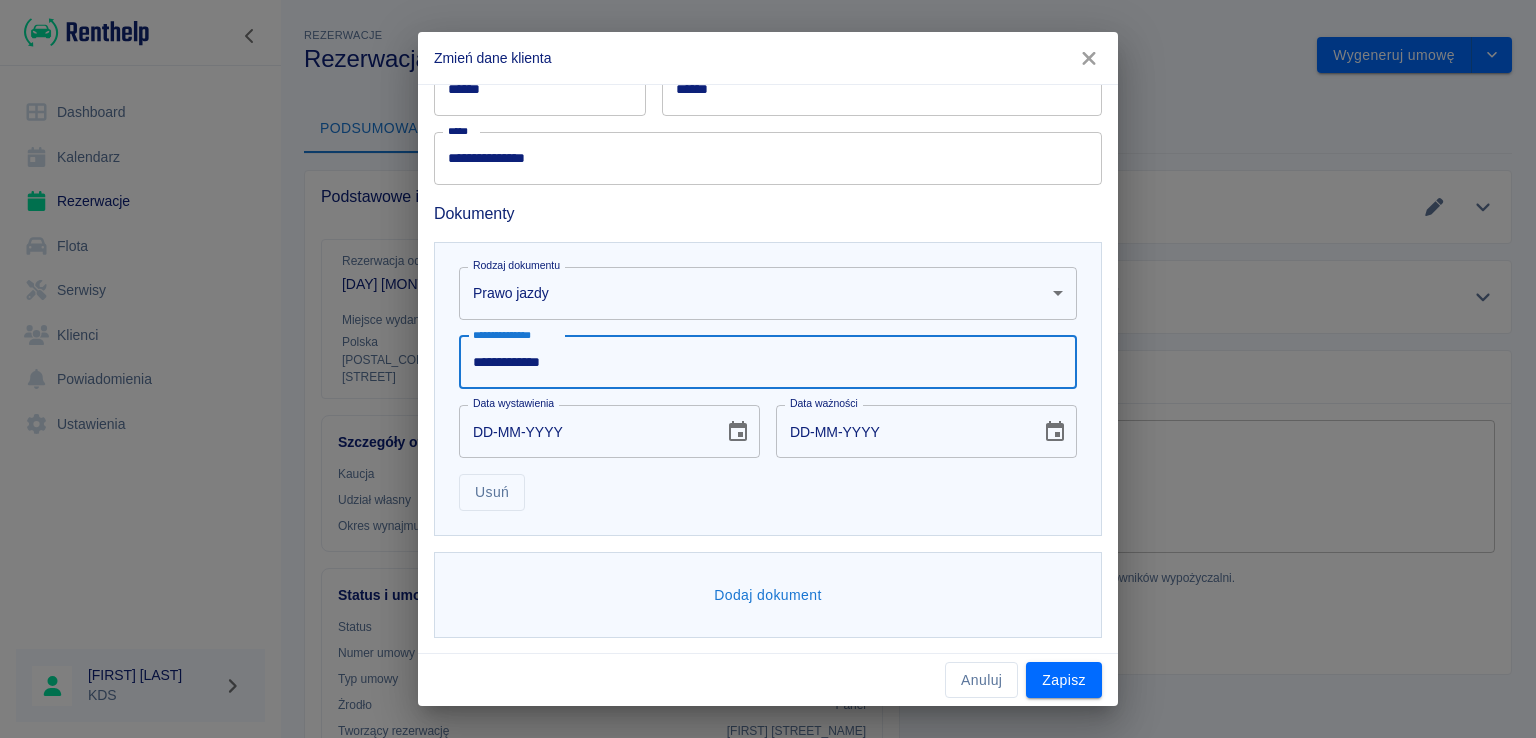type on "**********" 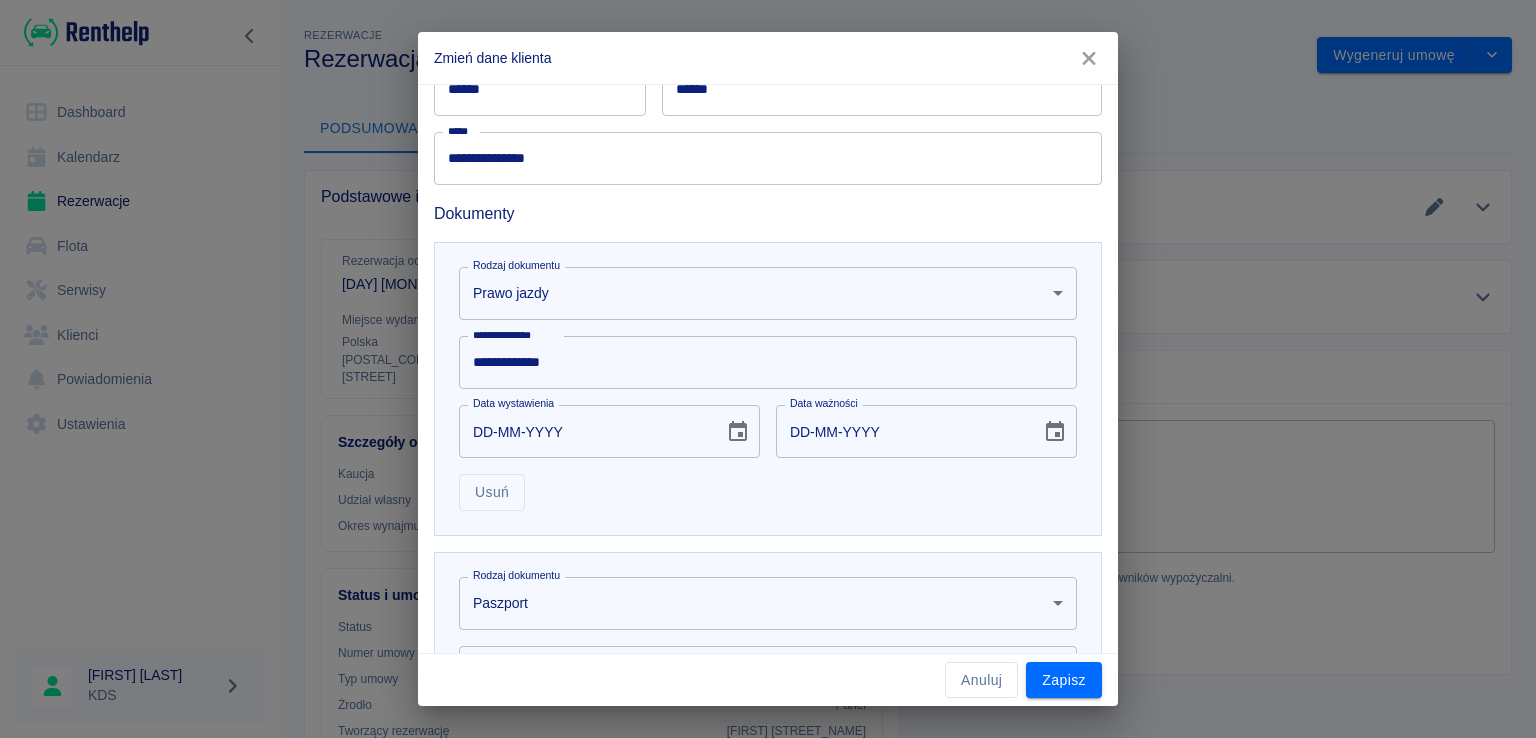 scroll, scrollTop: 653, scrollLeft: 0, axis: vertical 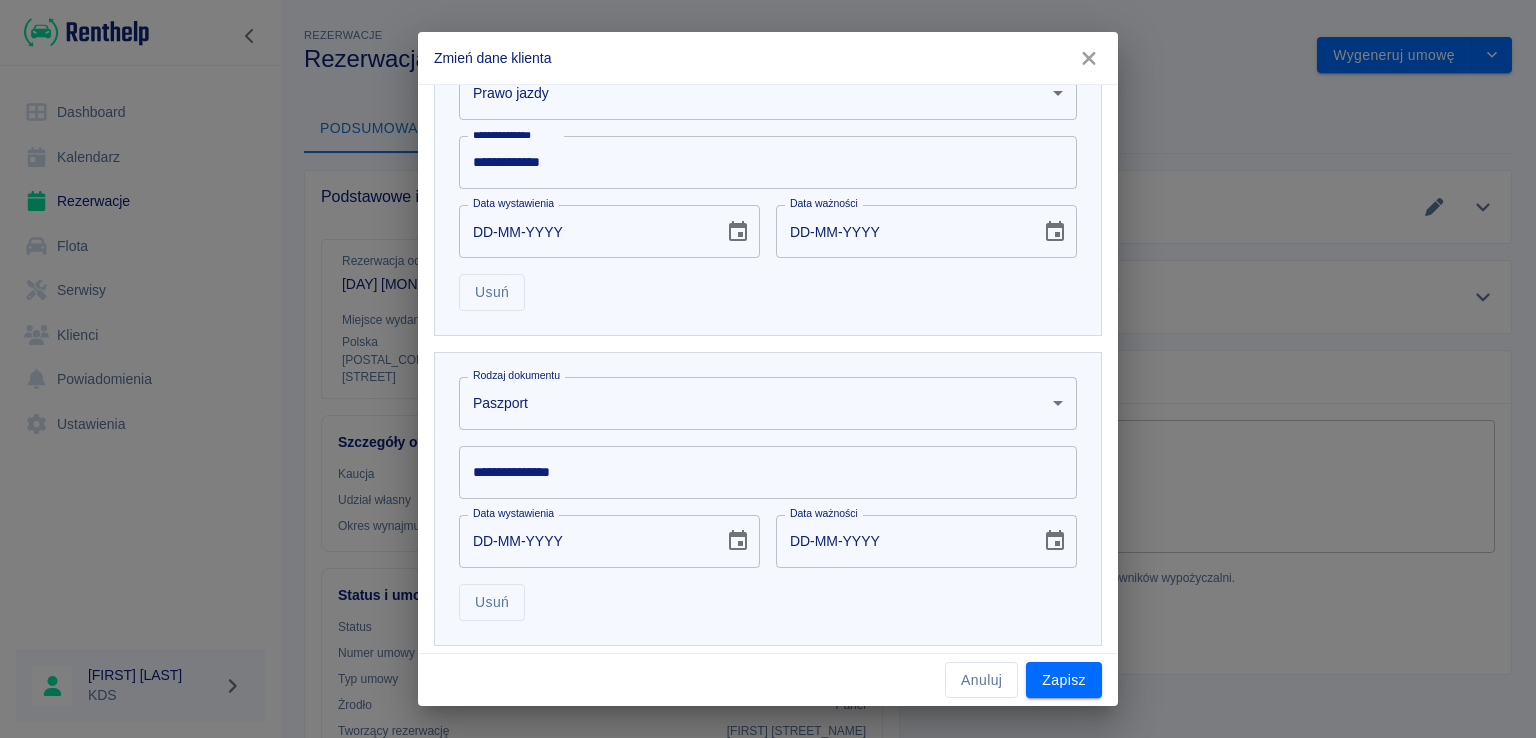click on "**********" at bounding box center [768, 369] 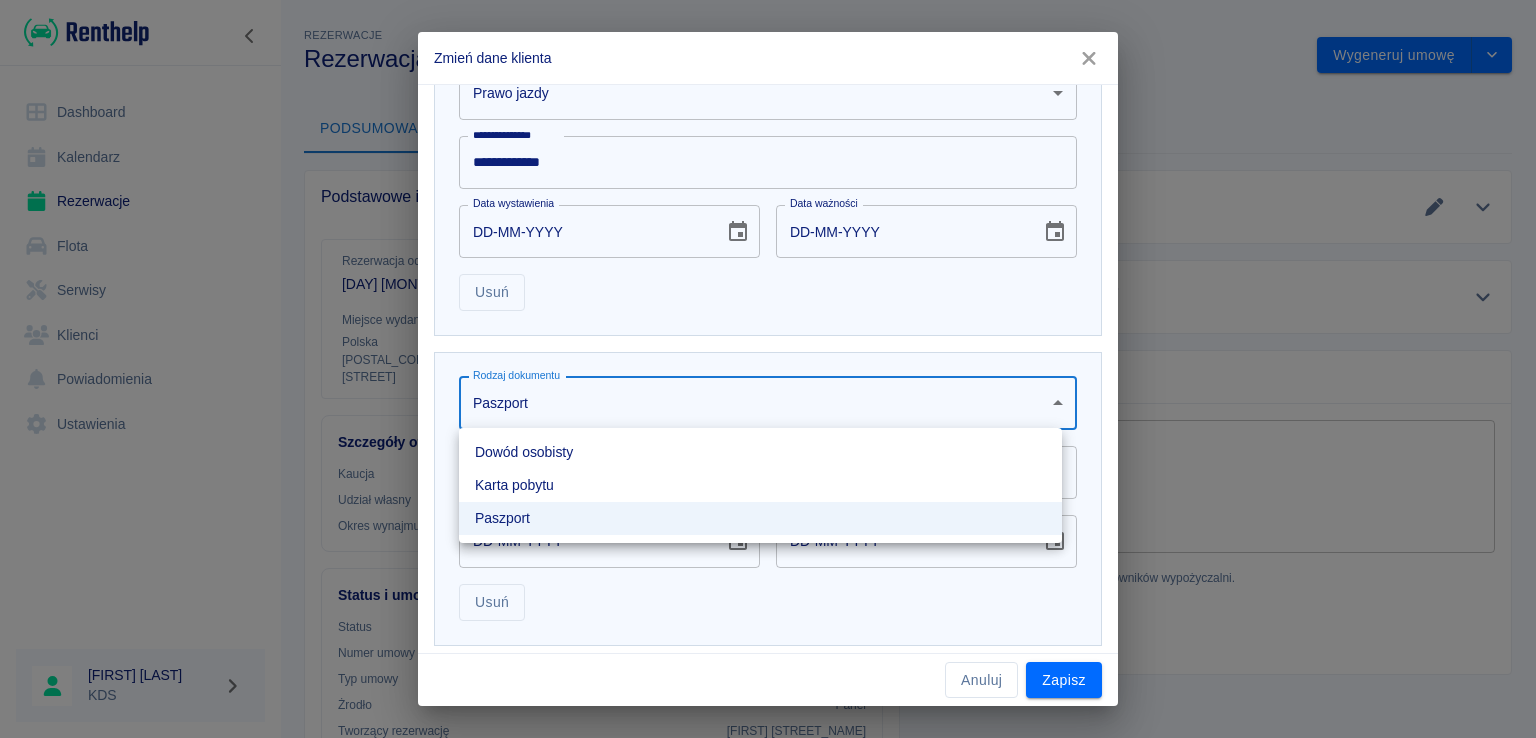 click on "Dowód osobisty" at bounding box center (760, 452) 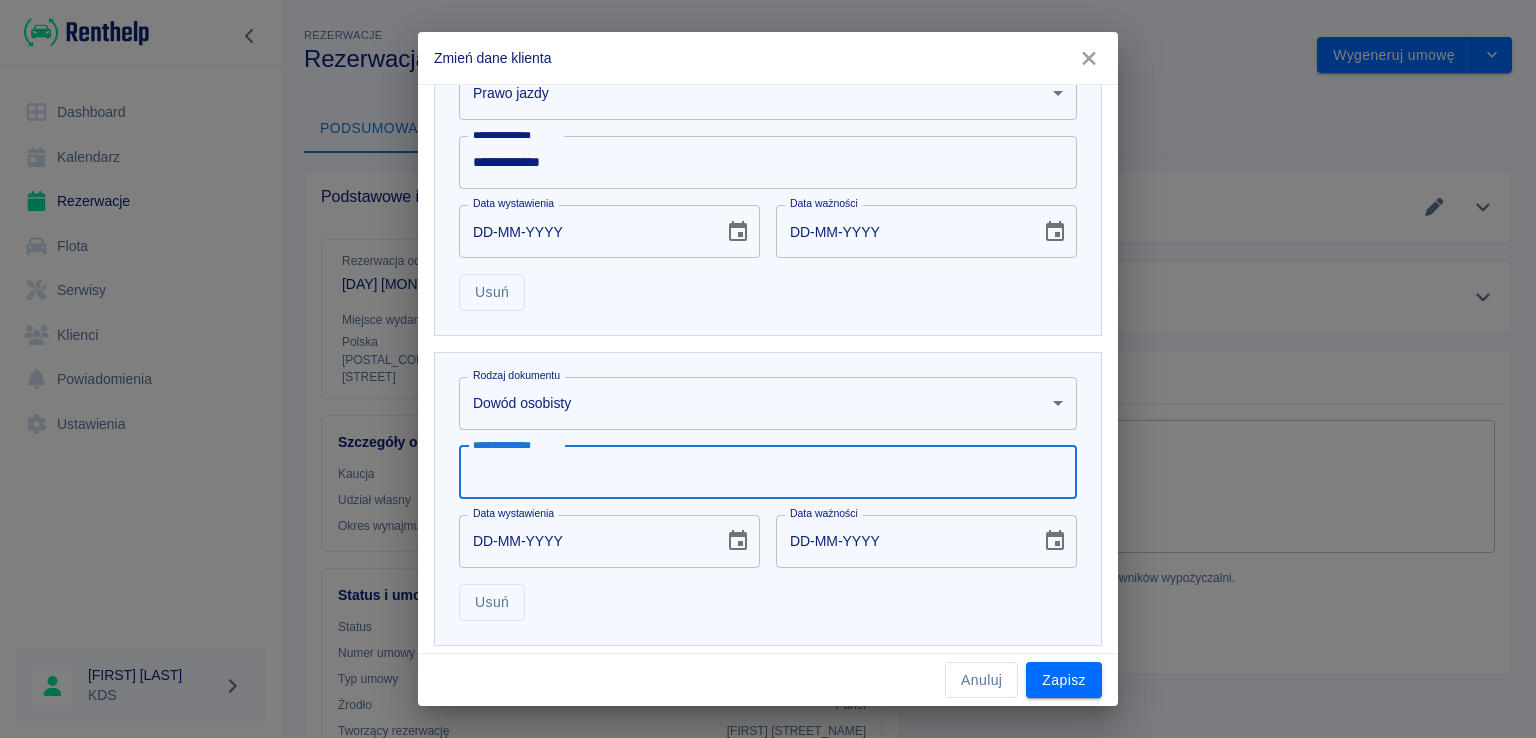 click on "**********" at bounding box center (768, 472) 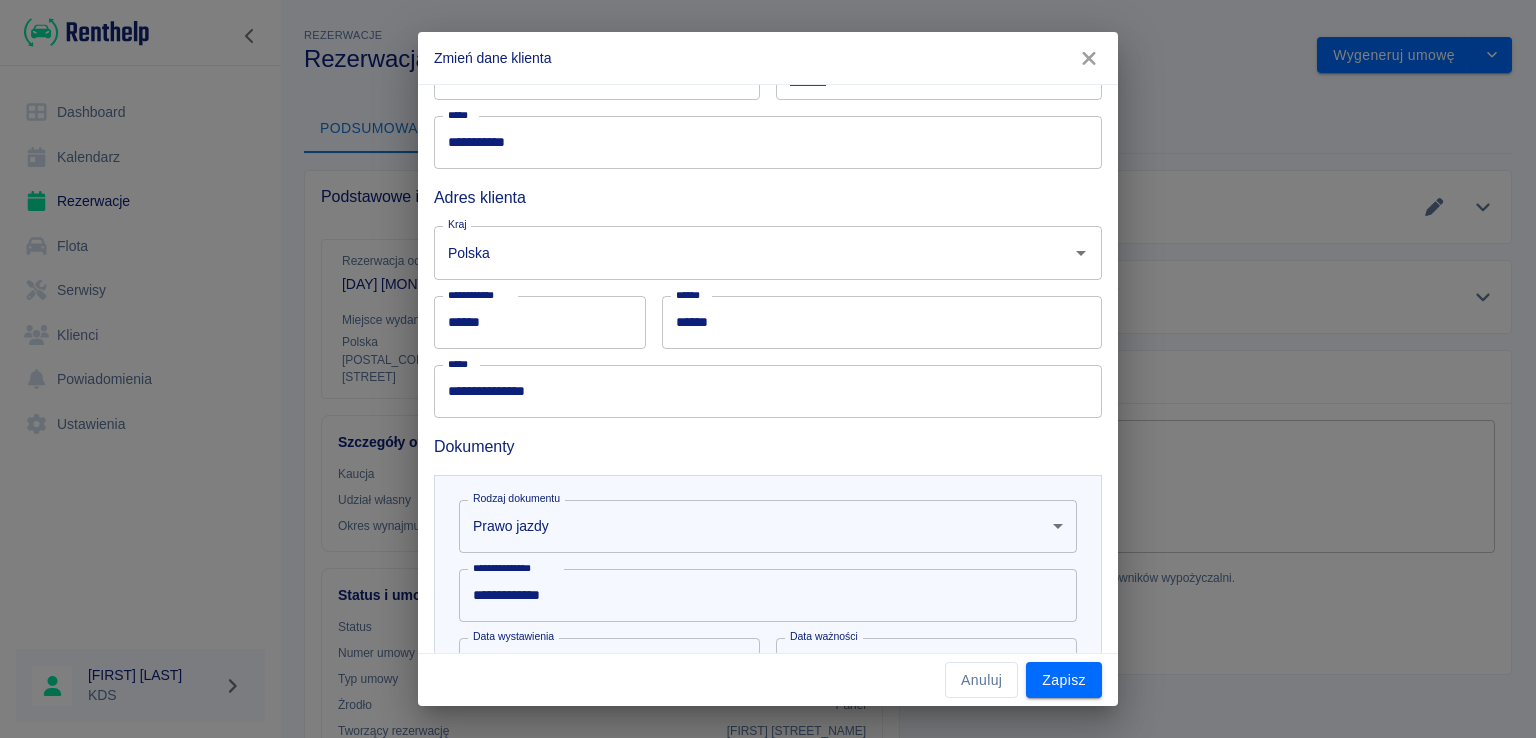 scroll, scrollTop: 53, scrollLeft: 0, axis: vertical 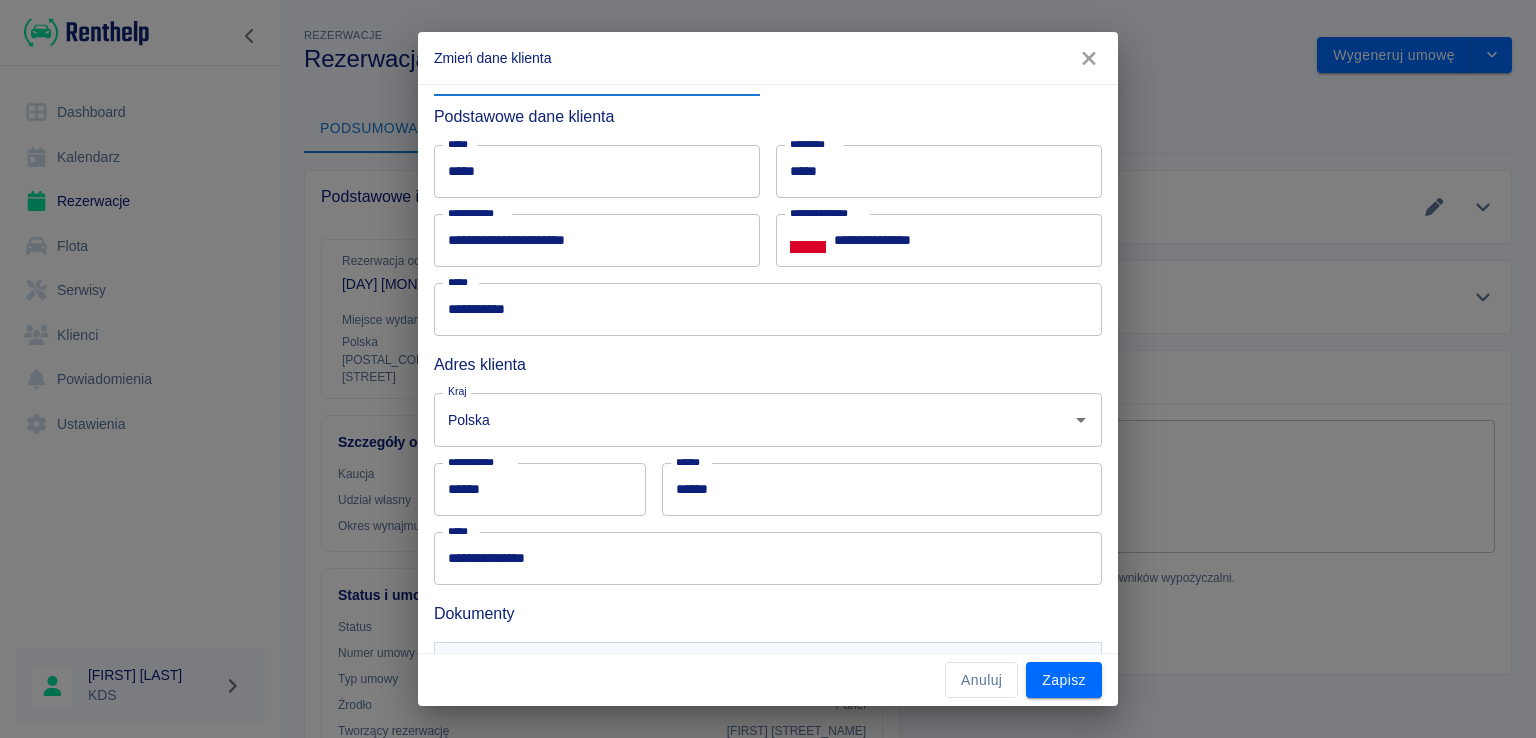 type on "**********" 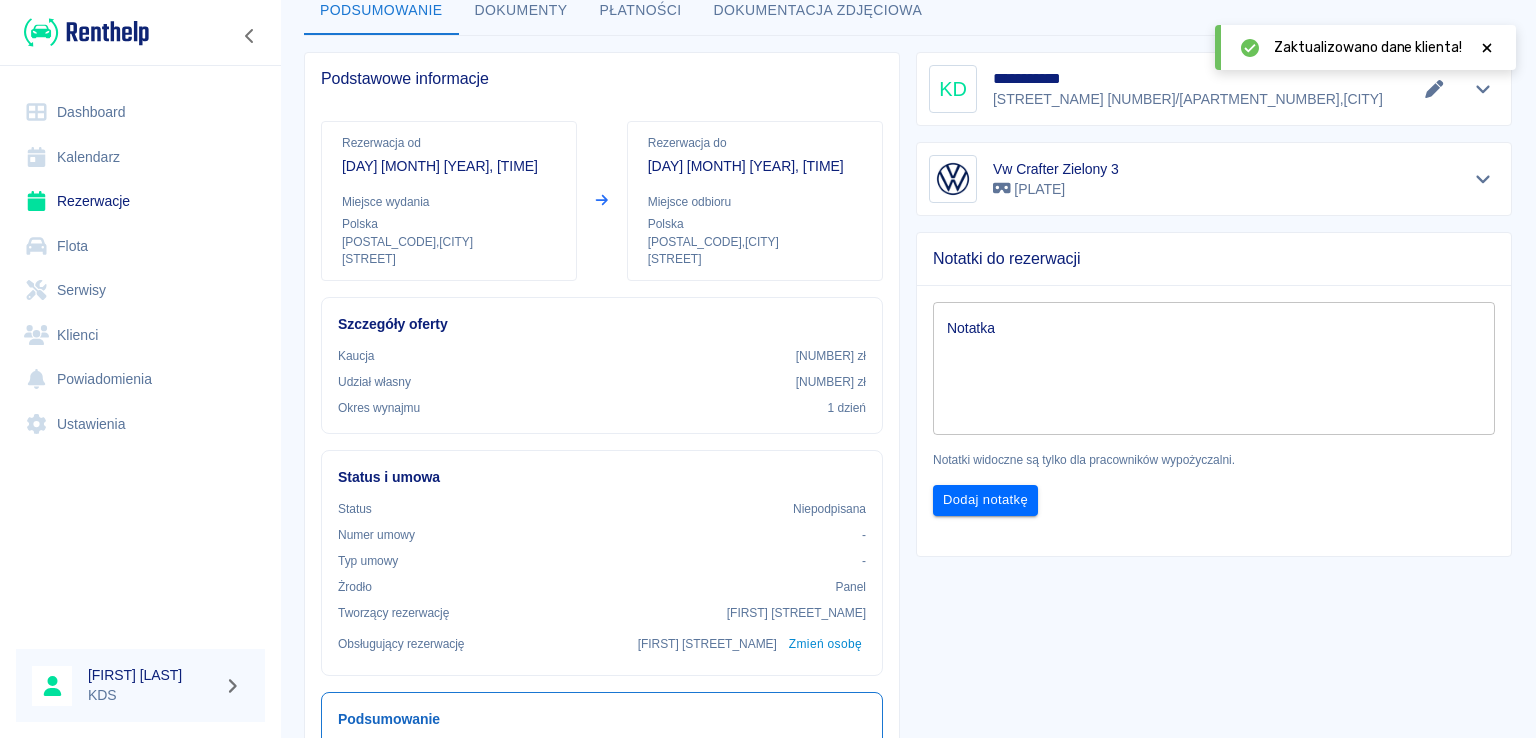 scroll, scrollTop: 0, scrollLeft: 0, axis: both 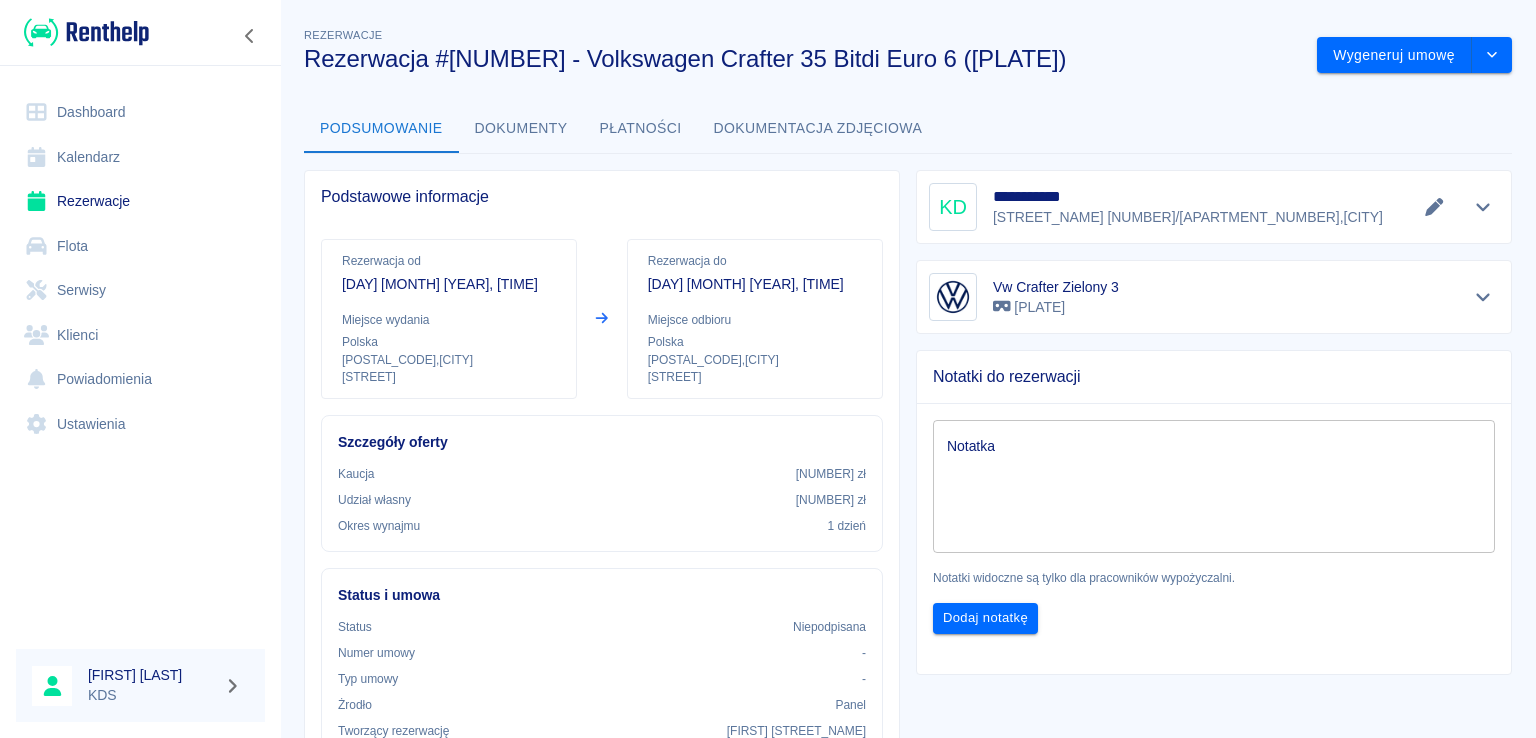drag, startPoint x: 894, startPoint y: 182, endPoint x: 913, endPoint y: 776, distance: 594.3038 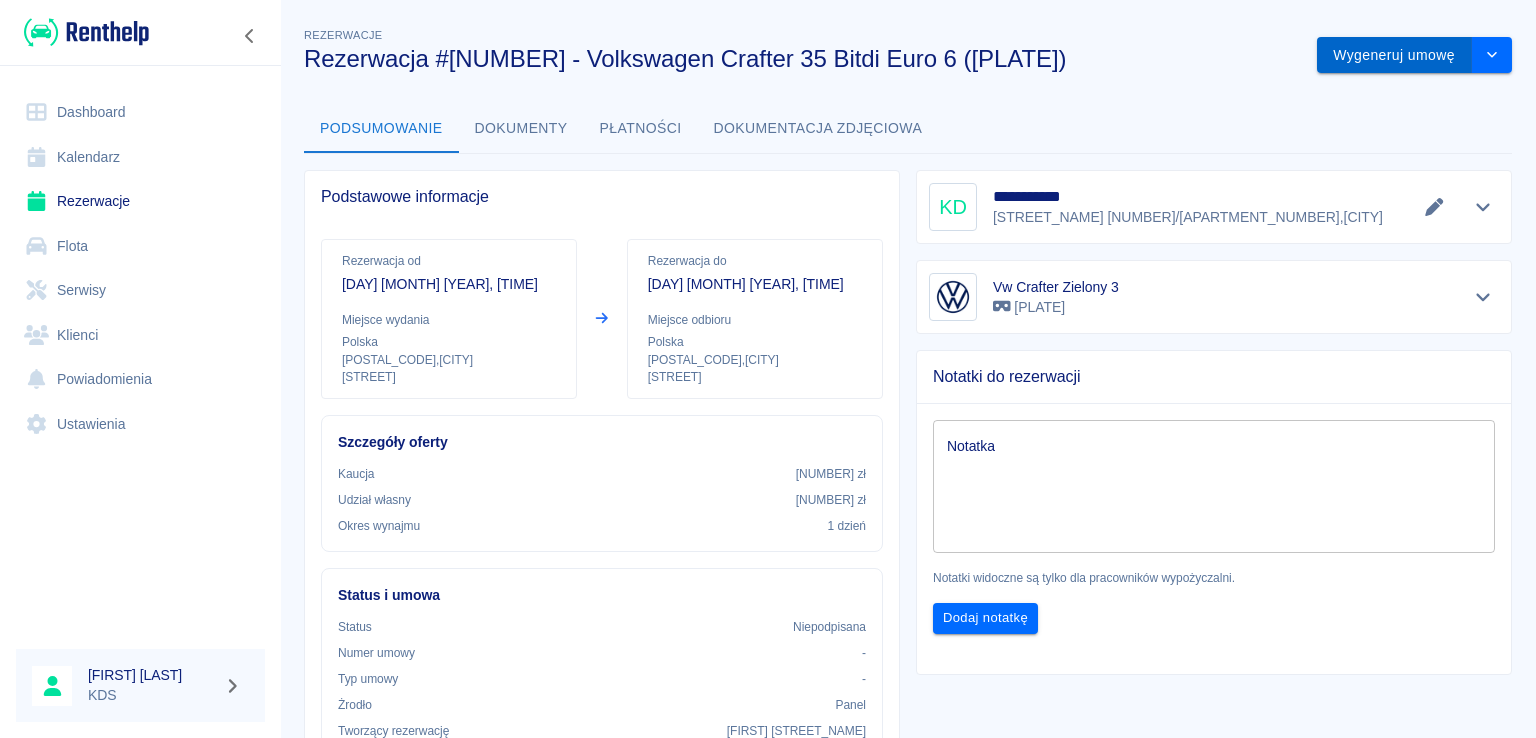 click on "Wygeneruj umowę" at bounding box center [1394, 55] 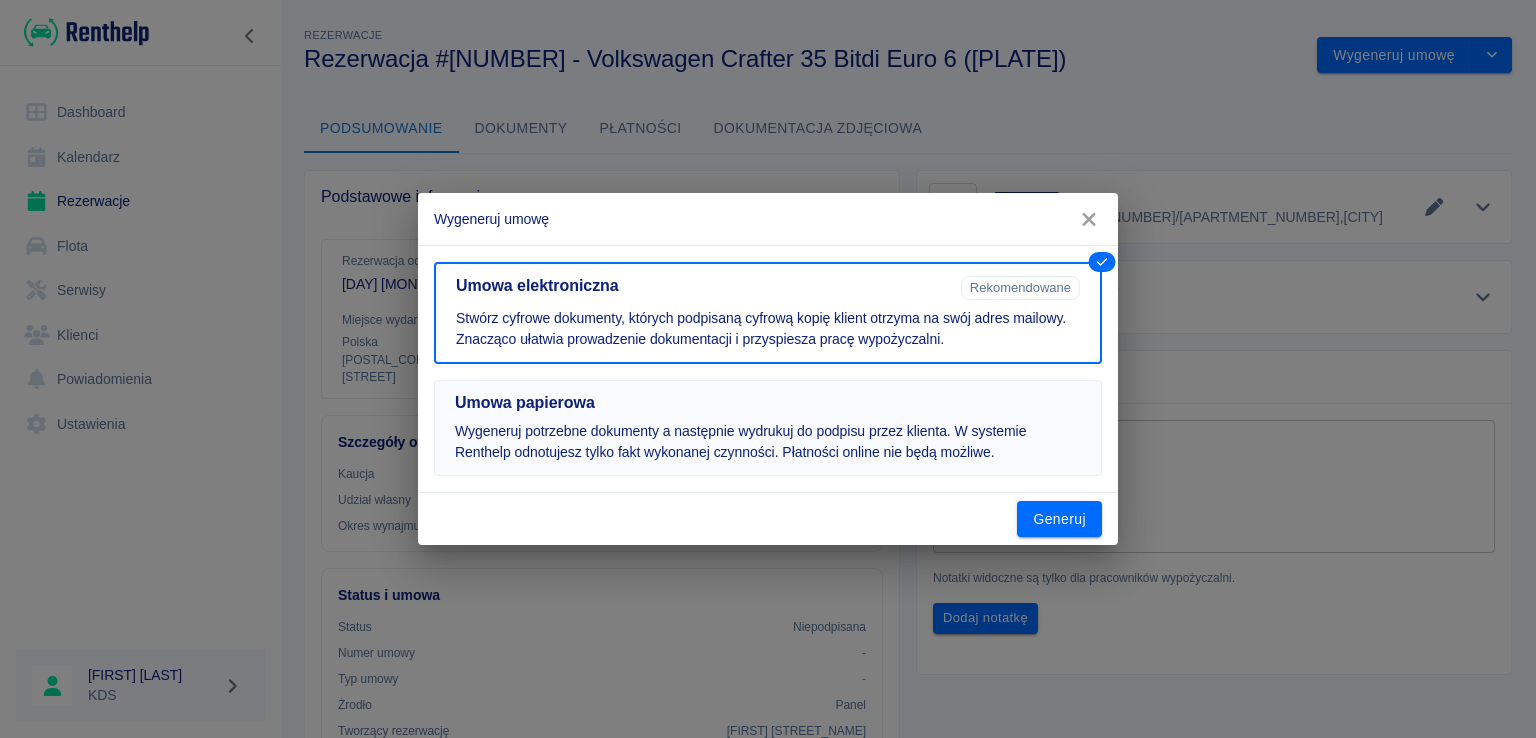 click on "Wygeneruj potrzebne dokumenty a następnie wydrukuj do podpisu przez klienta. W systemie Renthelp odnotujesz tylko fakt wykonanej czynności. Płatności online nie będą możliwe." at bounding box center (768, 442) 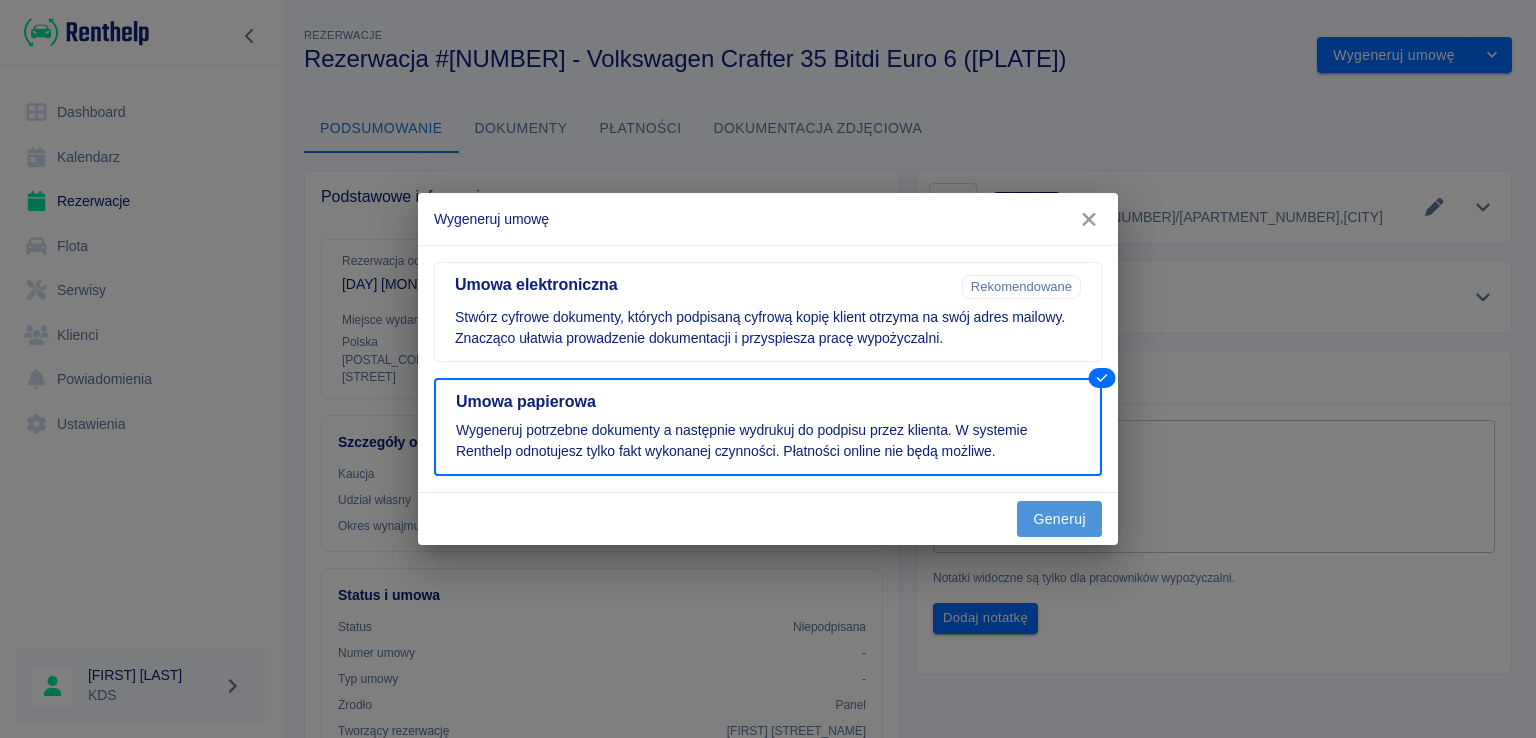 click on "Generuj" at bounding box center (1059, 519) 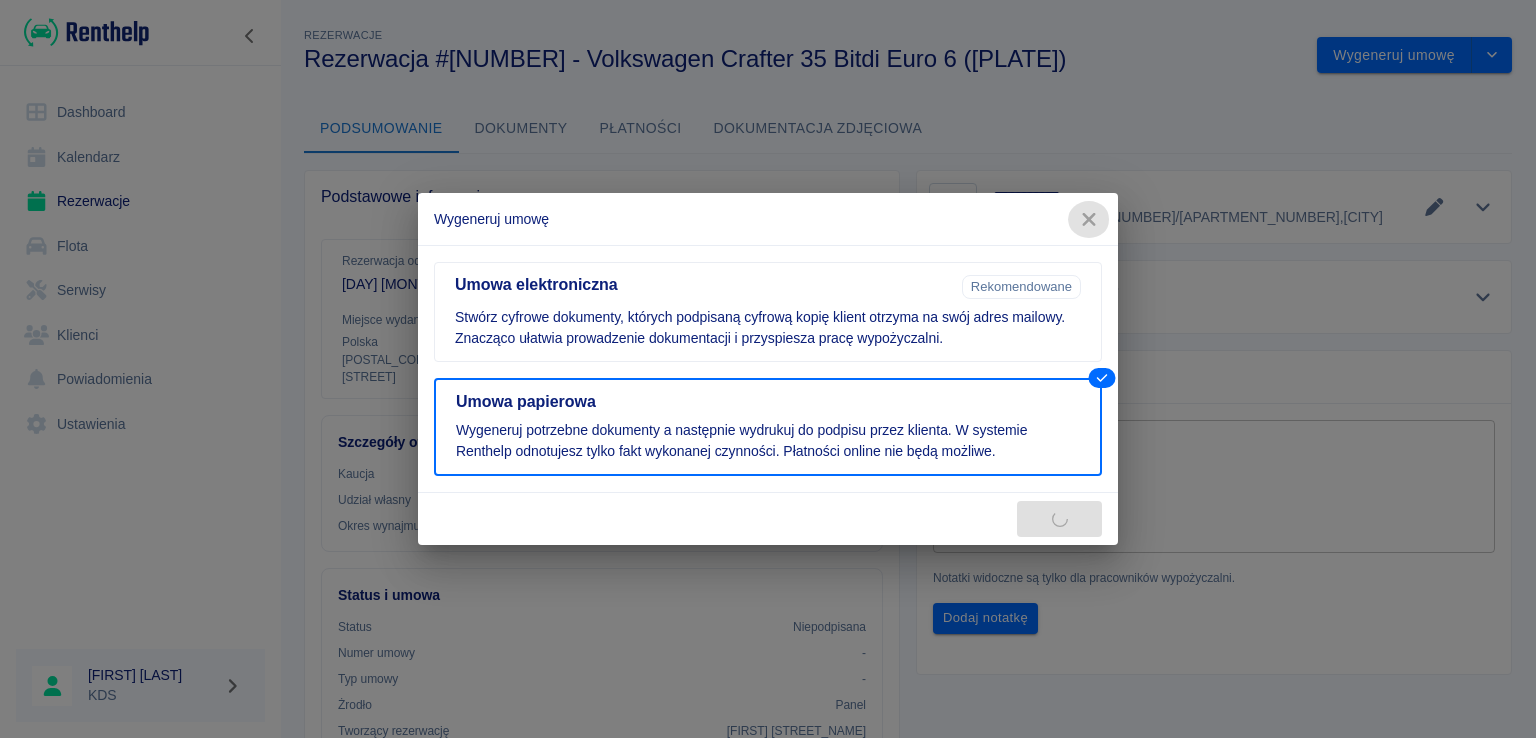 click 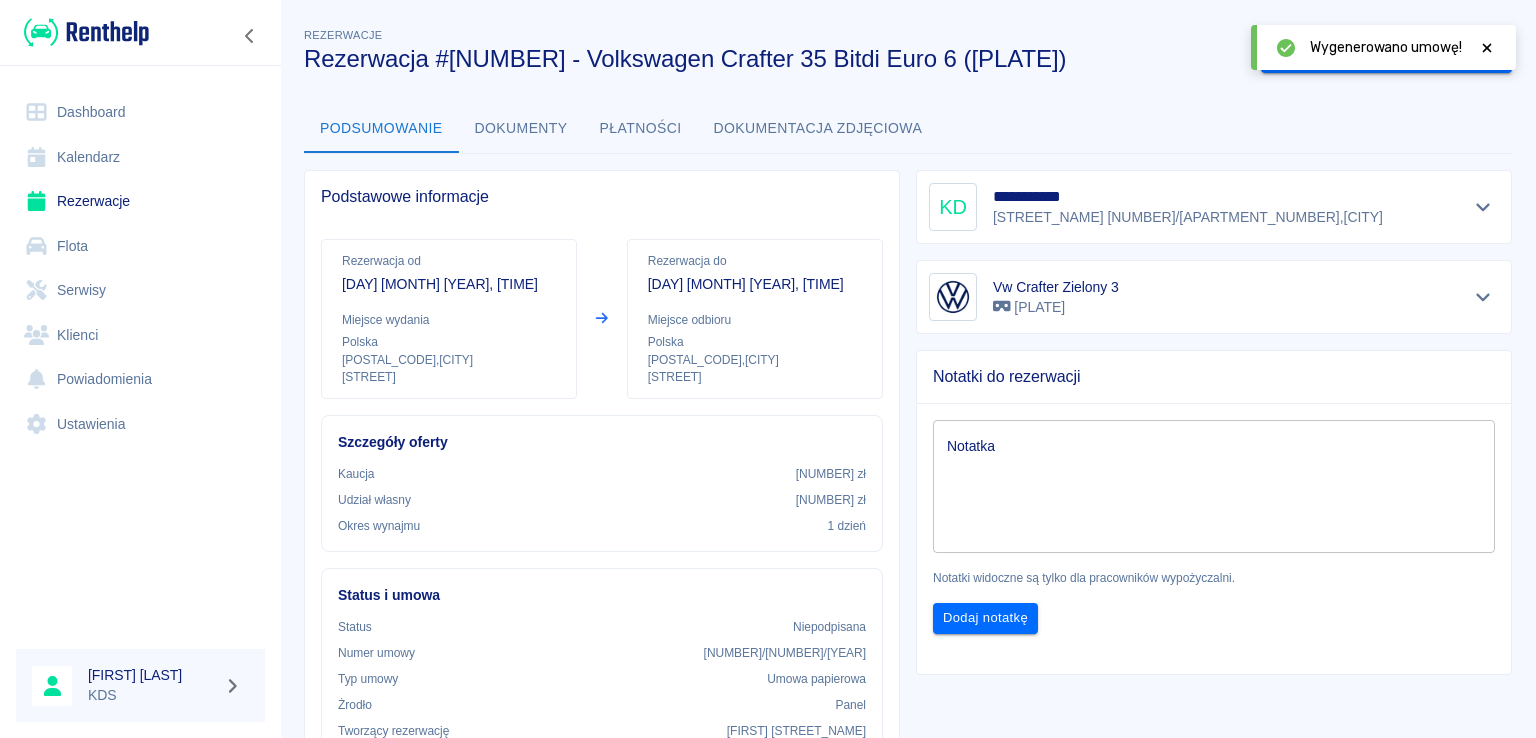 click 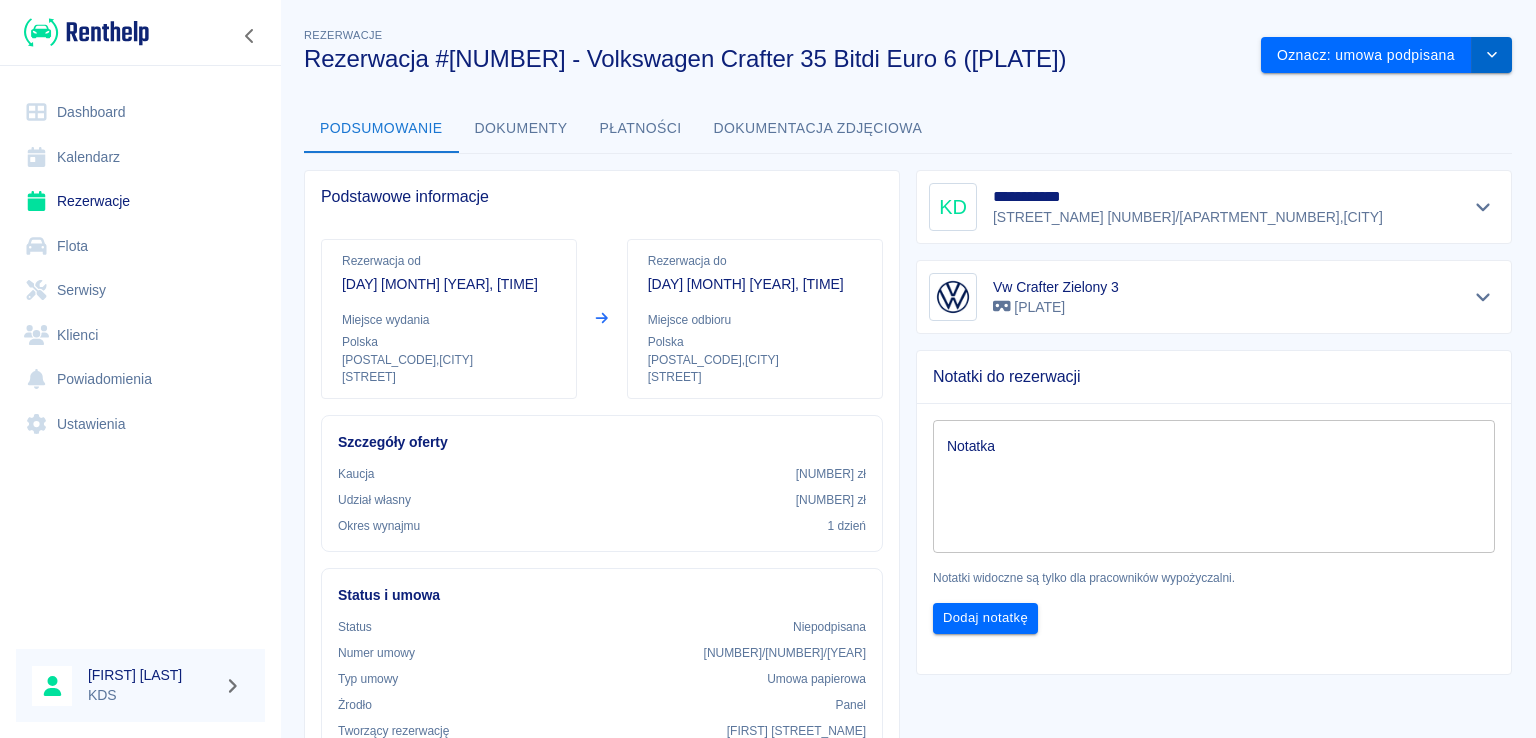 click at bounding box center (1492, 55) 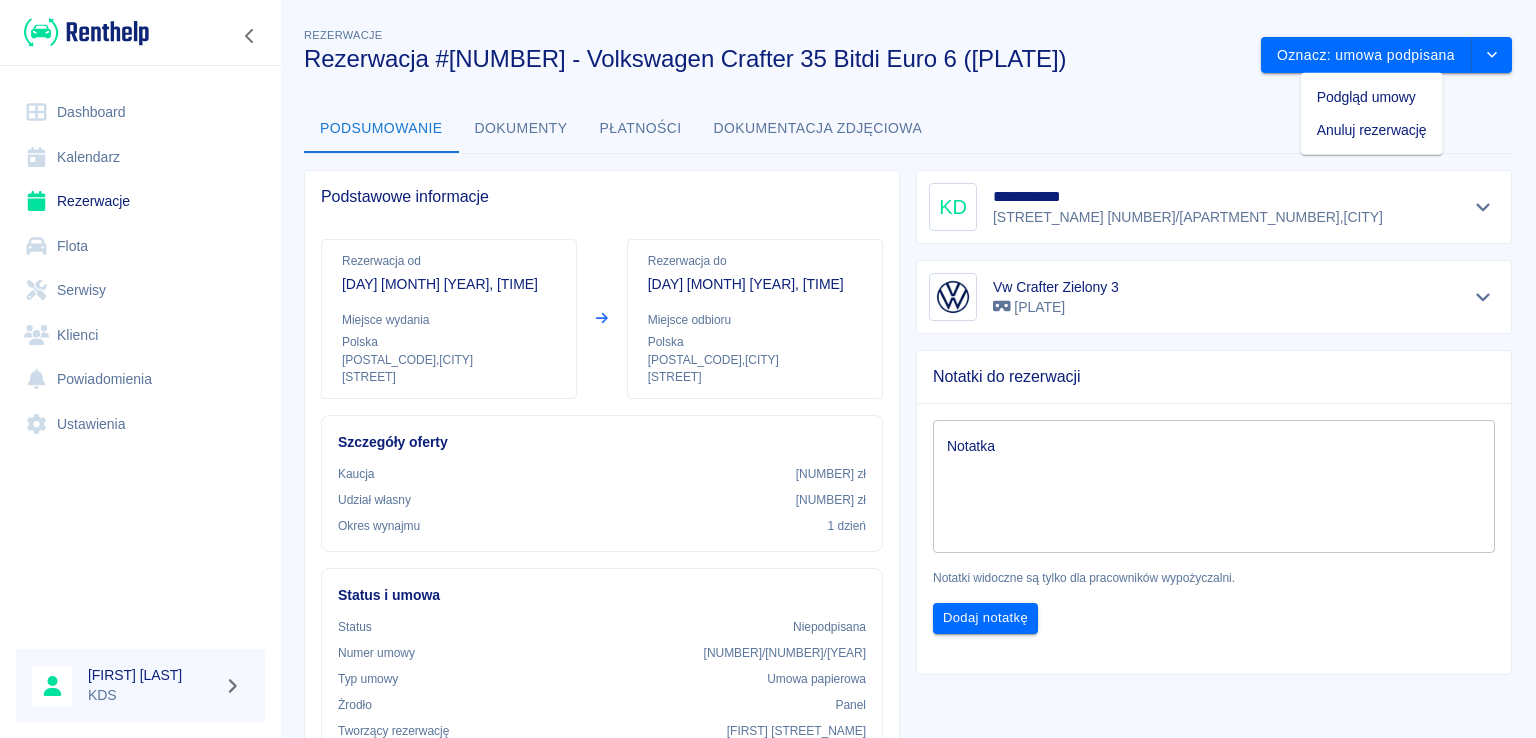 click on "Podsumowanie Dokumenty Płatności Dokumentacja zdjęciowa" at bounding box center [908, 129] 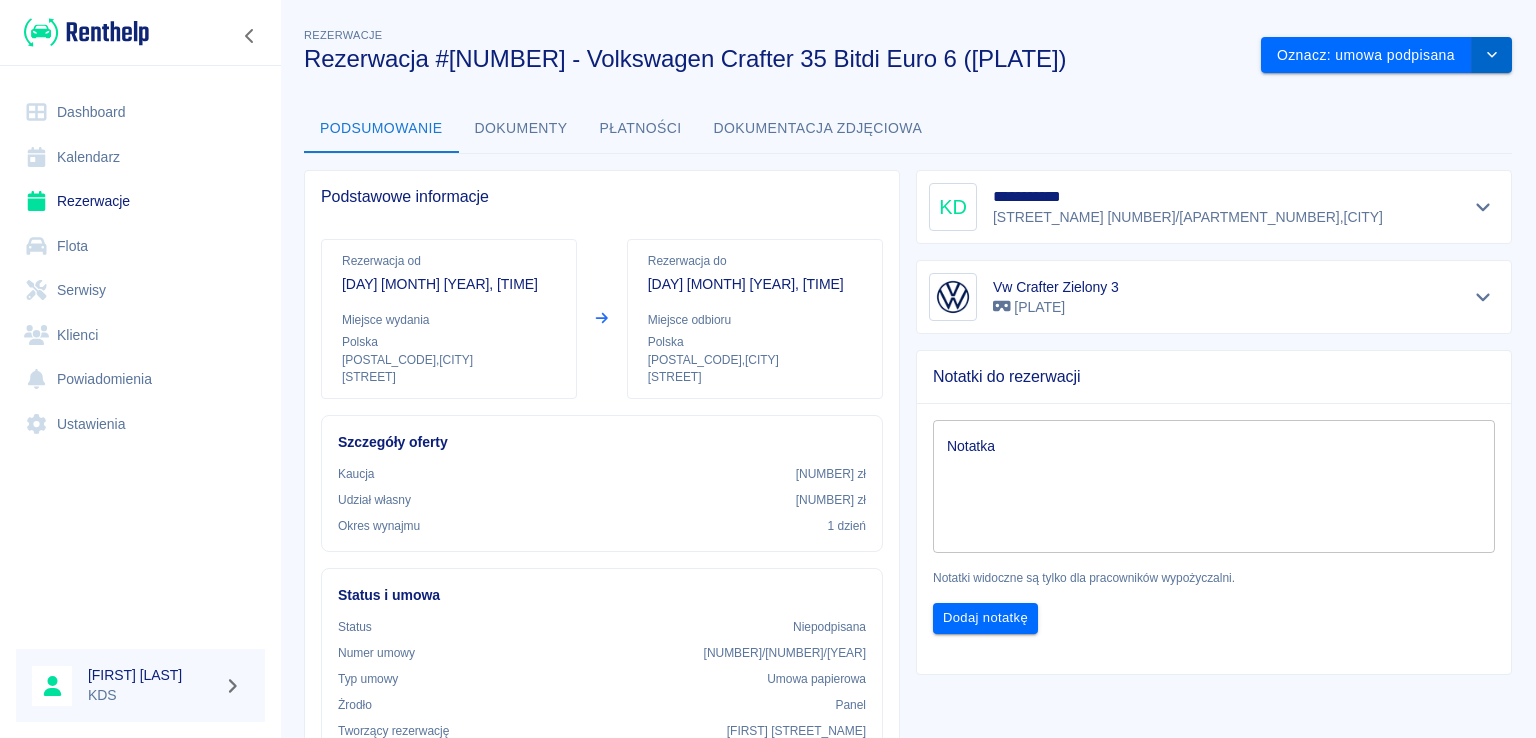 click at bounding box center (1492, 55) 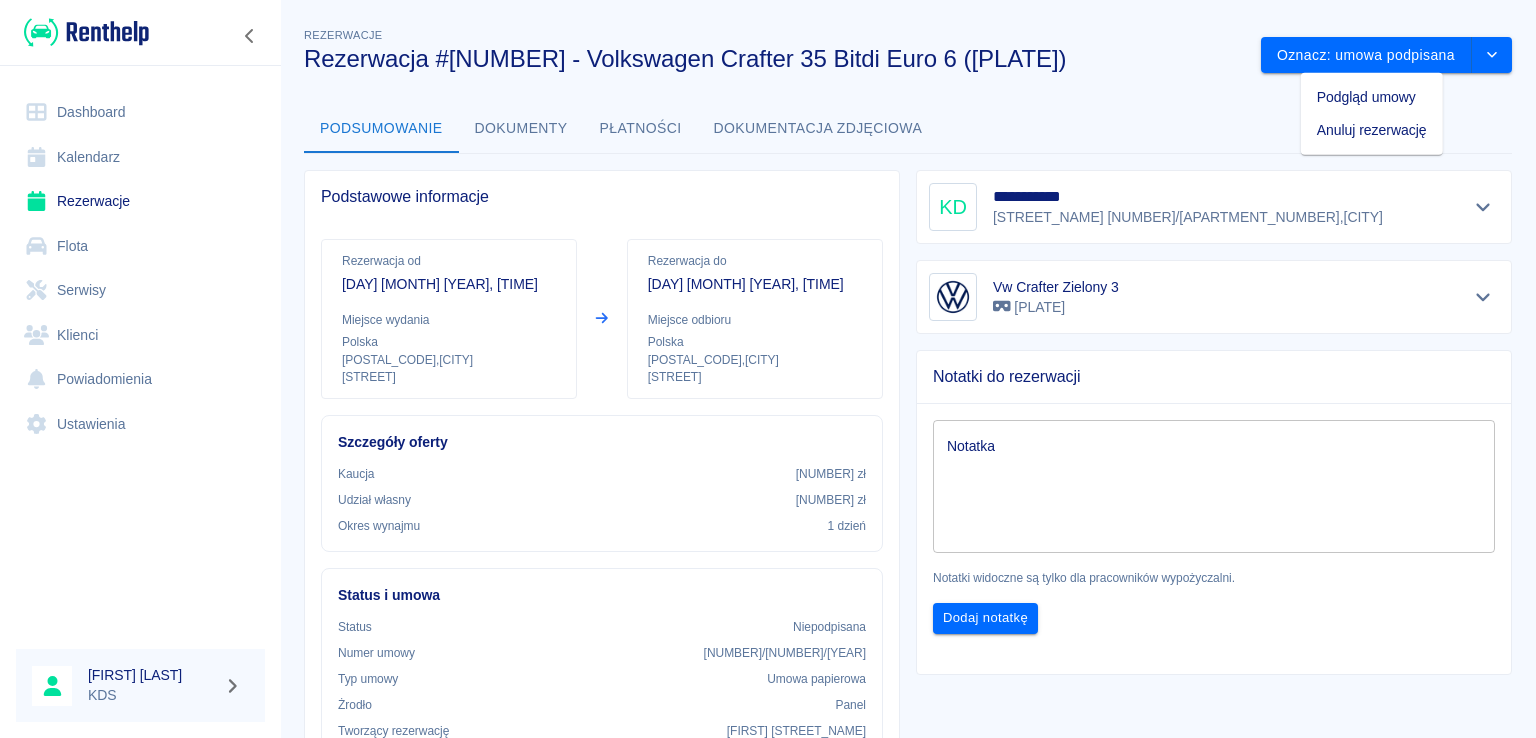 click on "Podgląd umowy" at bounding box center (1372, 97) 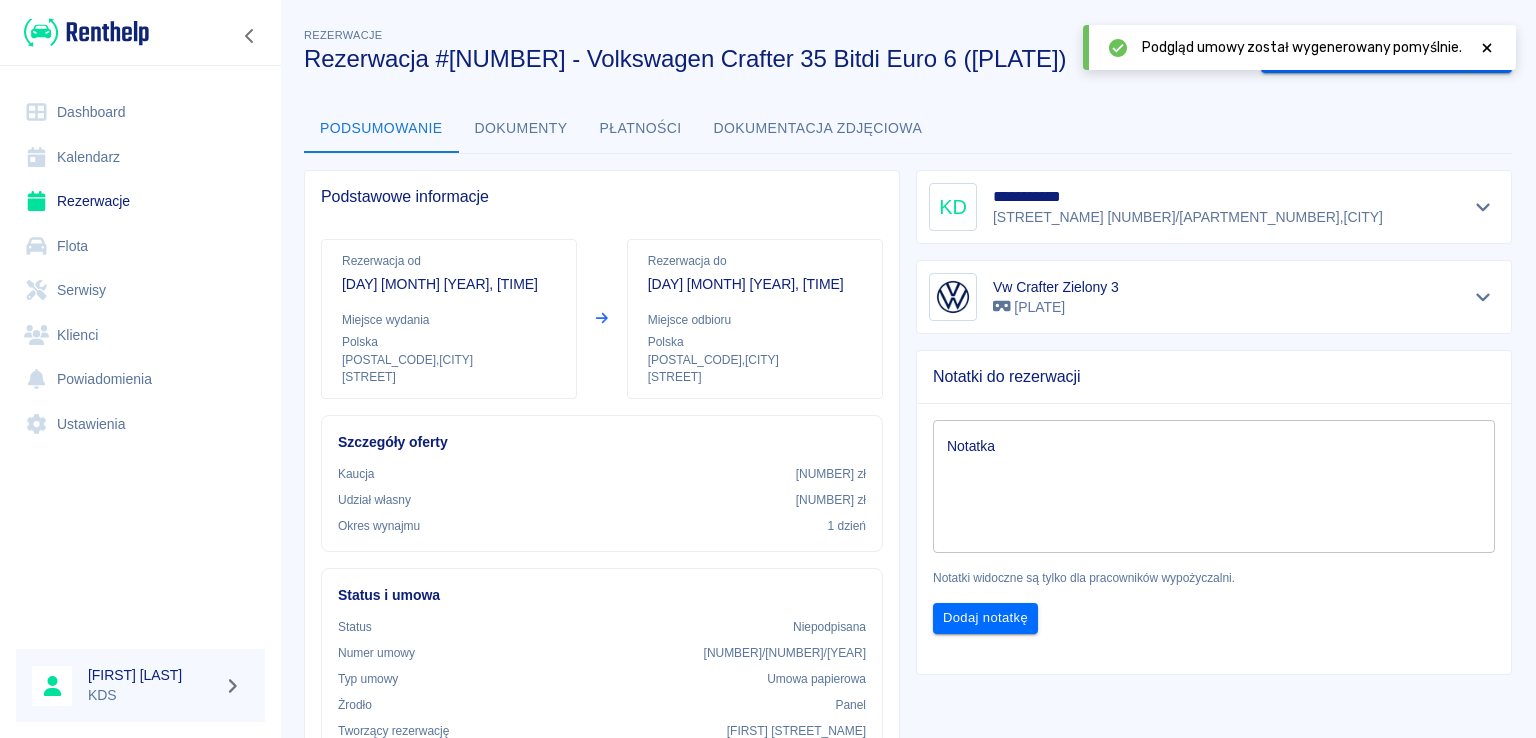 click on "Podgląd umowy został wygenerowany pomyślnie." at bounding box center [1302, 47] 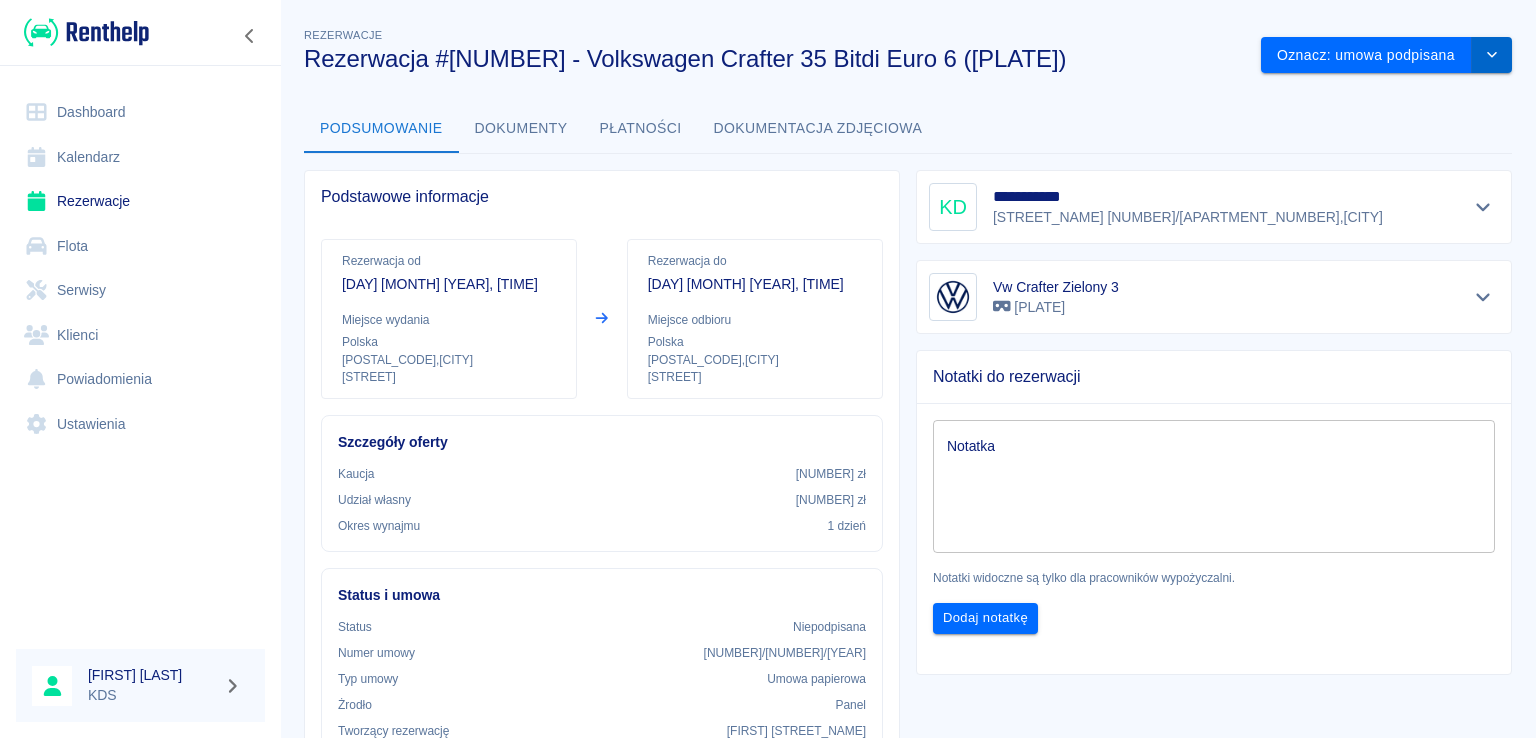 click 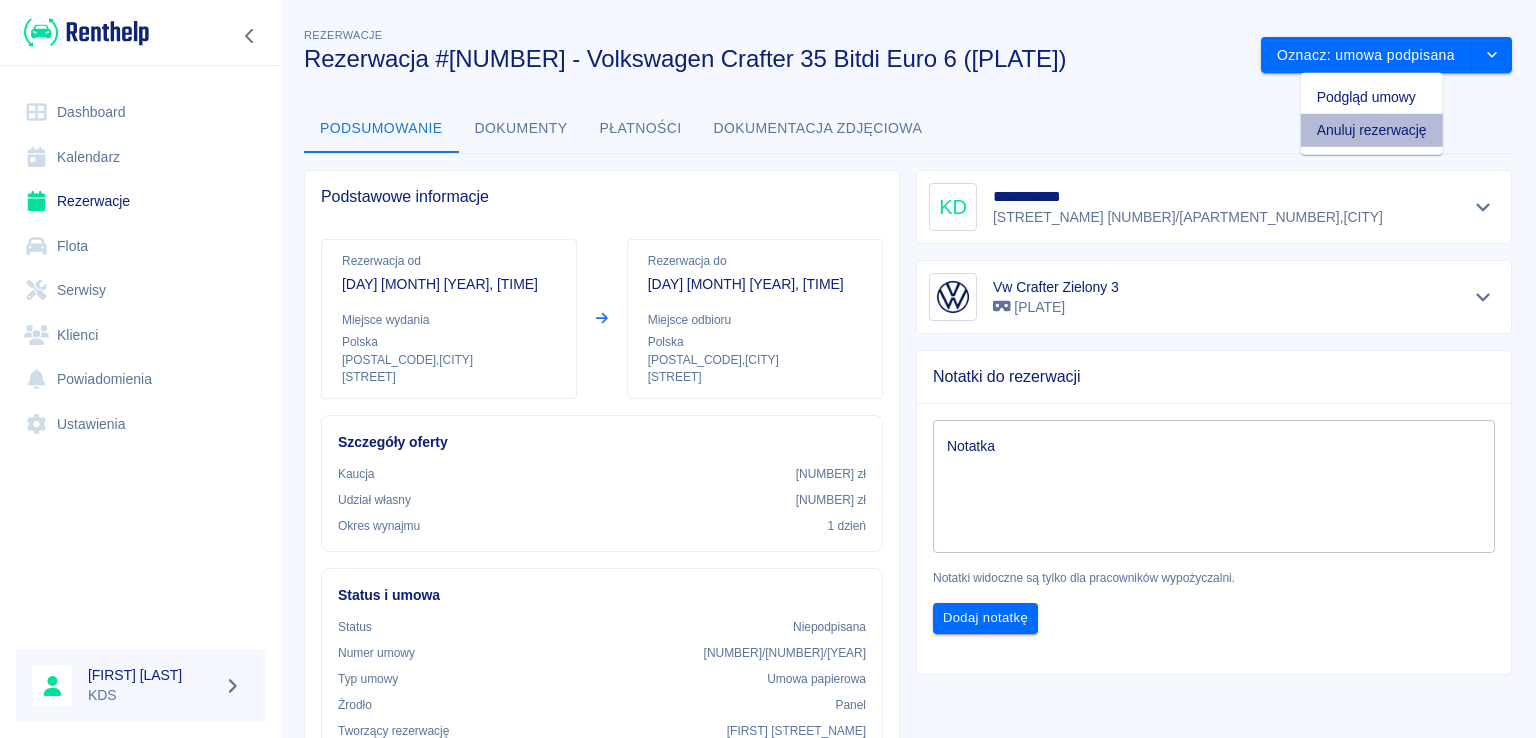 click on "Anuluj rezerwację" at bounding box center [1372, 130] 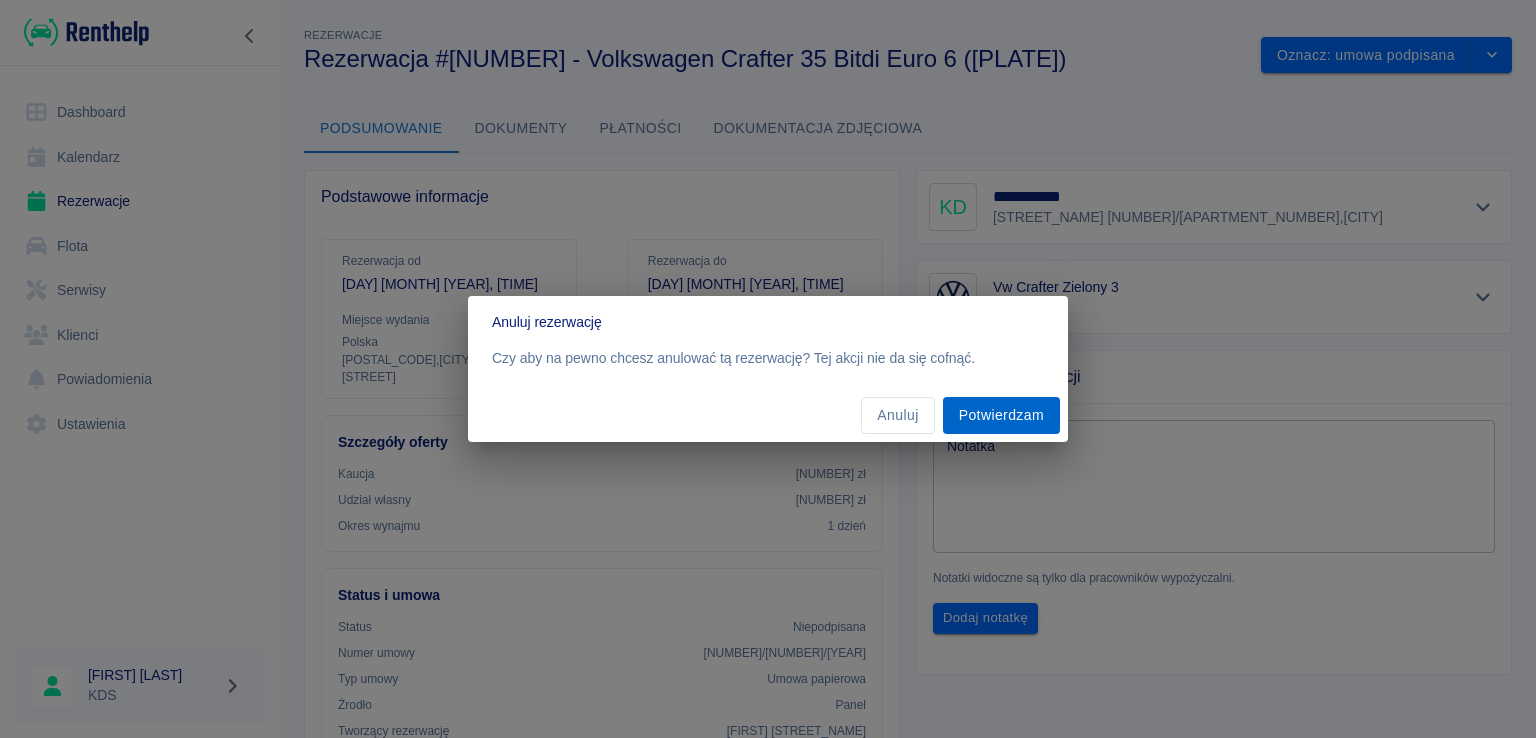 click on "Potwierdzam" at bounding box center (1001, 415) 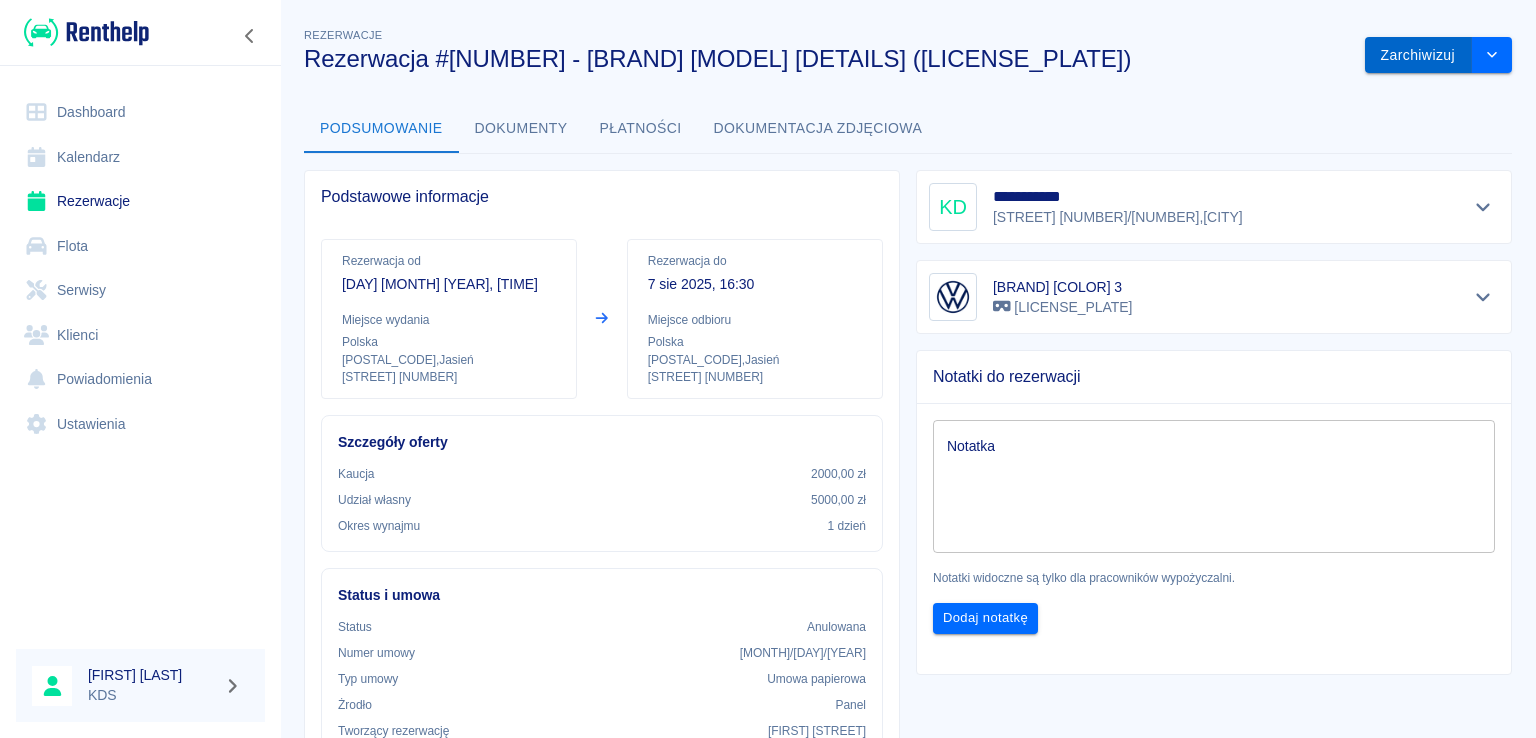scroll, scrollTop: 0, scrollLeft: 0, axis: both 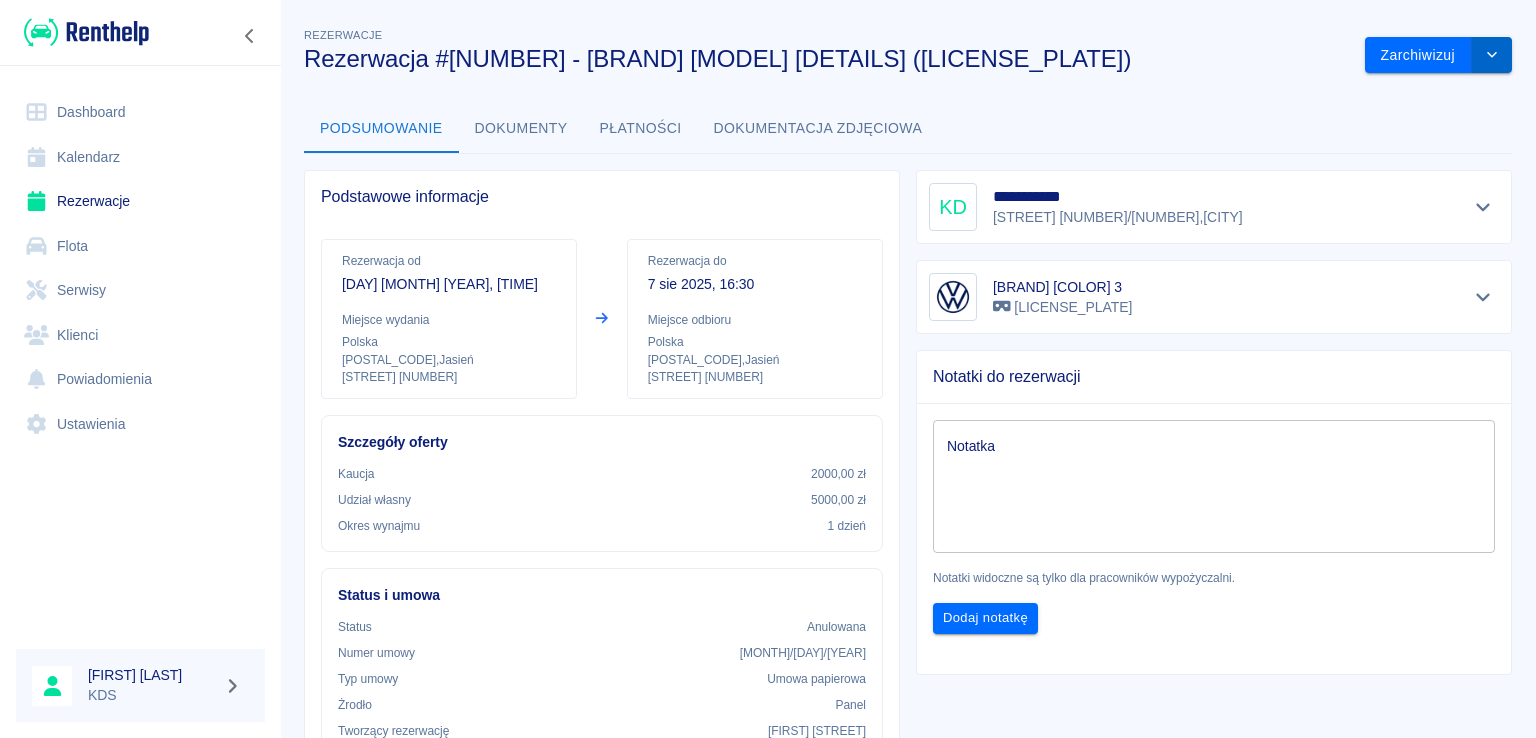 click 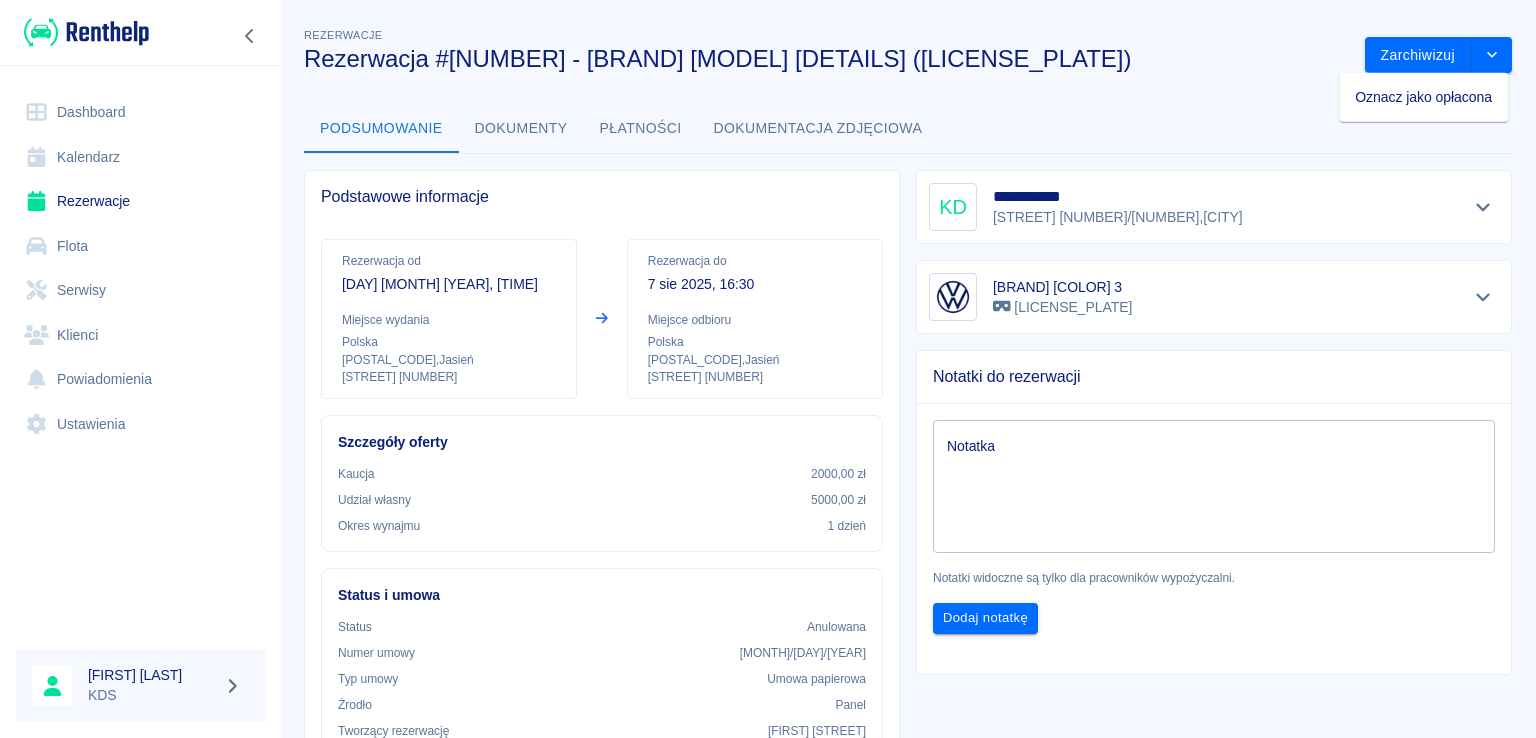click on "Podsumowanie Dokumenty Płatności Dokumentacja zdjęciowa" at bounding box center (908, 129) 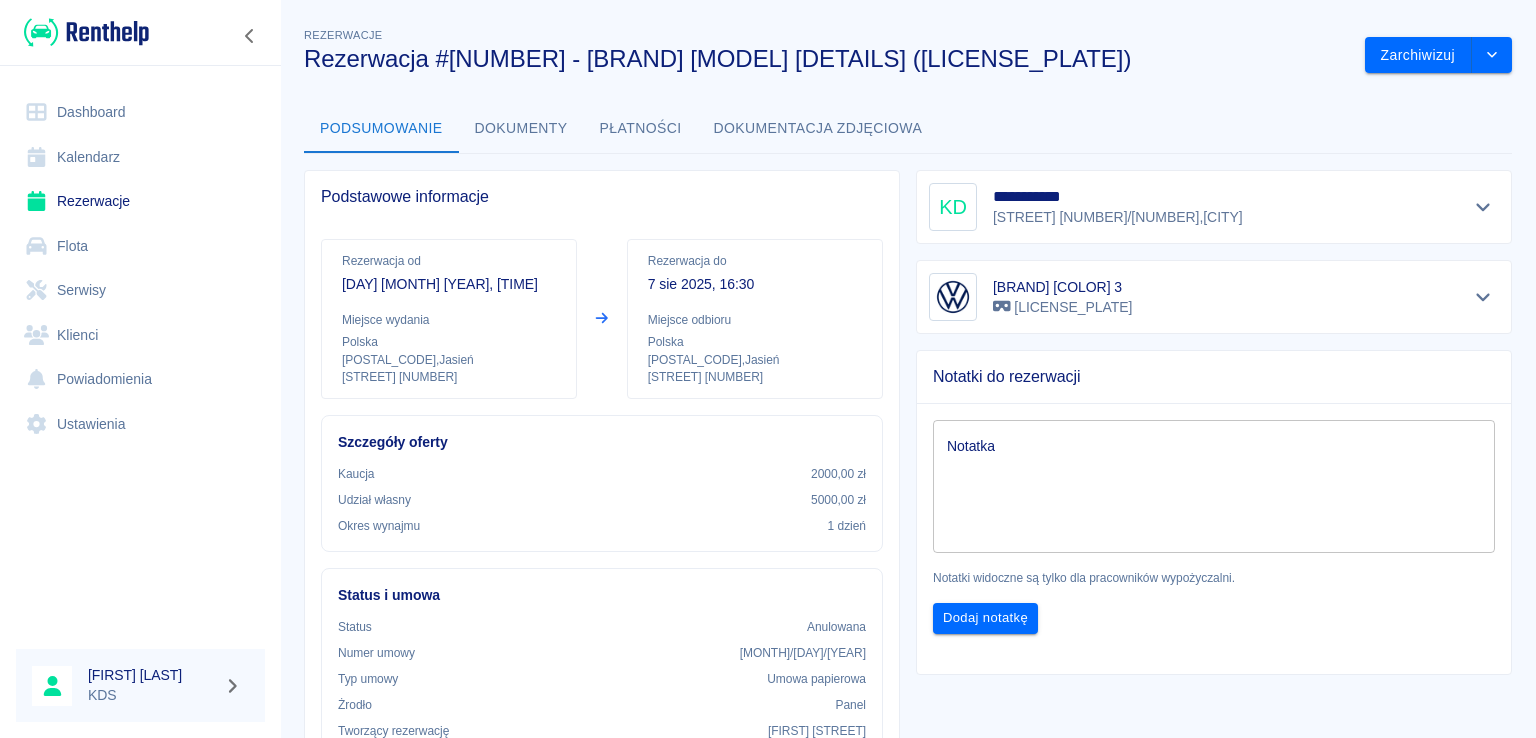 click on "Kalendarz" at bounding box center (140, 157) 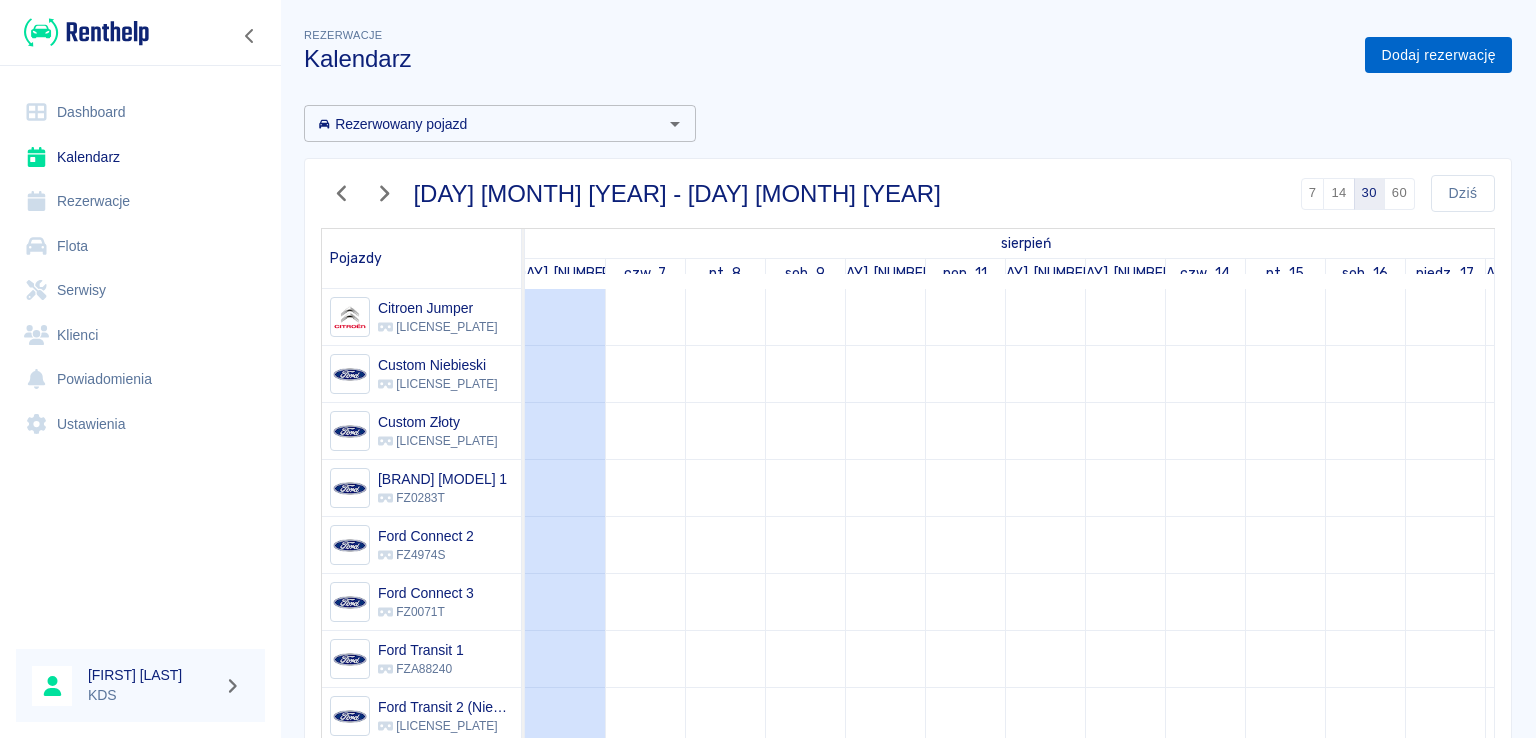 click on "Dodaj rezerwację" at bounding box center (1438, 55) 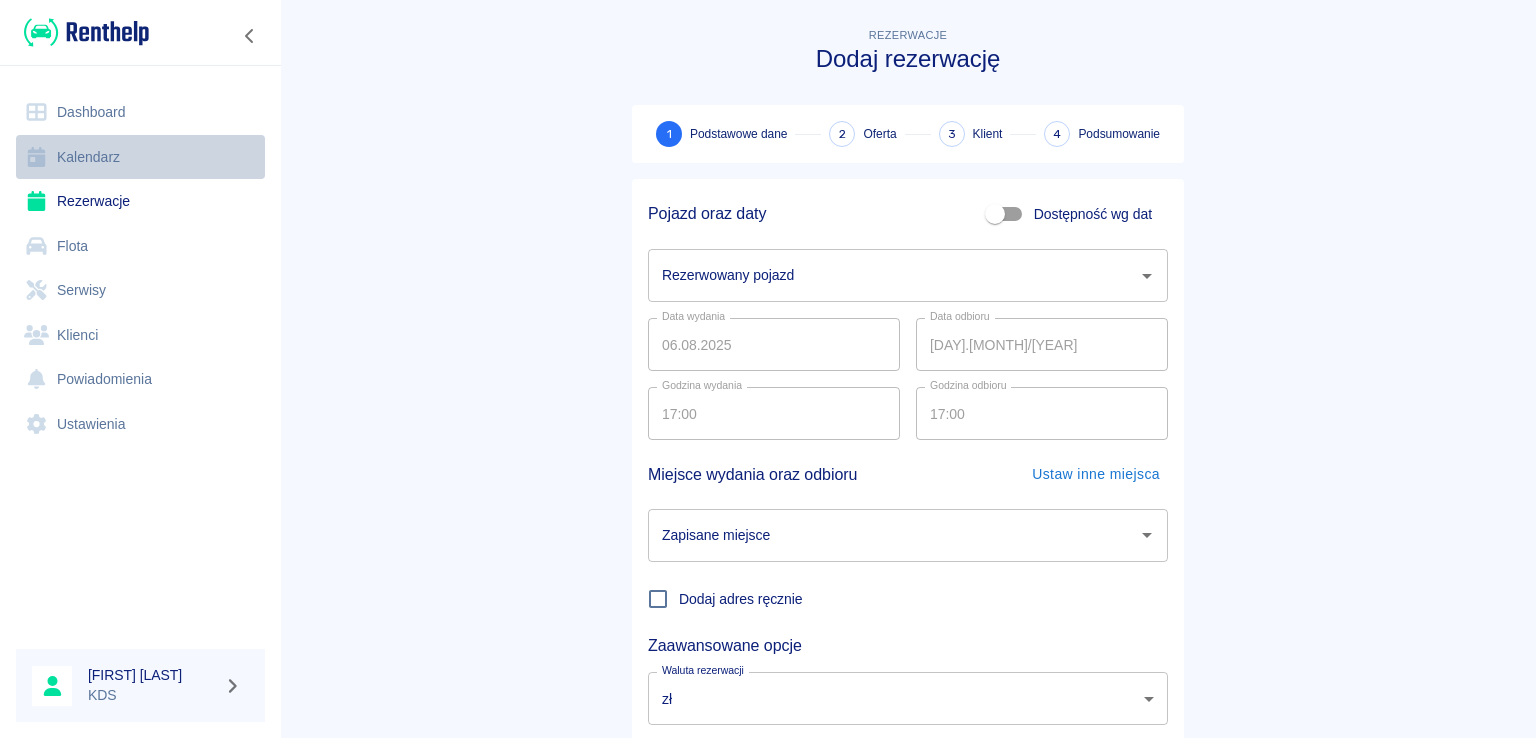 click on "Kalendarz" at bounding box center [140, 157] 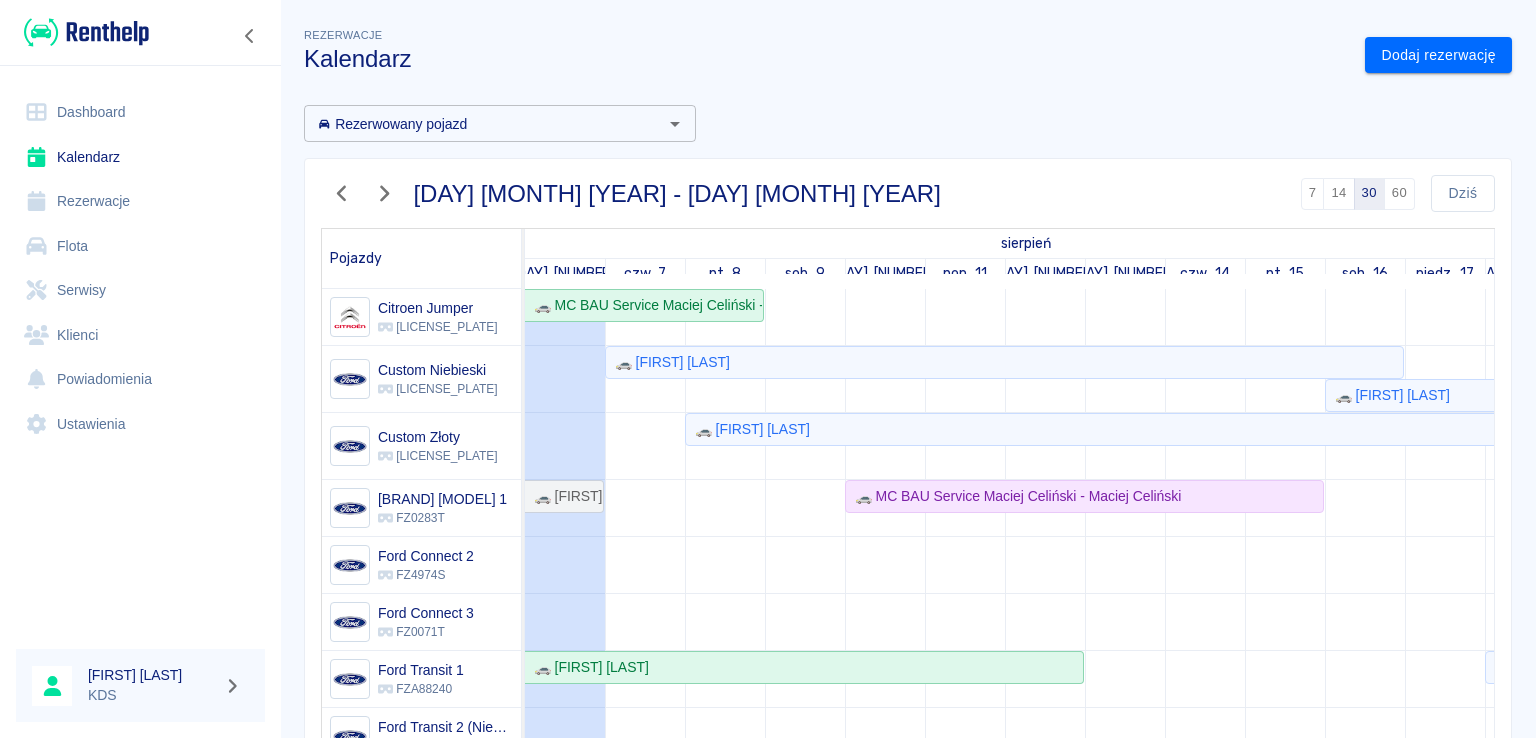 scroll, scrollTop: 260, scrollLeft: 0, axis: vertical 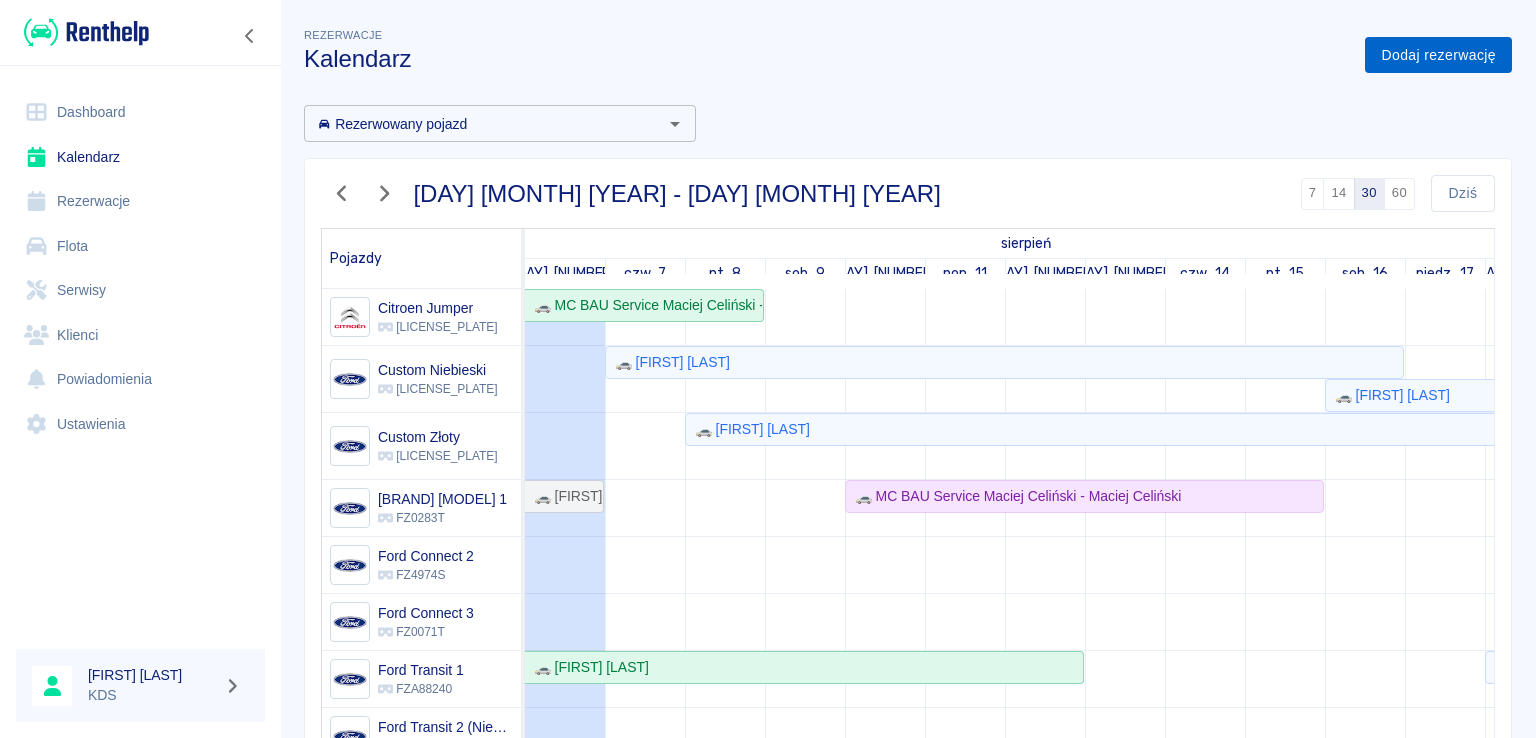 click on "Dodaj rezerwację" at bounding box center [1438, 55] 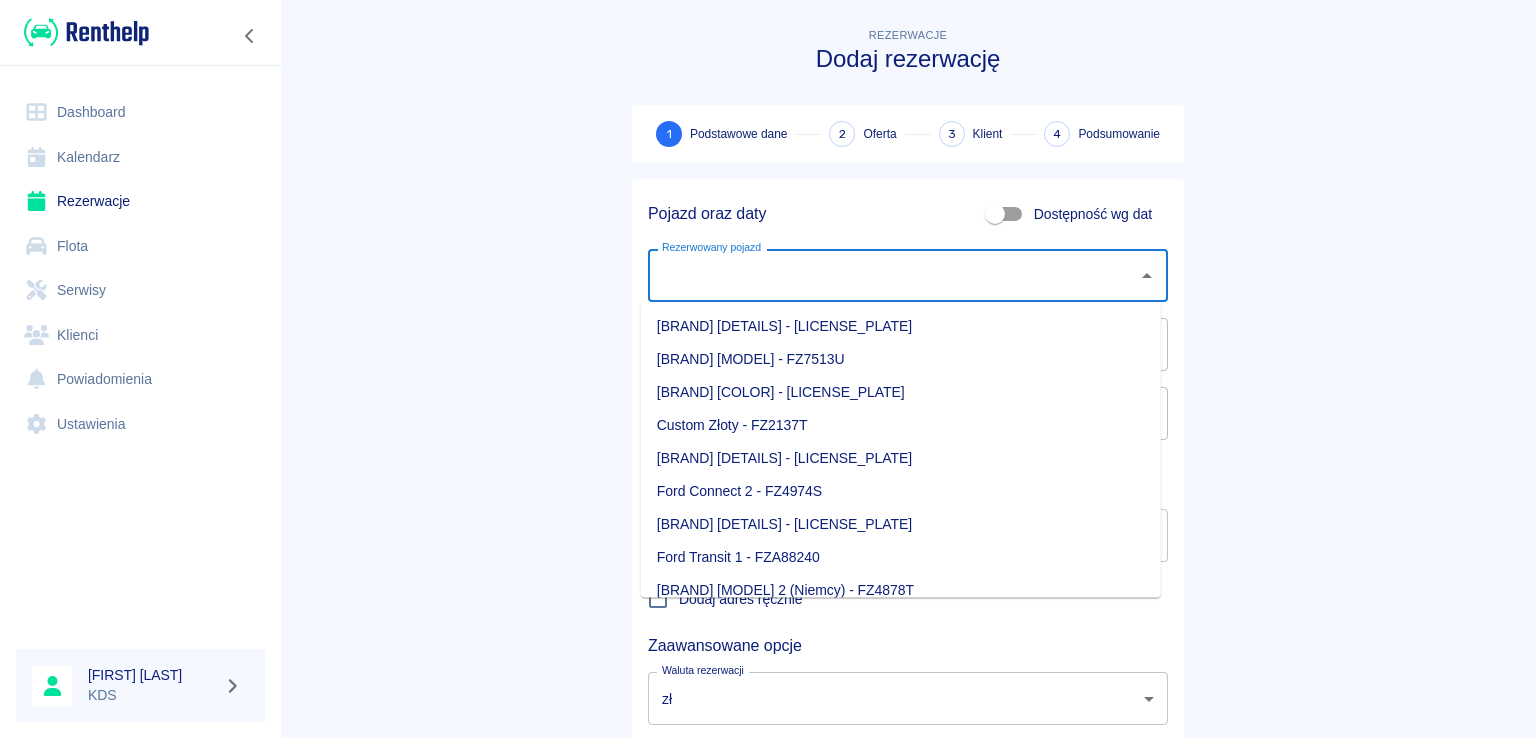 click on "Rezerwowany pojazd" at bounding box center [893, 275] 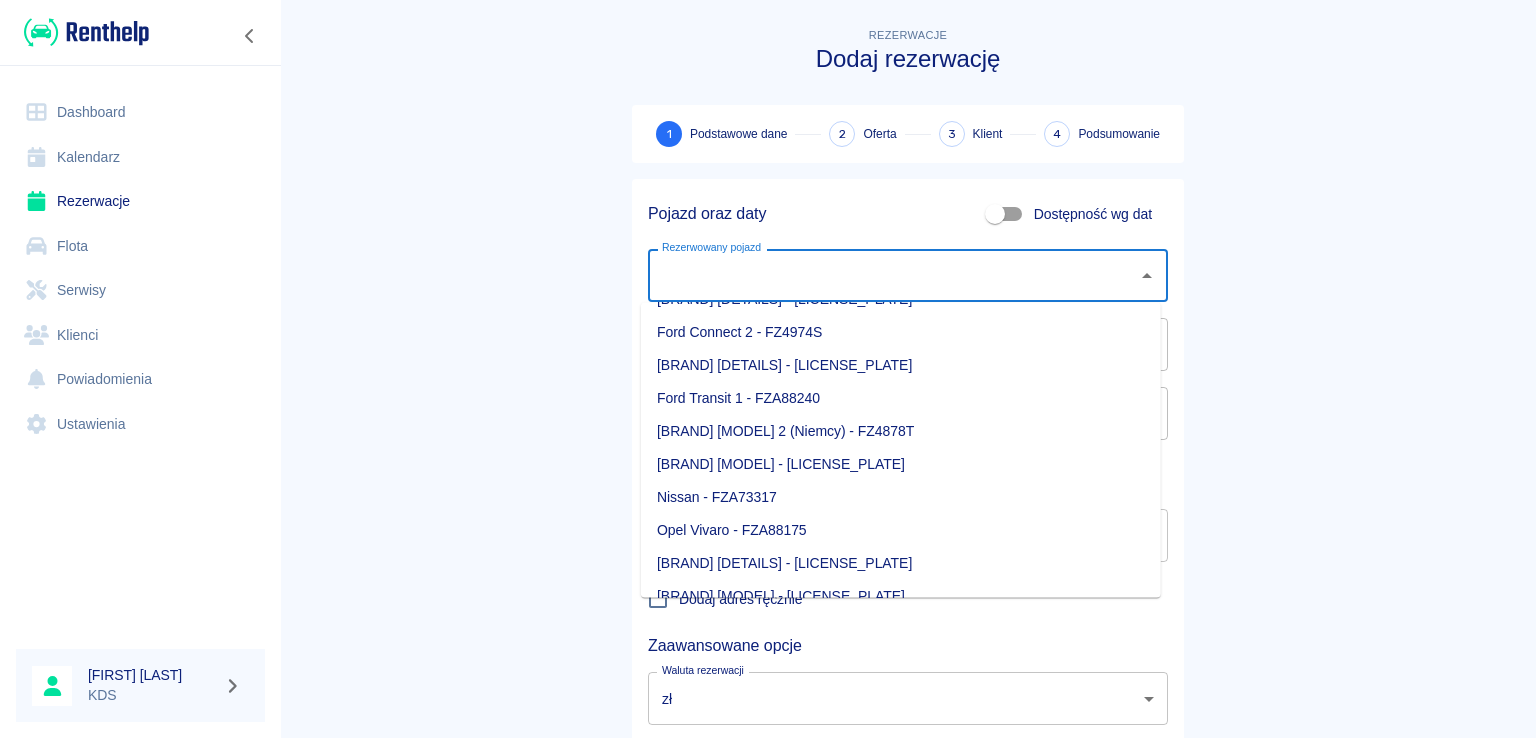 scroll, scrollTop: 281, scrollLeft: 0, axis: vertical 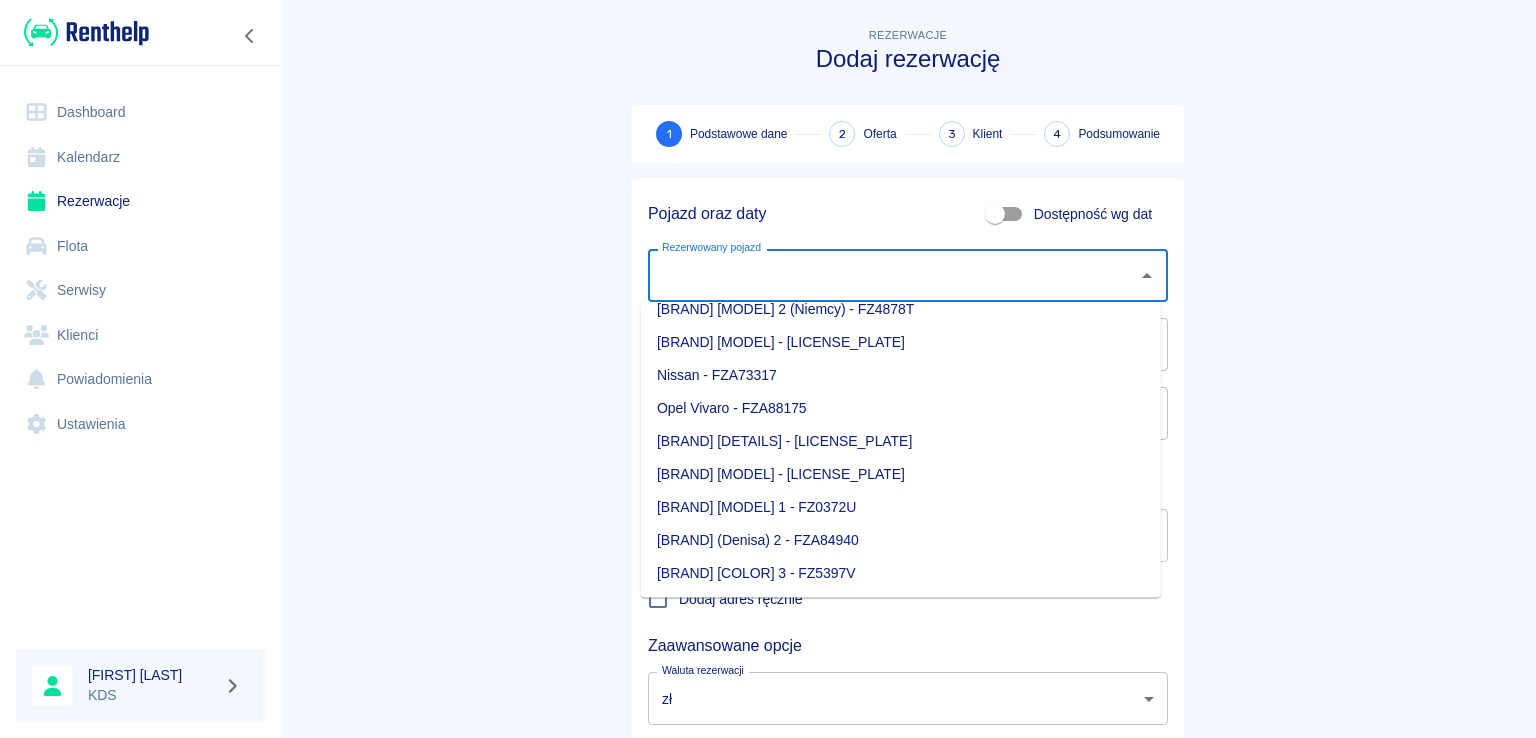 click on "[BRAND] [COLOR] 3 - FZ5397V" at bounding box center (901, 573) 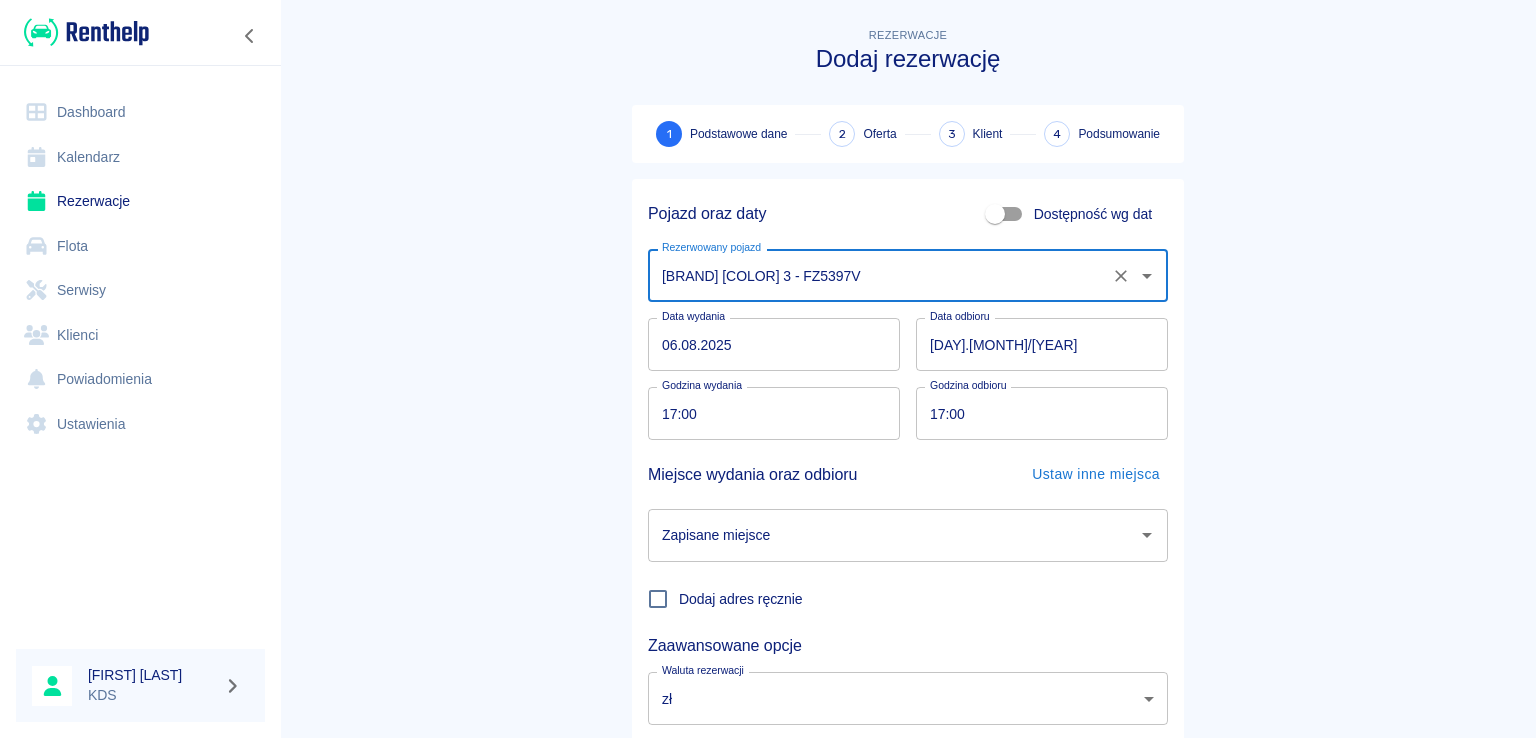 click on "17:00" at bounding box center (767, 413) 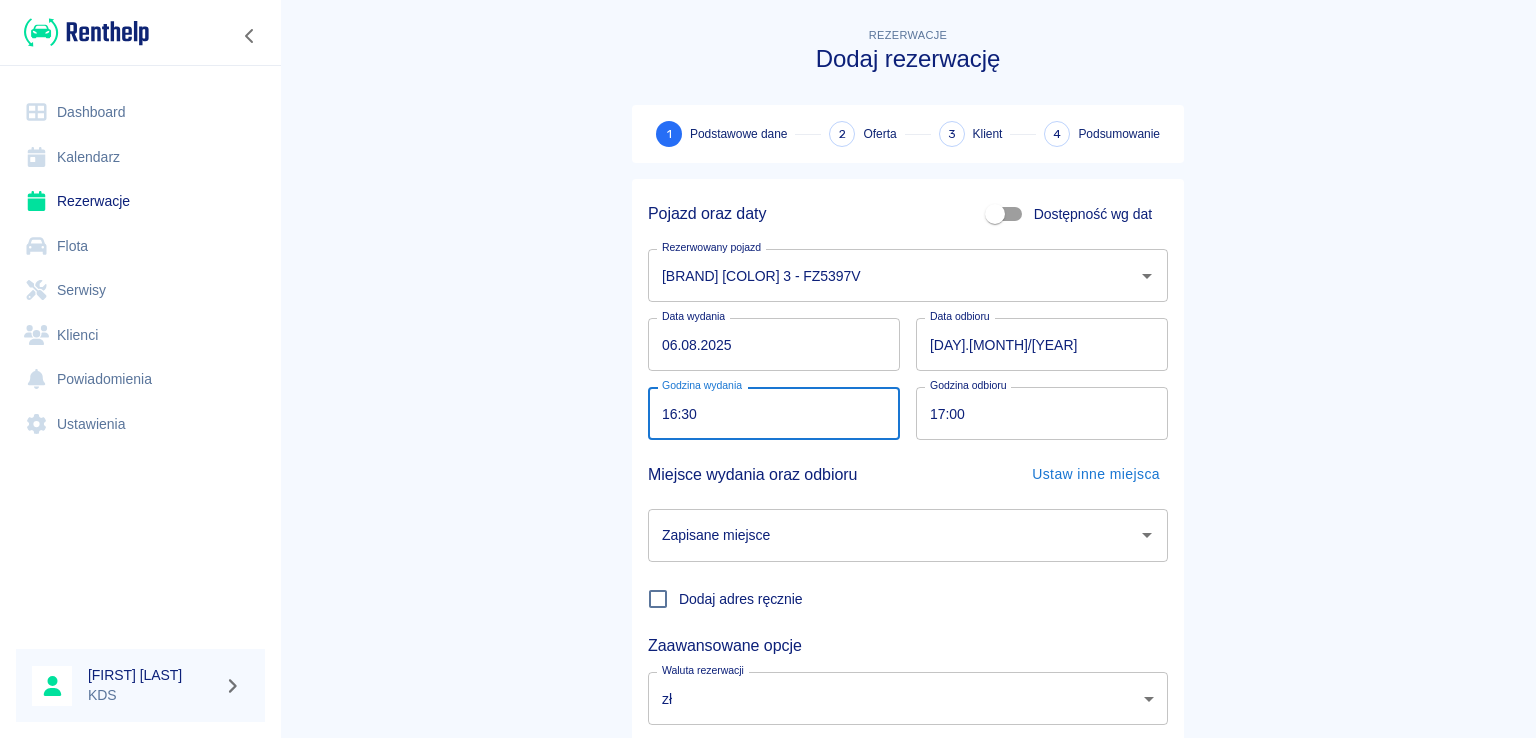 type on "16:30" 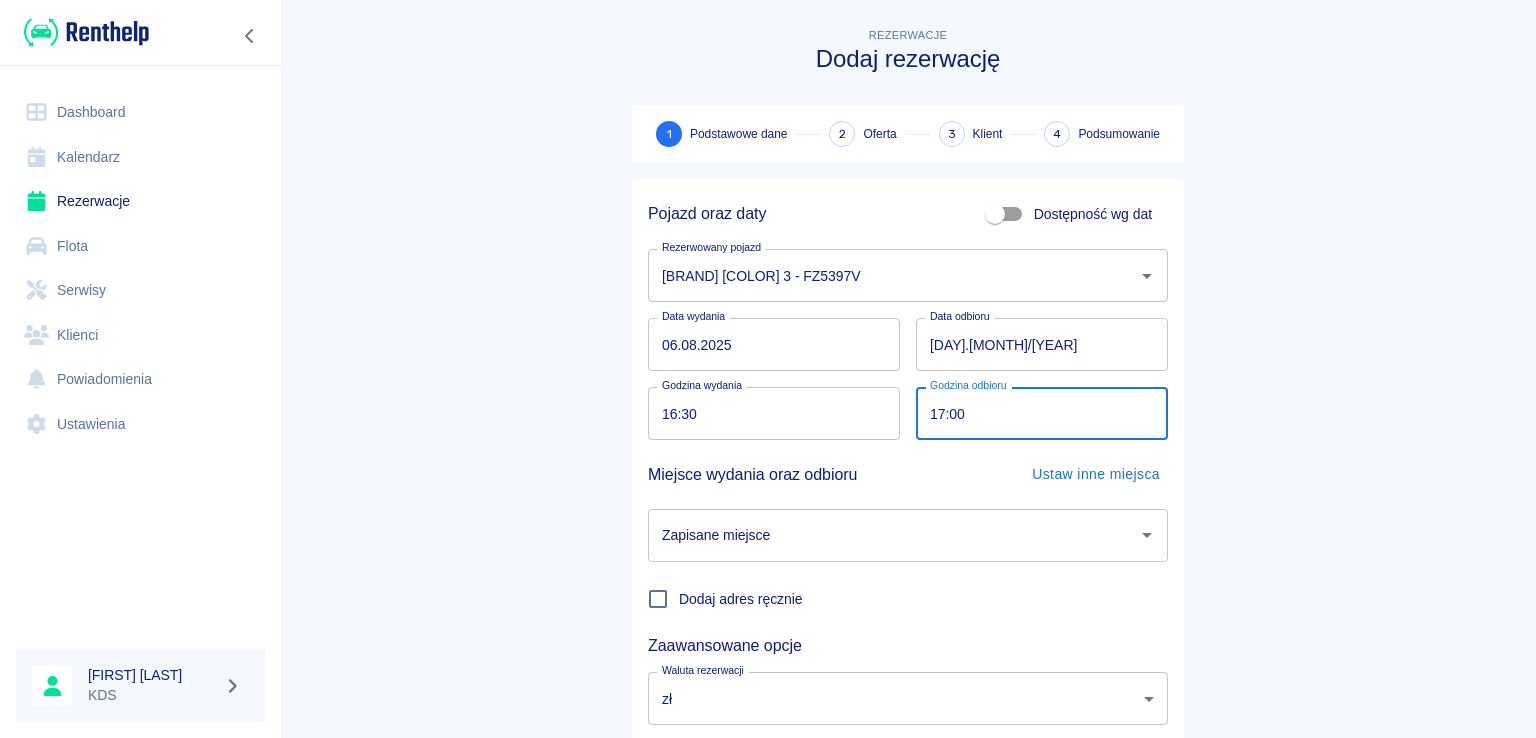 click on "17:00" at bounding box center [1035, 413] 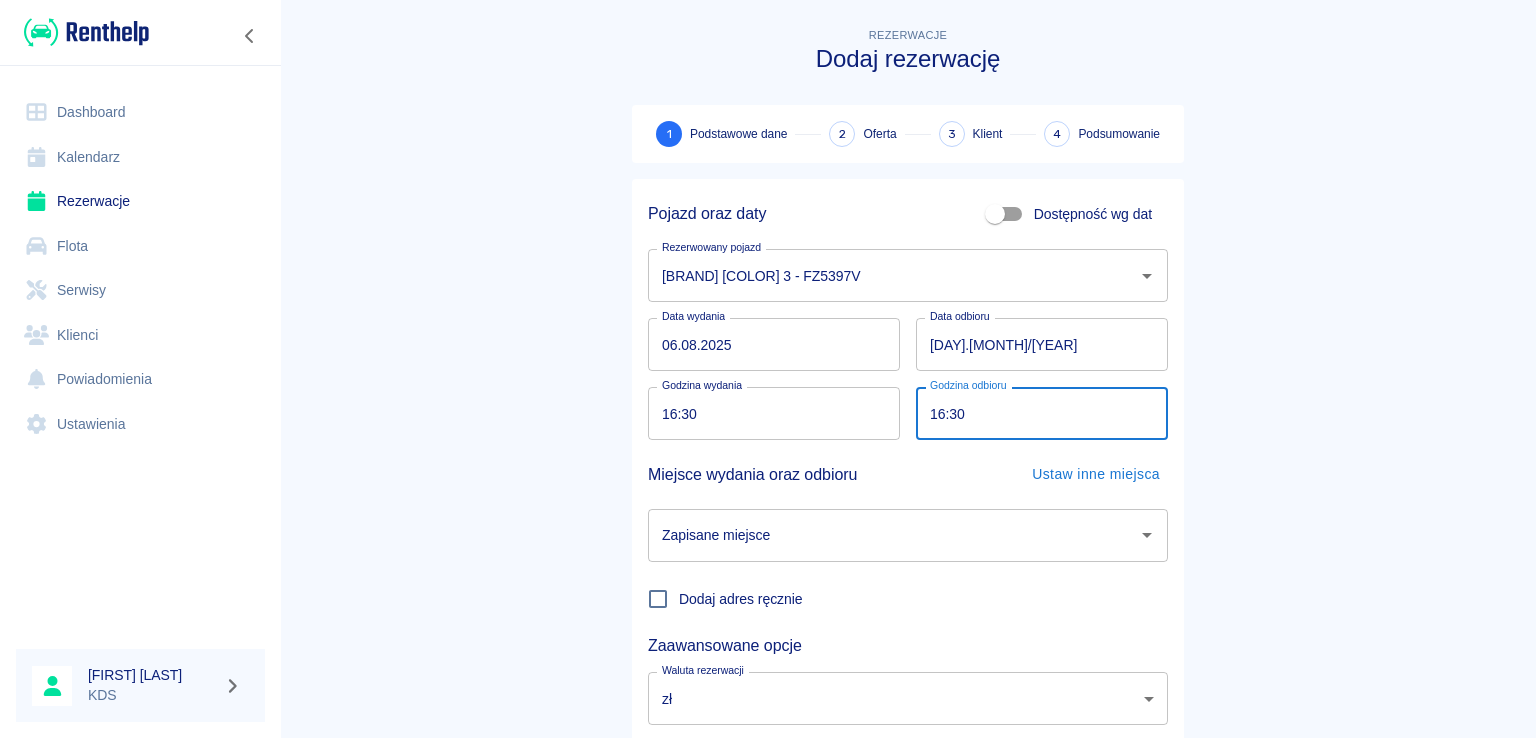 scroll, scrollTop: 130, scrollLeft: 0, axis: vertical 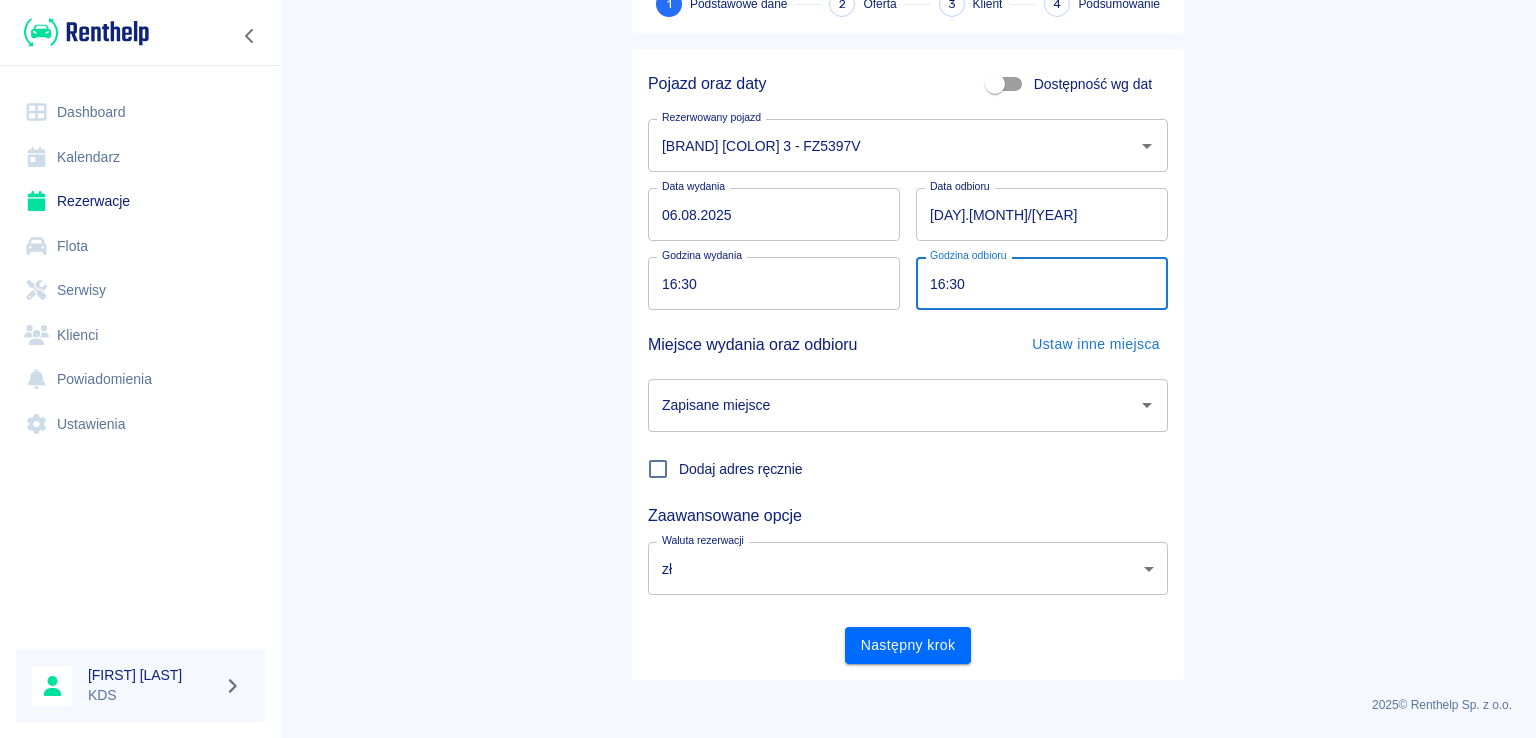 type on "16:30" 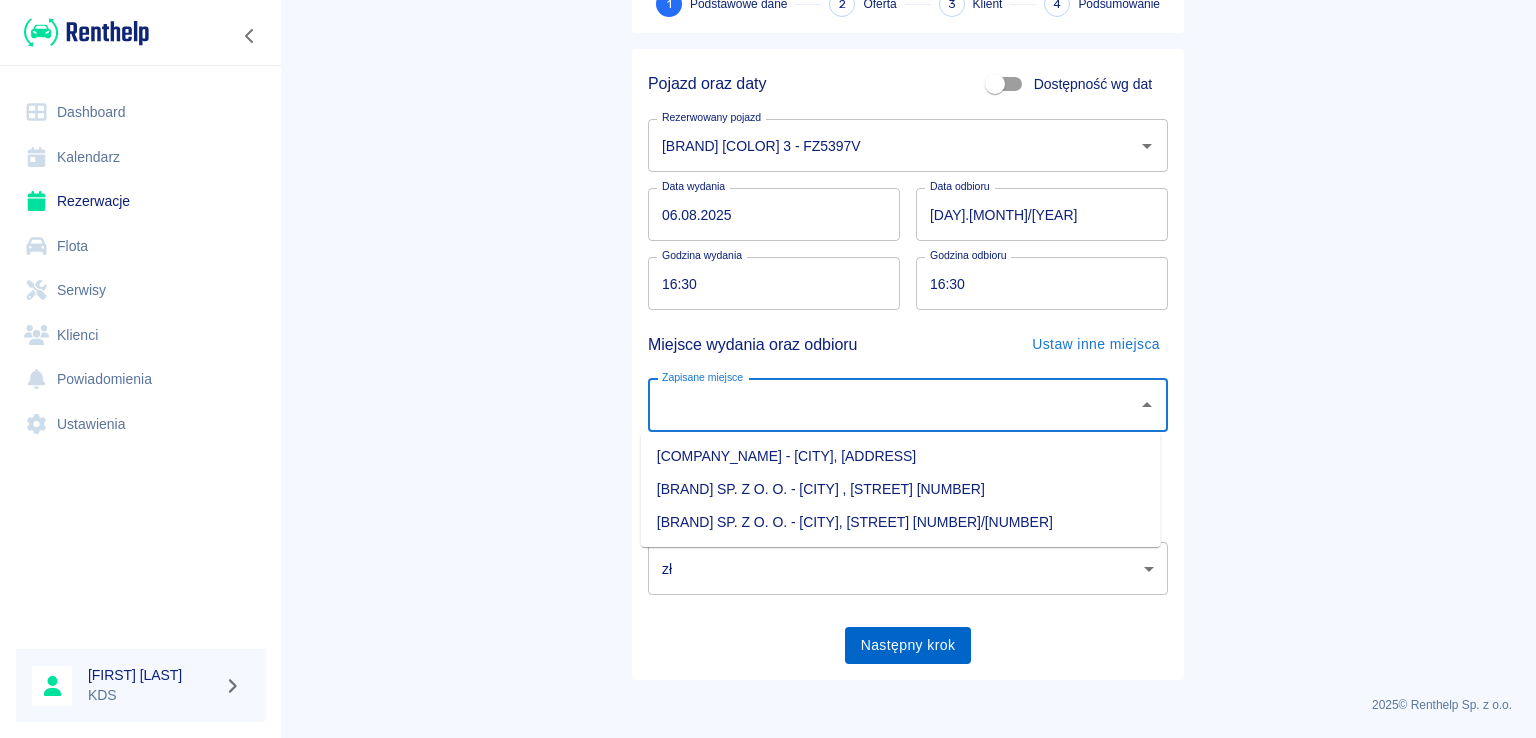 drag, startPoint x: 841, startPoint y: 523, endPoint x: 914, endPoint y: 629, distance: 128.7051 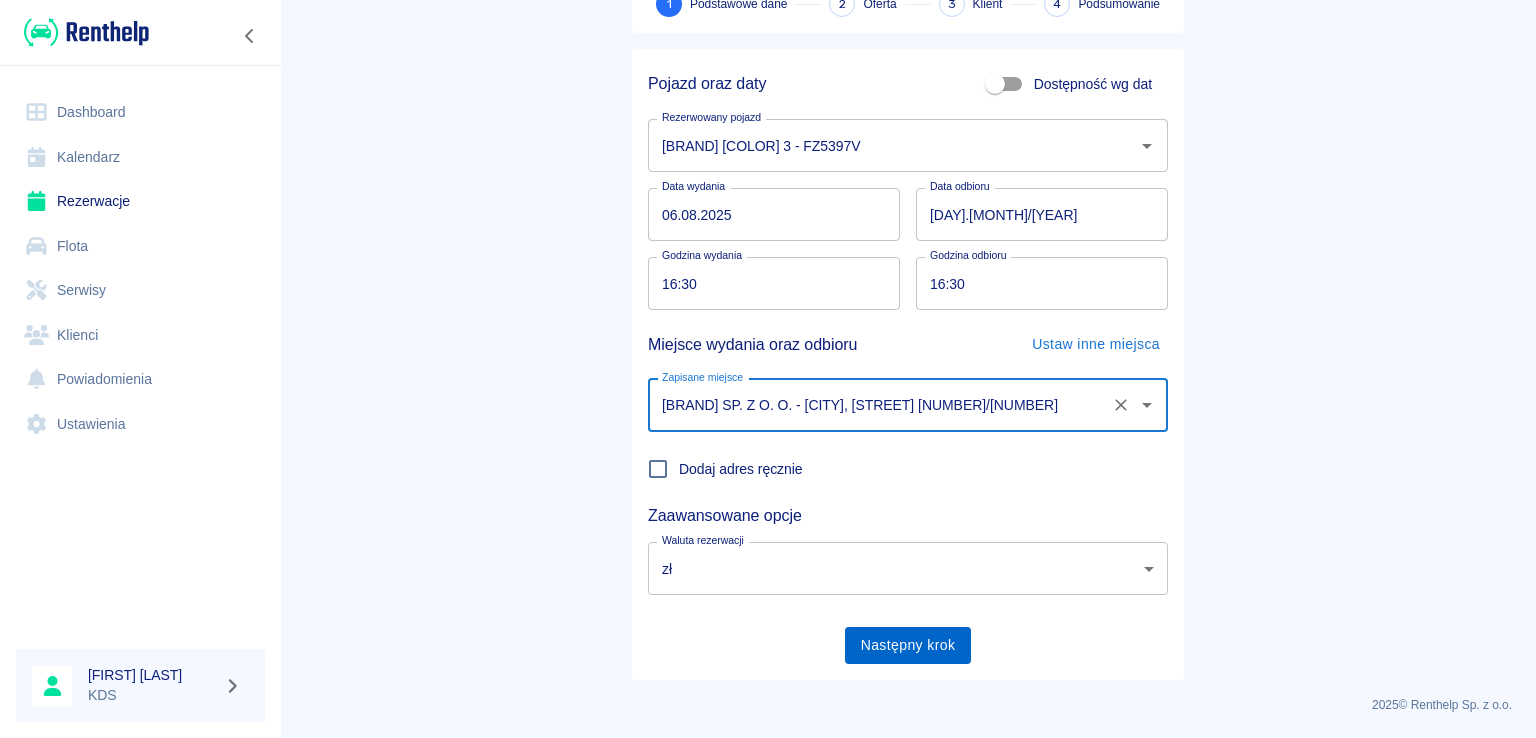 click on "Następny krok" at bounding box center [908, 645] 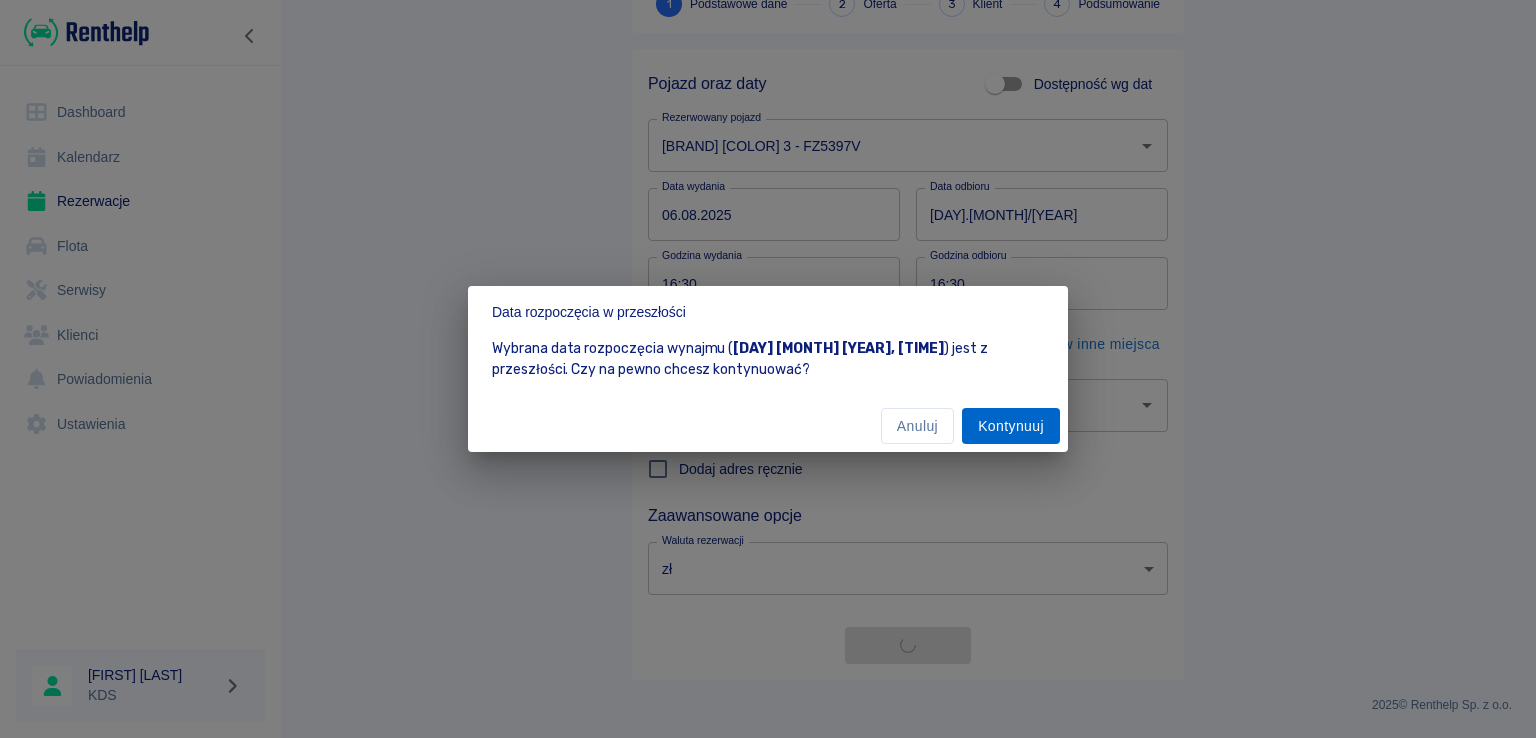 click on "Kontynuuj" at bounding box center (1011, 426) 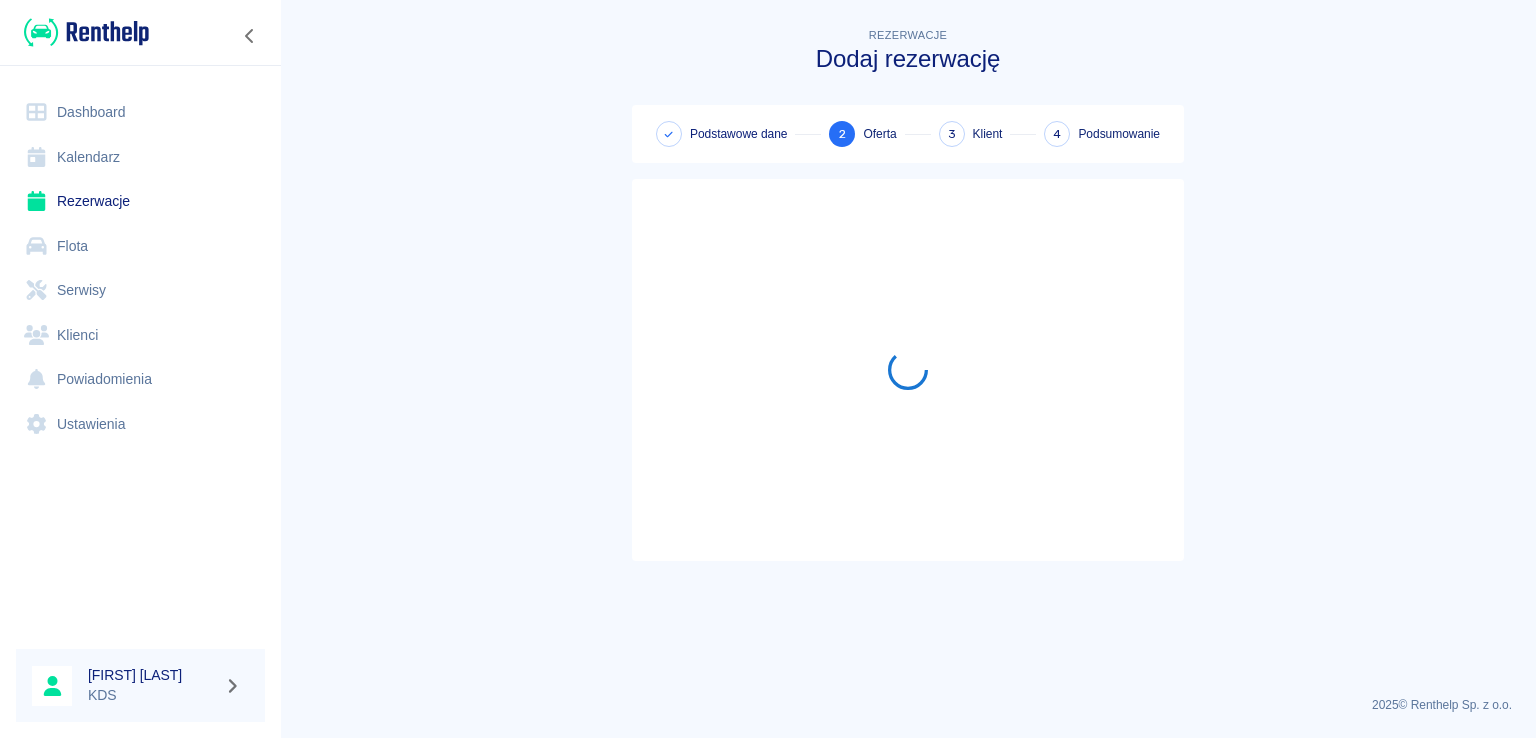 scroll, scrollTop: 0, scrollLeft: 0, axis: both 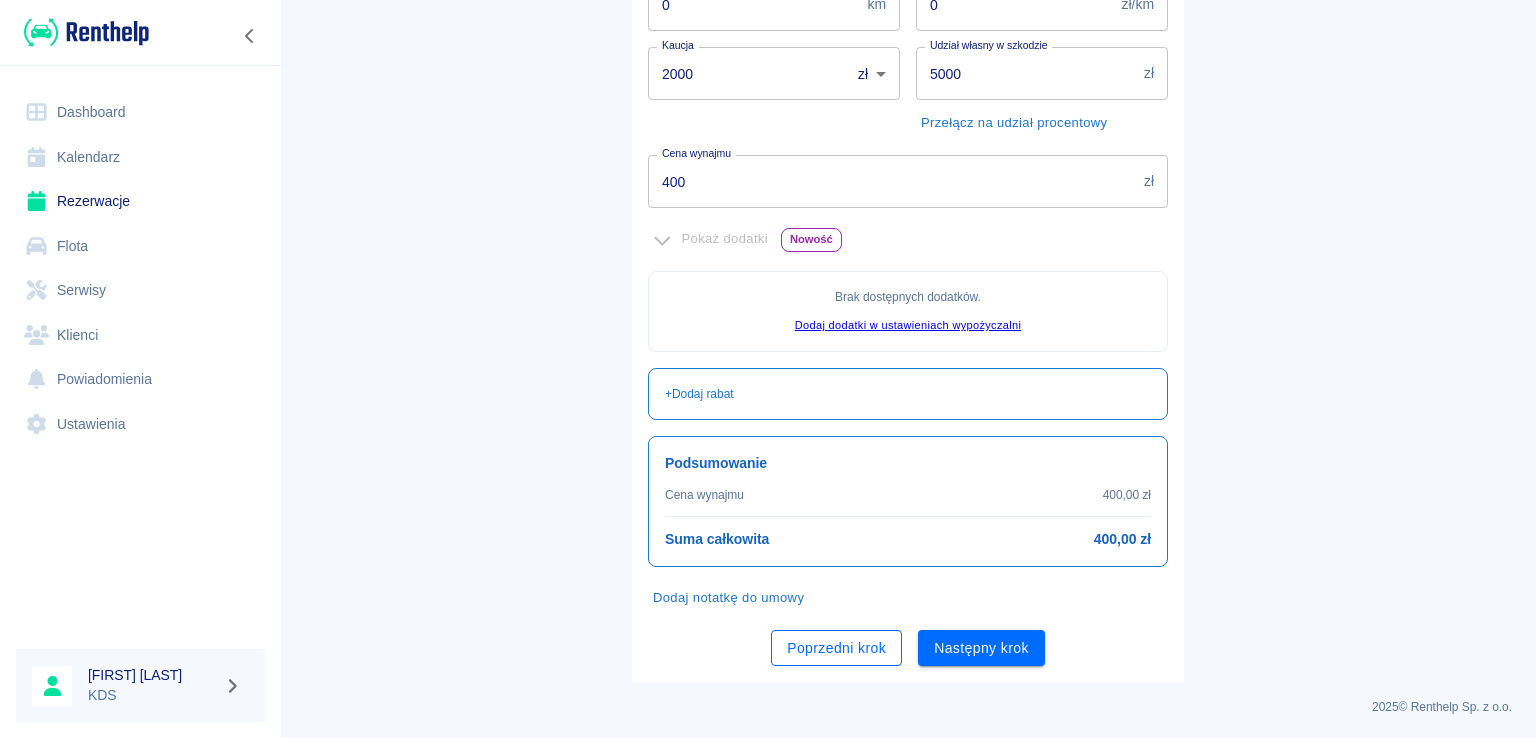 click on "Poprzedni krok" at bounding box center [836, 648] 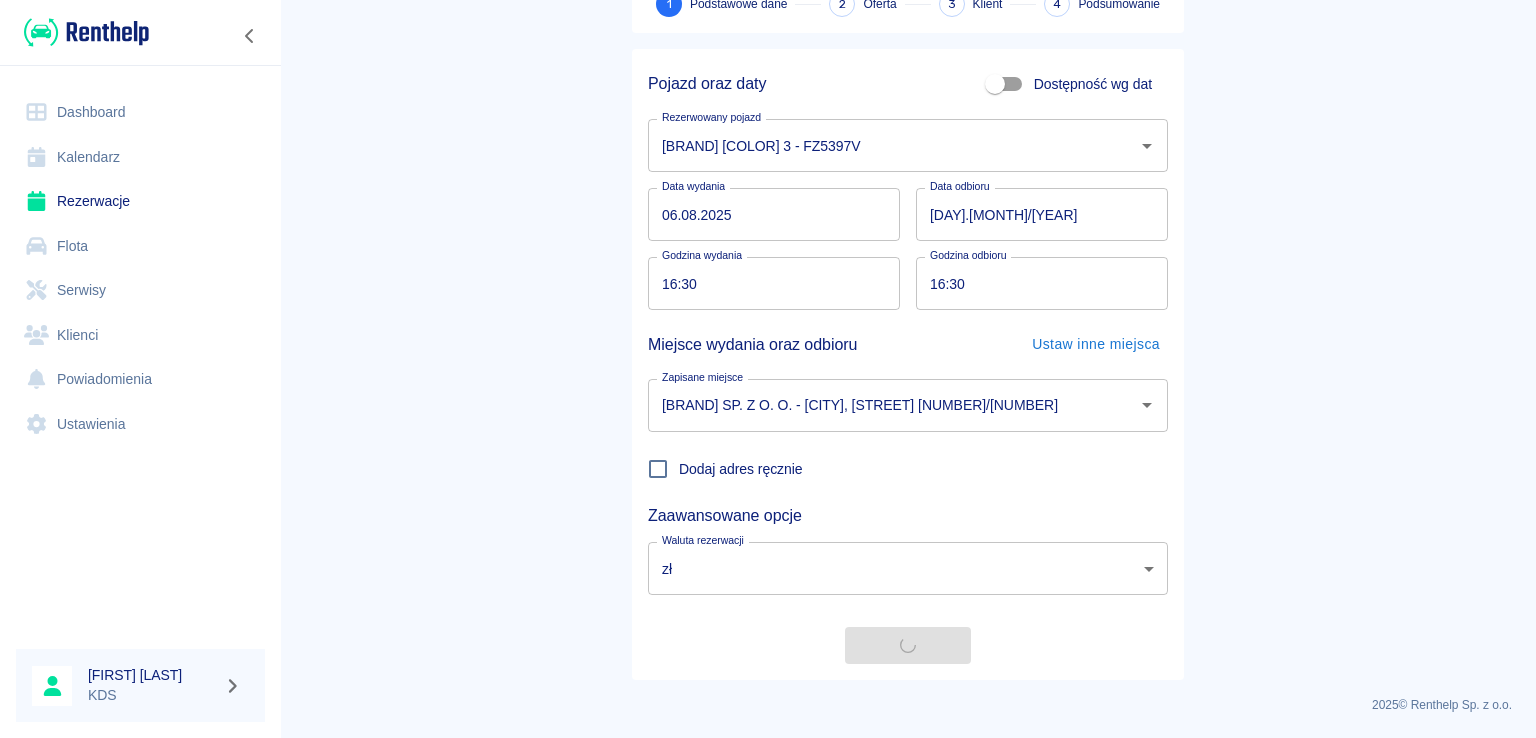 scroll, scrollTop: 130, scrollLeft: 0, axis: vertical 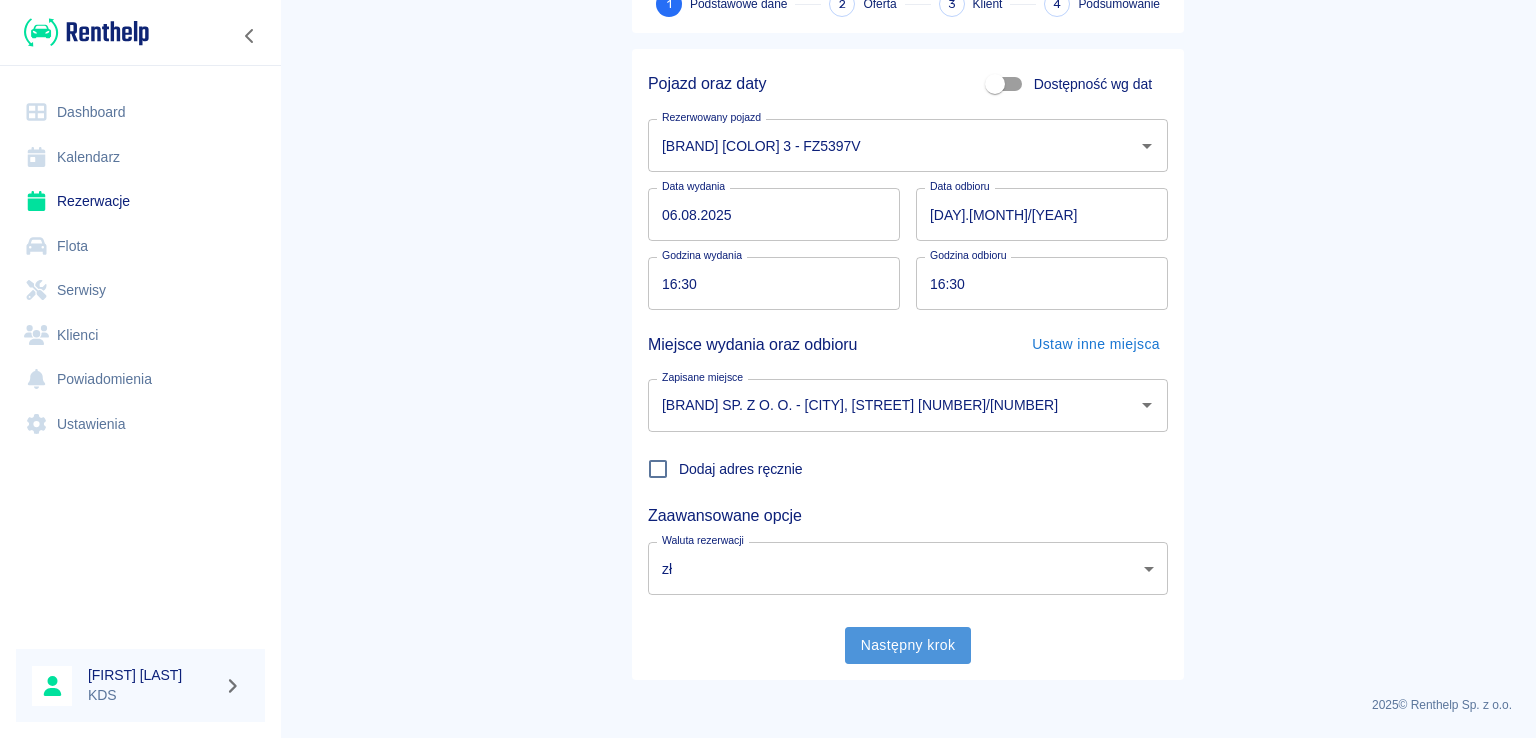 click on "Następny krok" at bounding box center (908, 645) 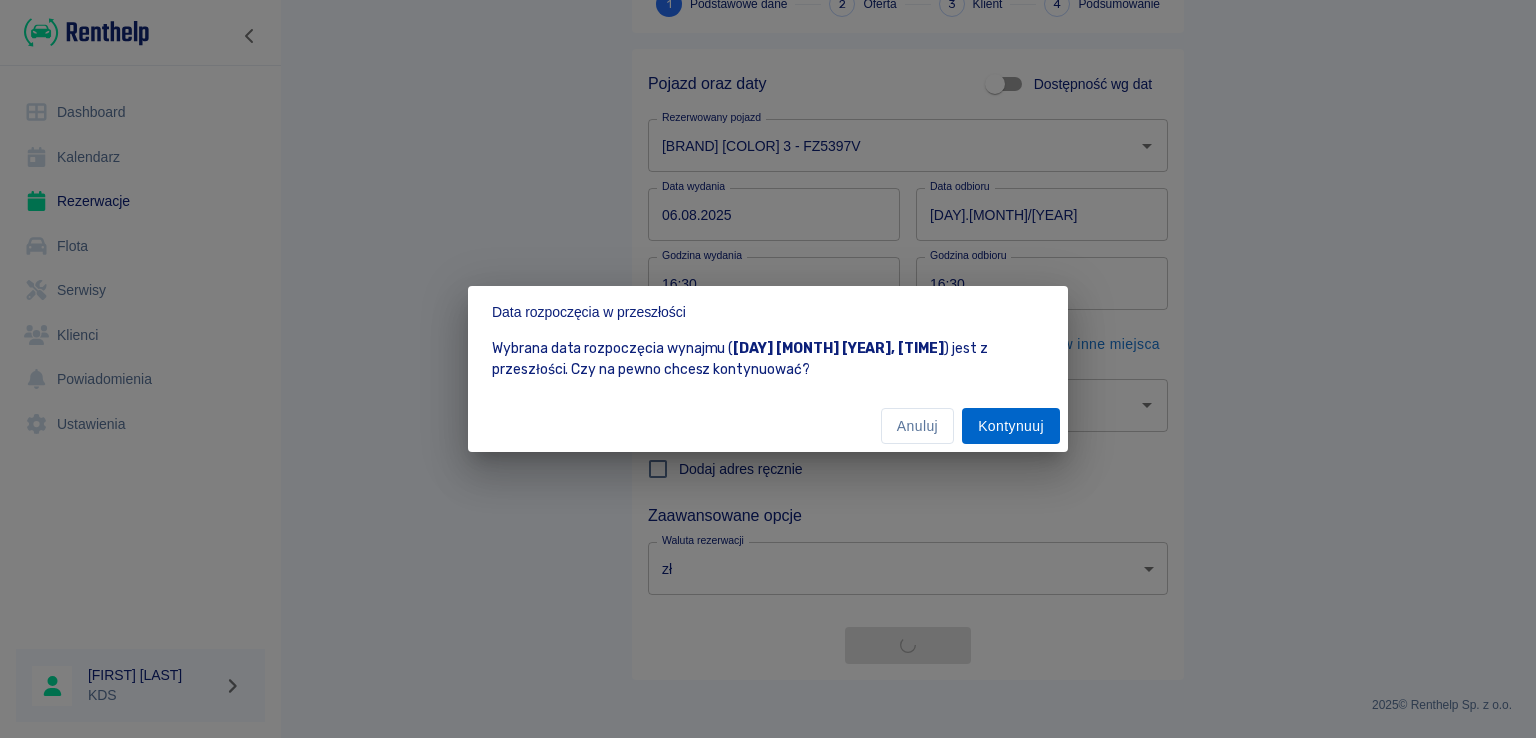 click on "Kontynuuj" at bounding box center [1011, 426] 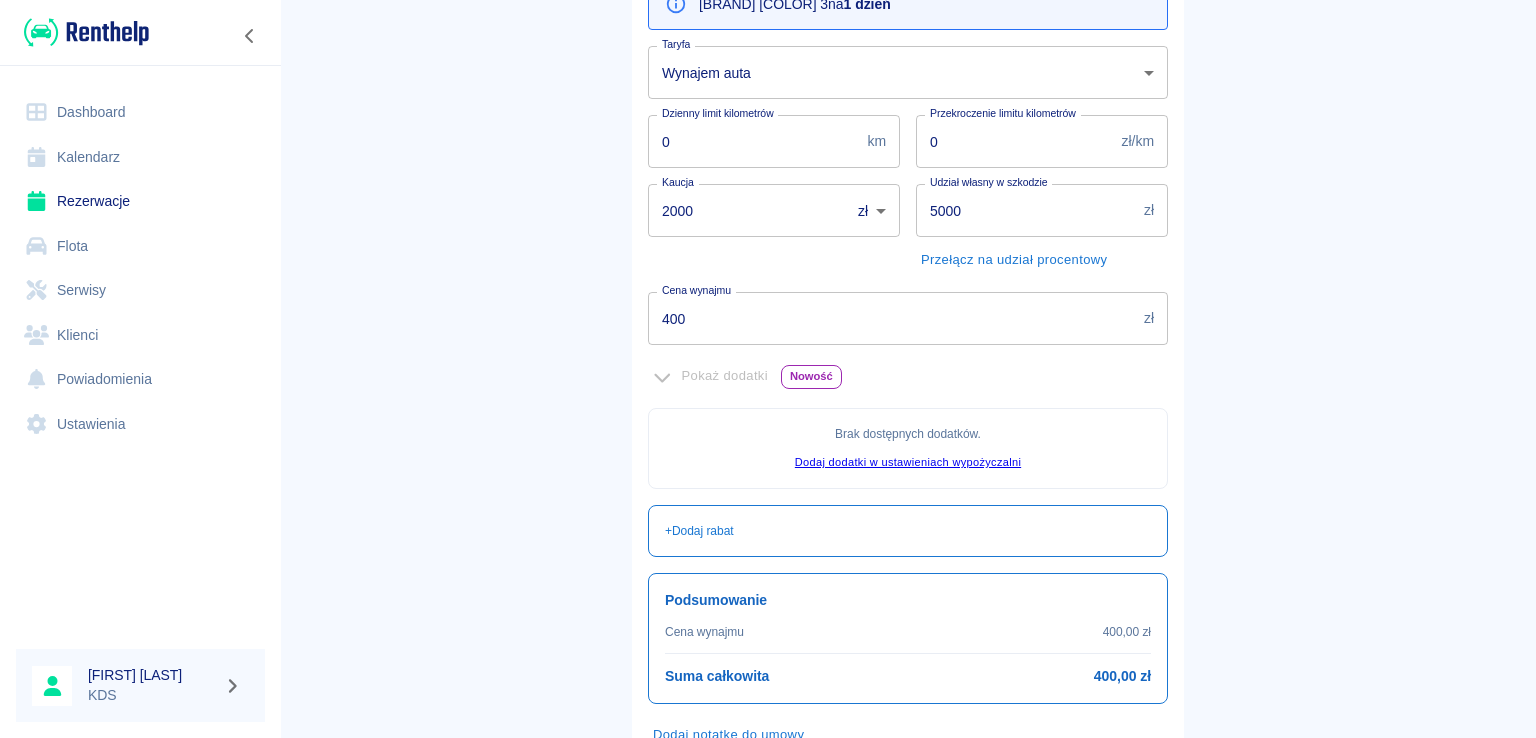 scroll, scrollTop: 389, scrollLeft: 0, axis: vertical 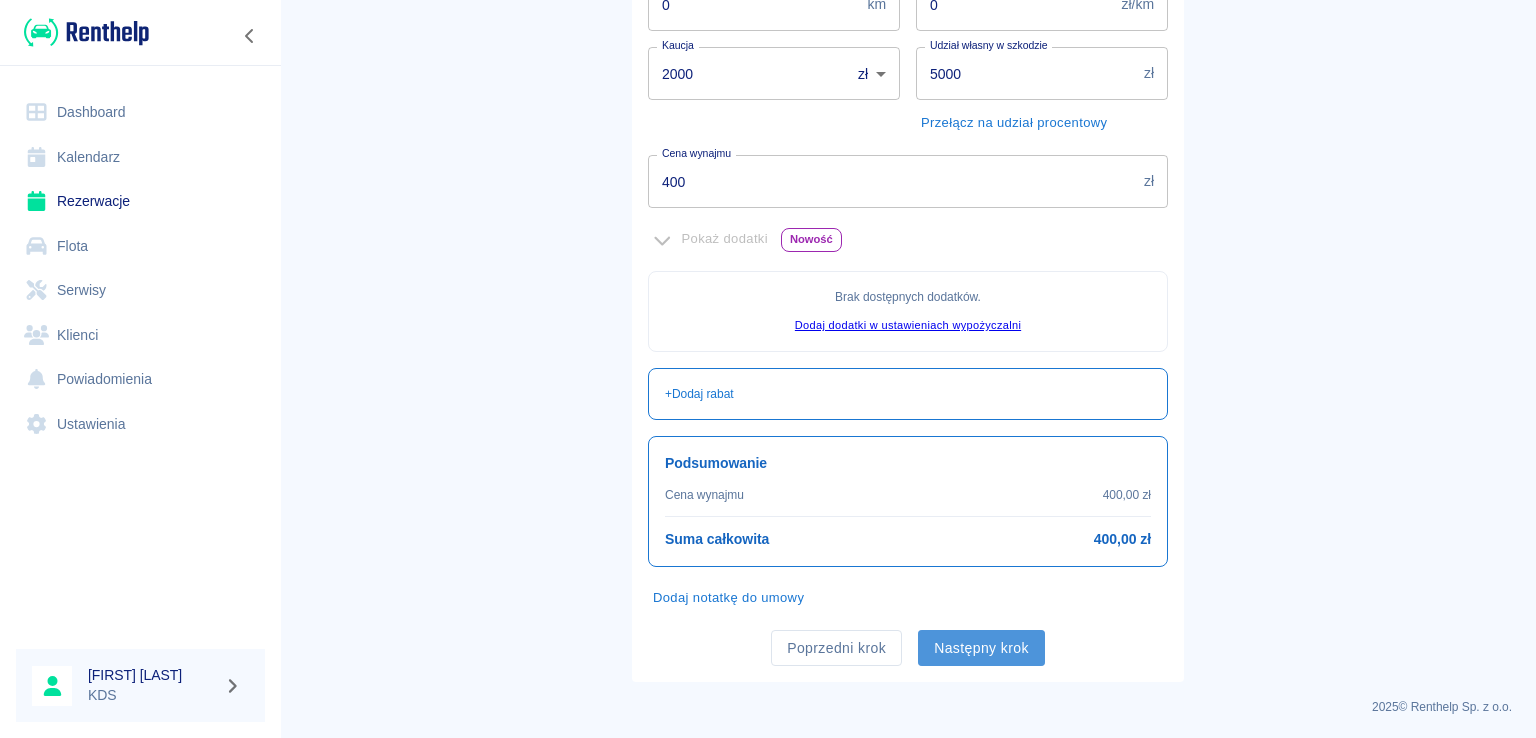 click on "Następny krok" at bounding box center (981, 648) 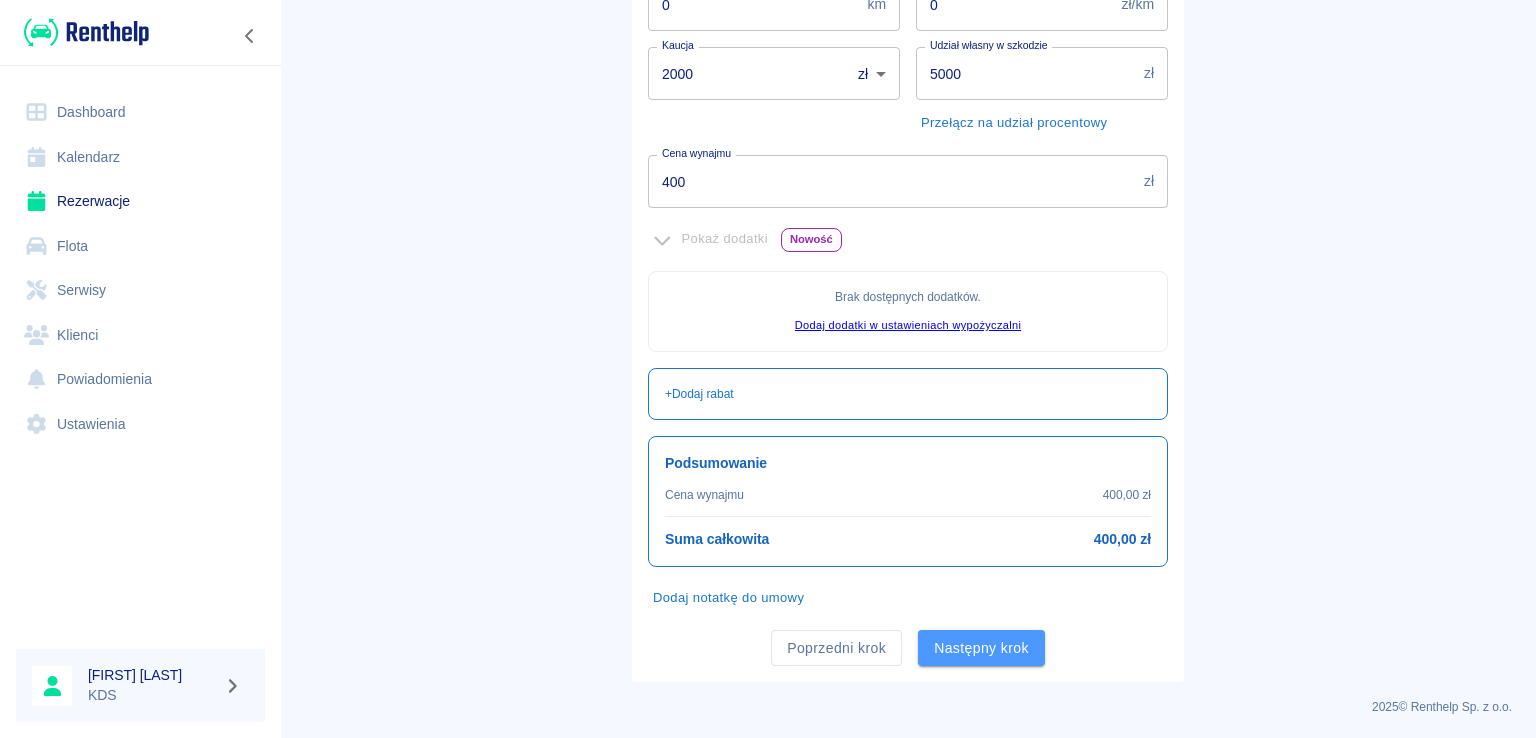 scroll, scrollTop: 0, scrollLeft: 0, axis: both 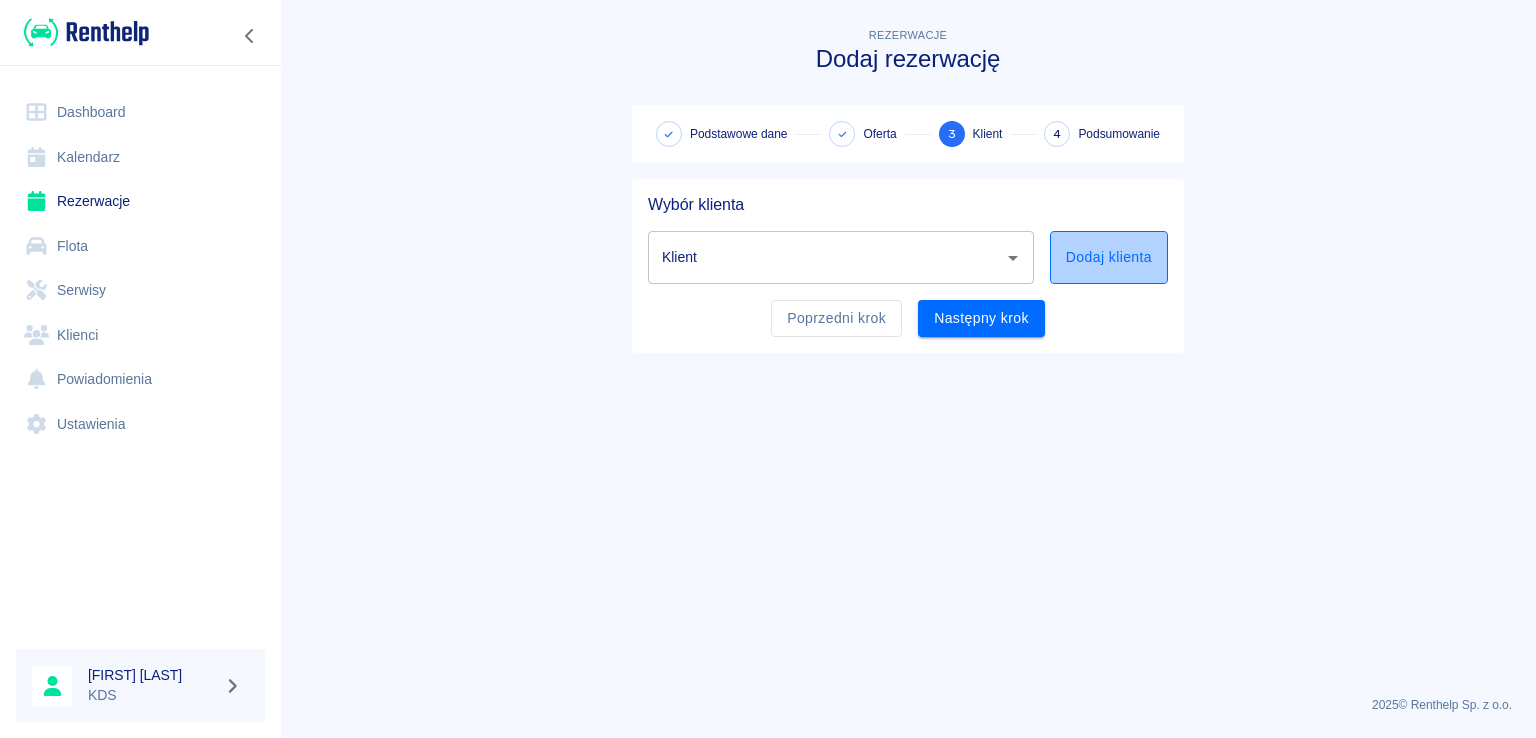 click on "Dodaj klienta" at bounding box center [1109, 257] 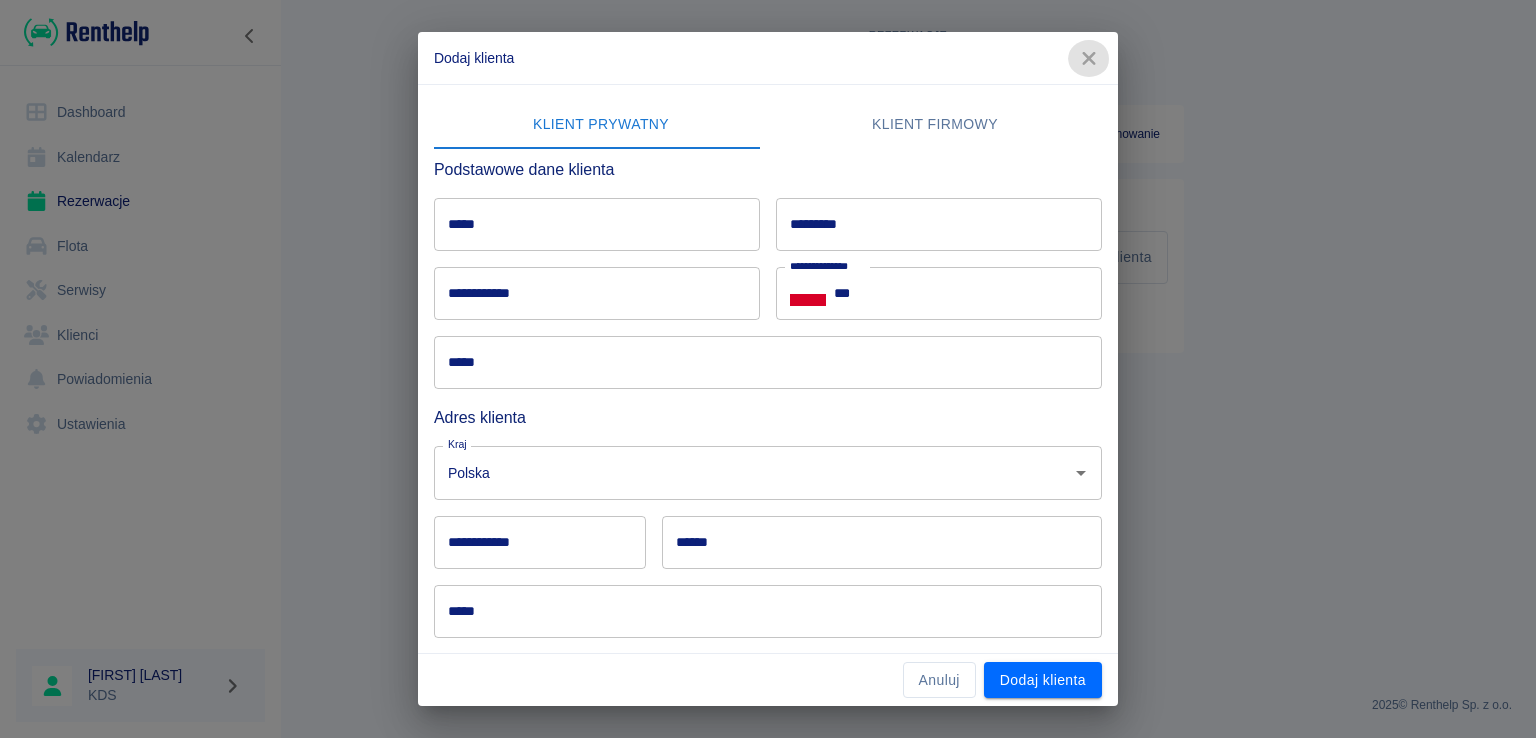drag, startPoint x: 1091, startPoint y: 51, endPoint x: 1056, endPoint y: 74, distance: 41.880783 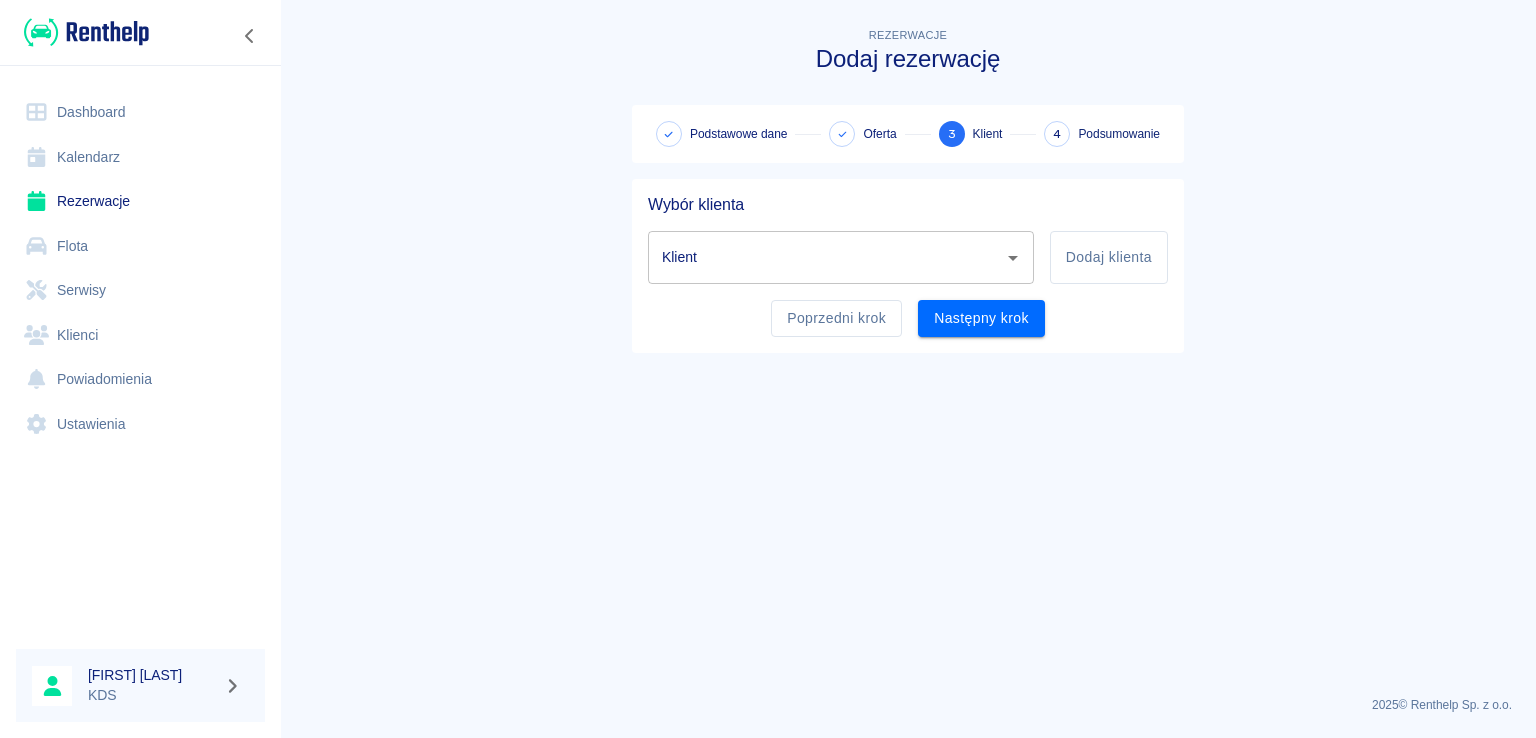click on "Klient" at bounding box center [826, 257] 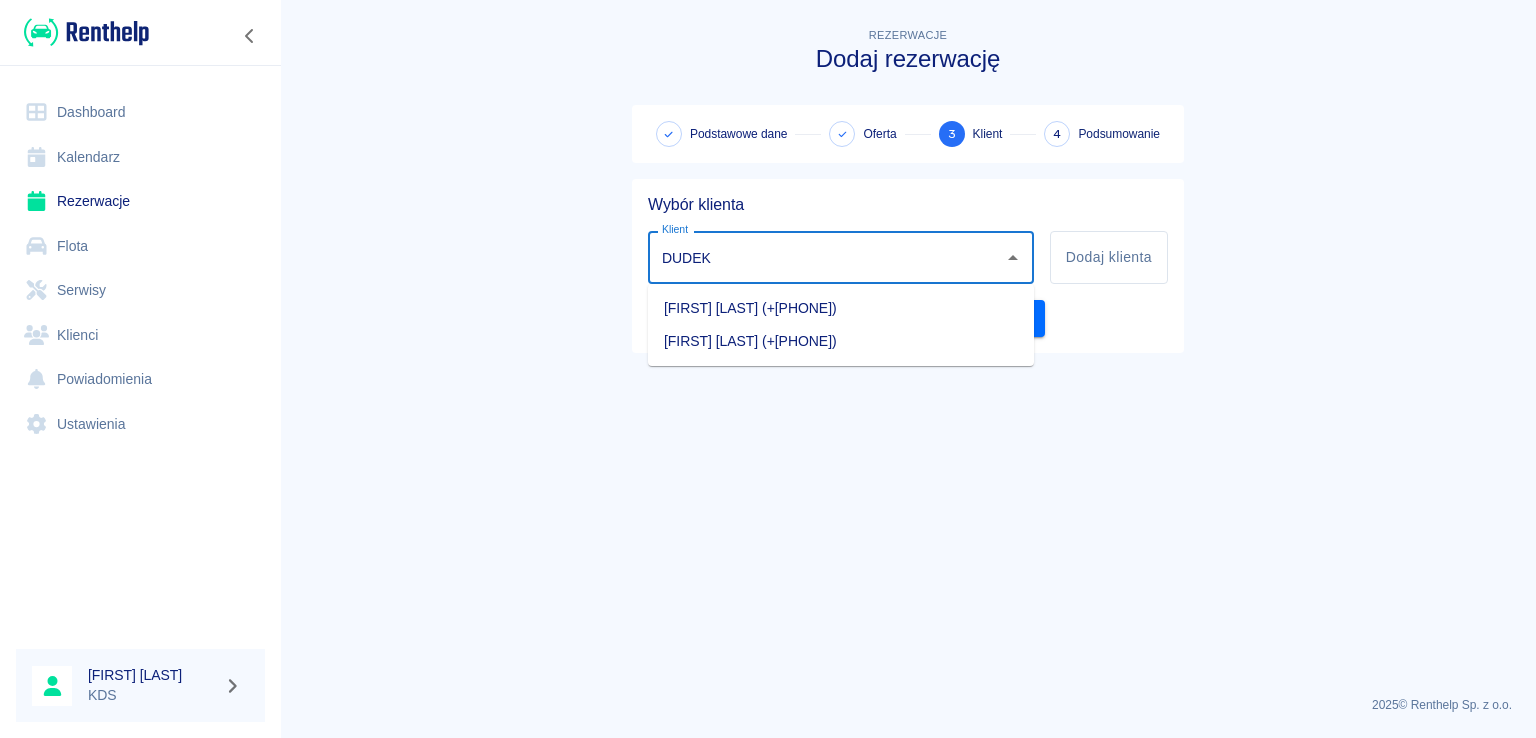click on "[FIRST] [LAST] (+[PHONE])" at bounding box center [841, 308] 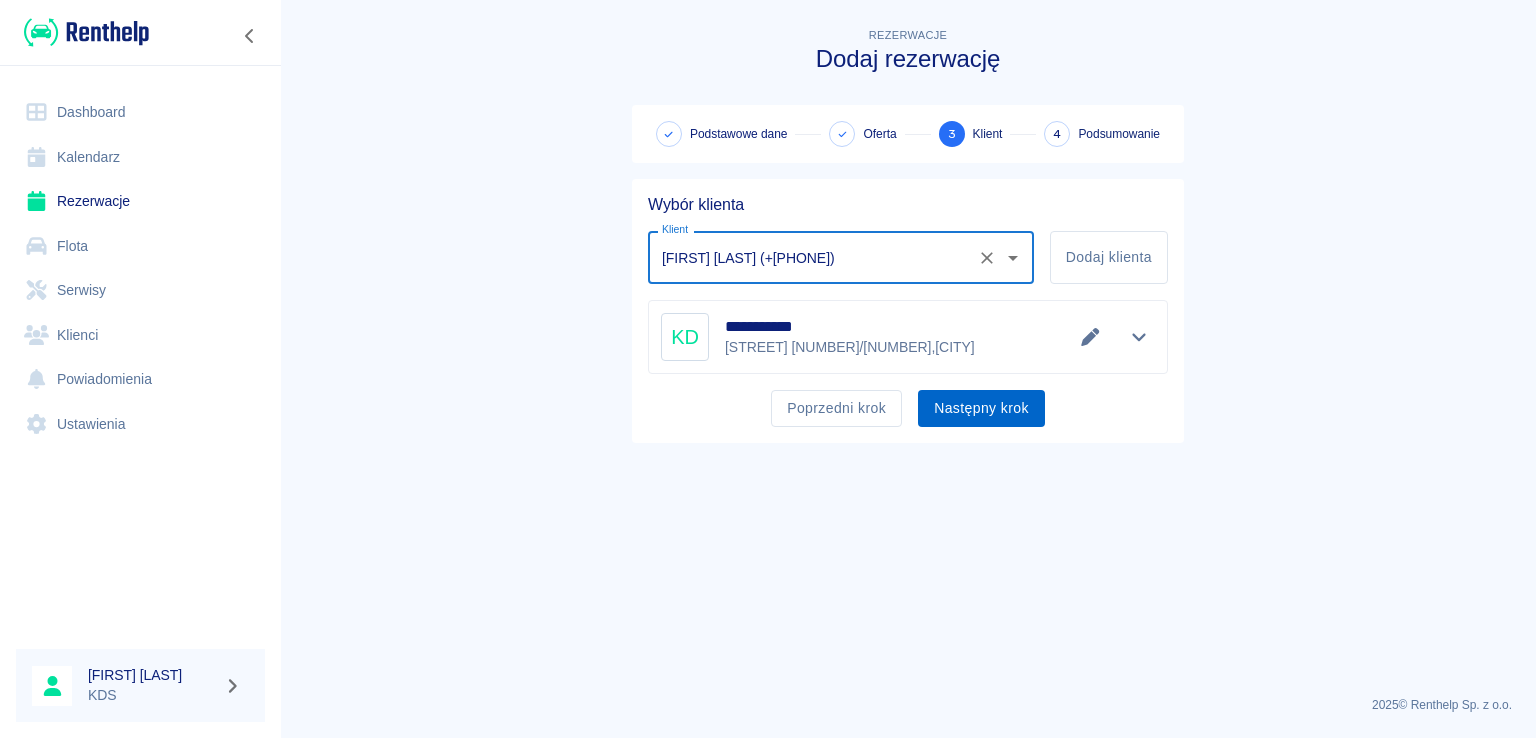 type on "[FIRST] [LAST] (+[PHONE])" 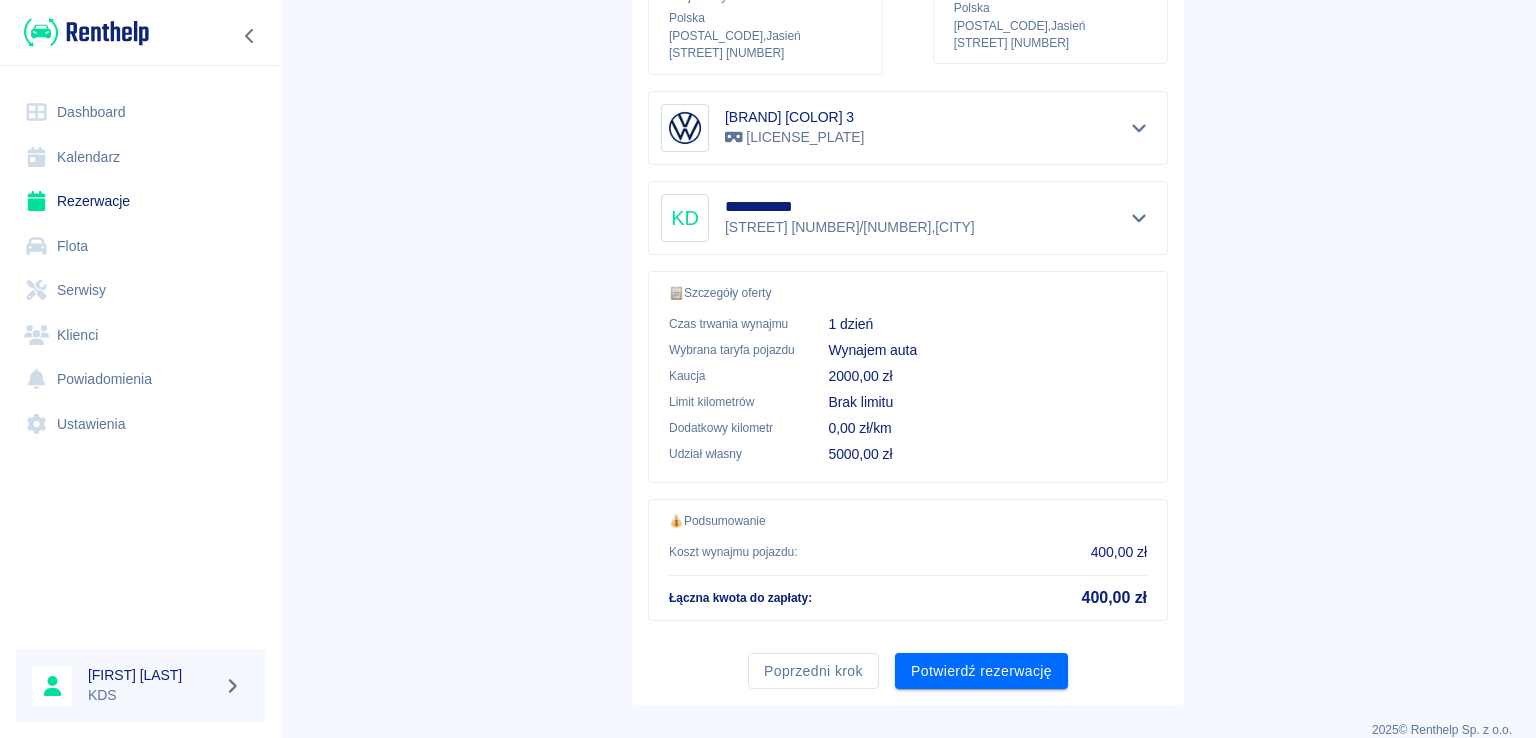 scroll, scrollTop: 338, scrollLeft: 0, axis: vertical 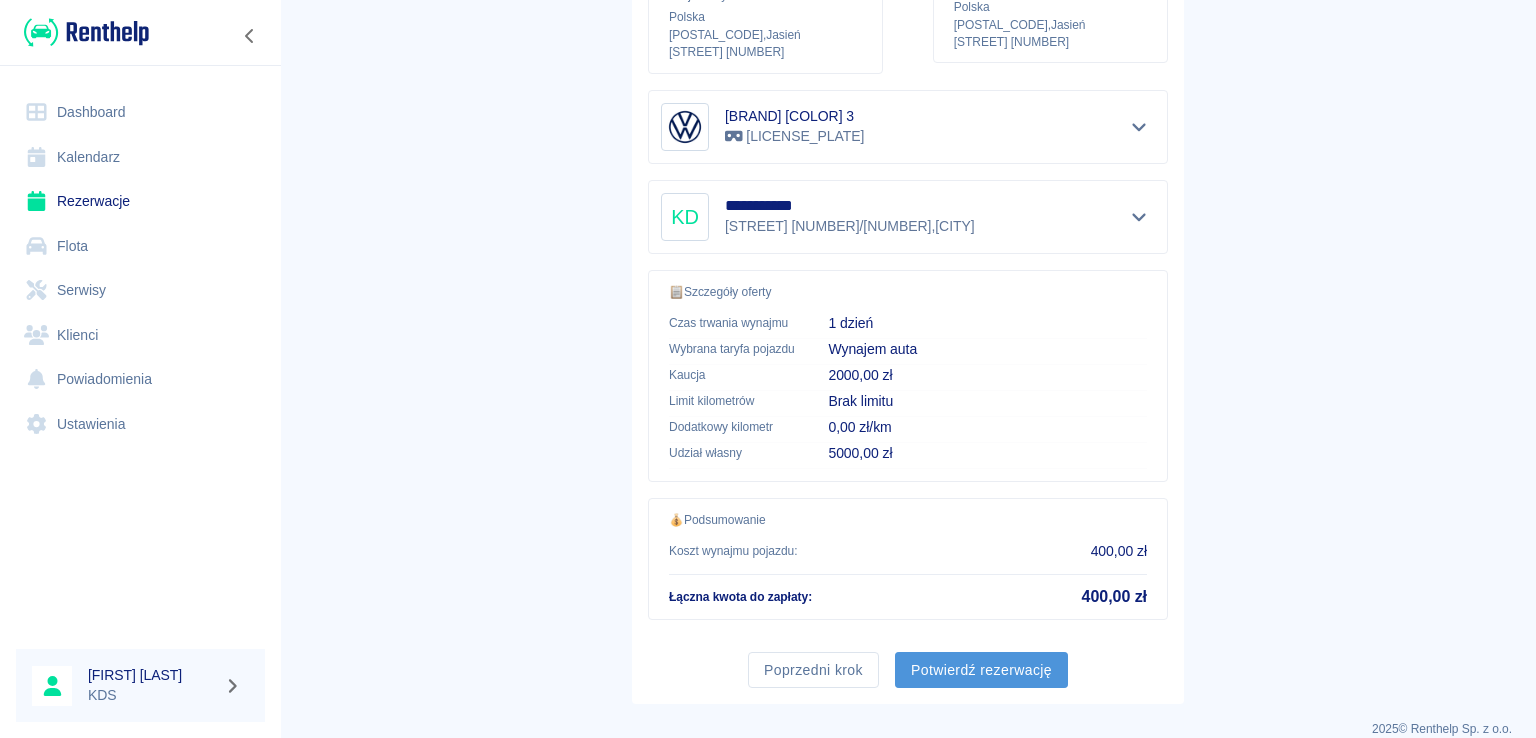 click on "Potwierdź rezerwację" at bounding box center (981, 670) 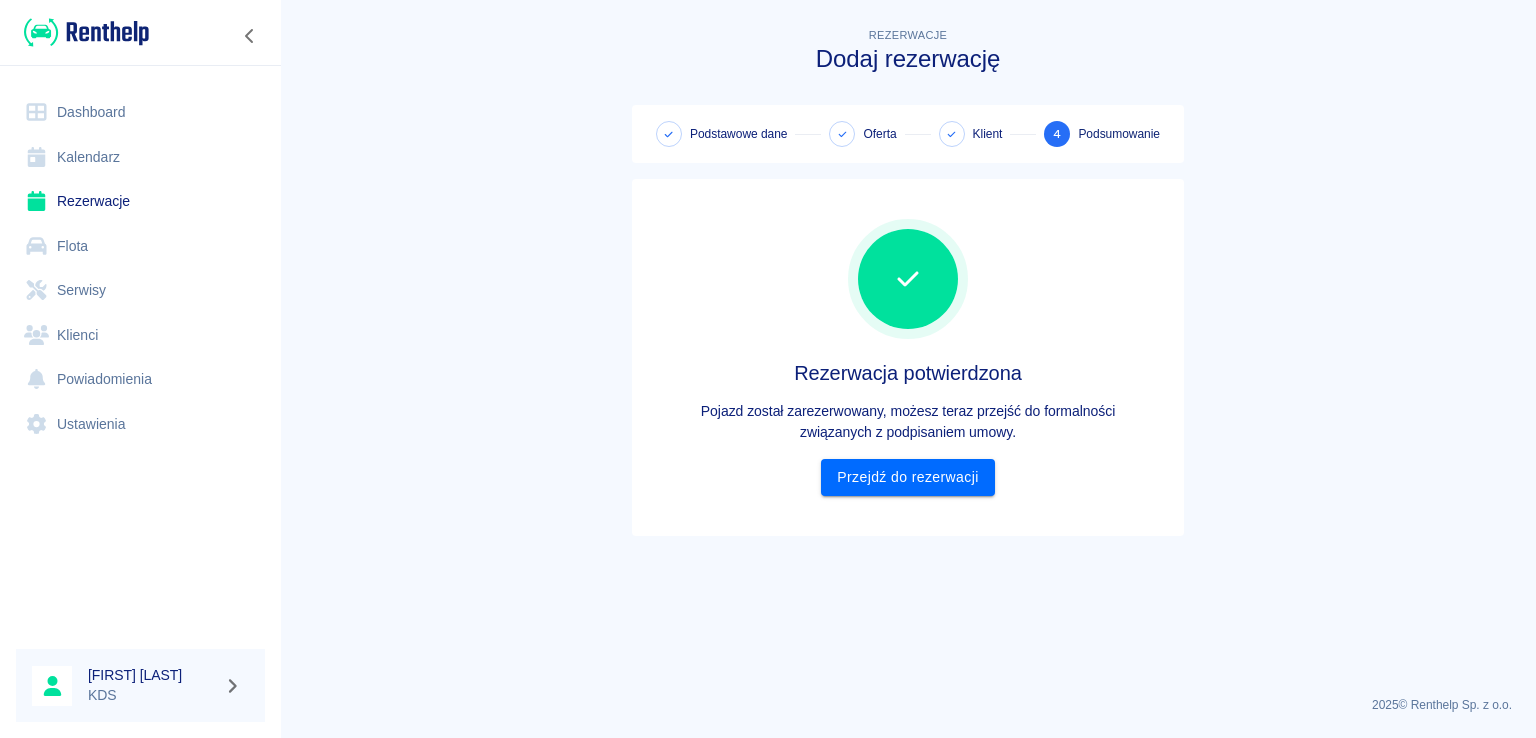 scroll, scrollTop: 0, scrollLeft: 0, axis: both 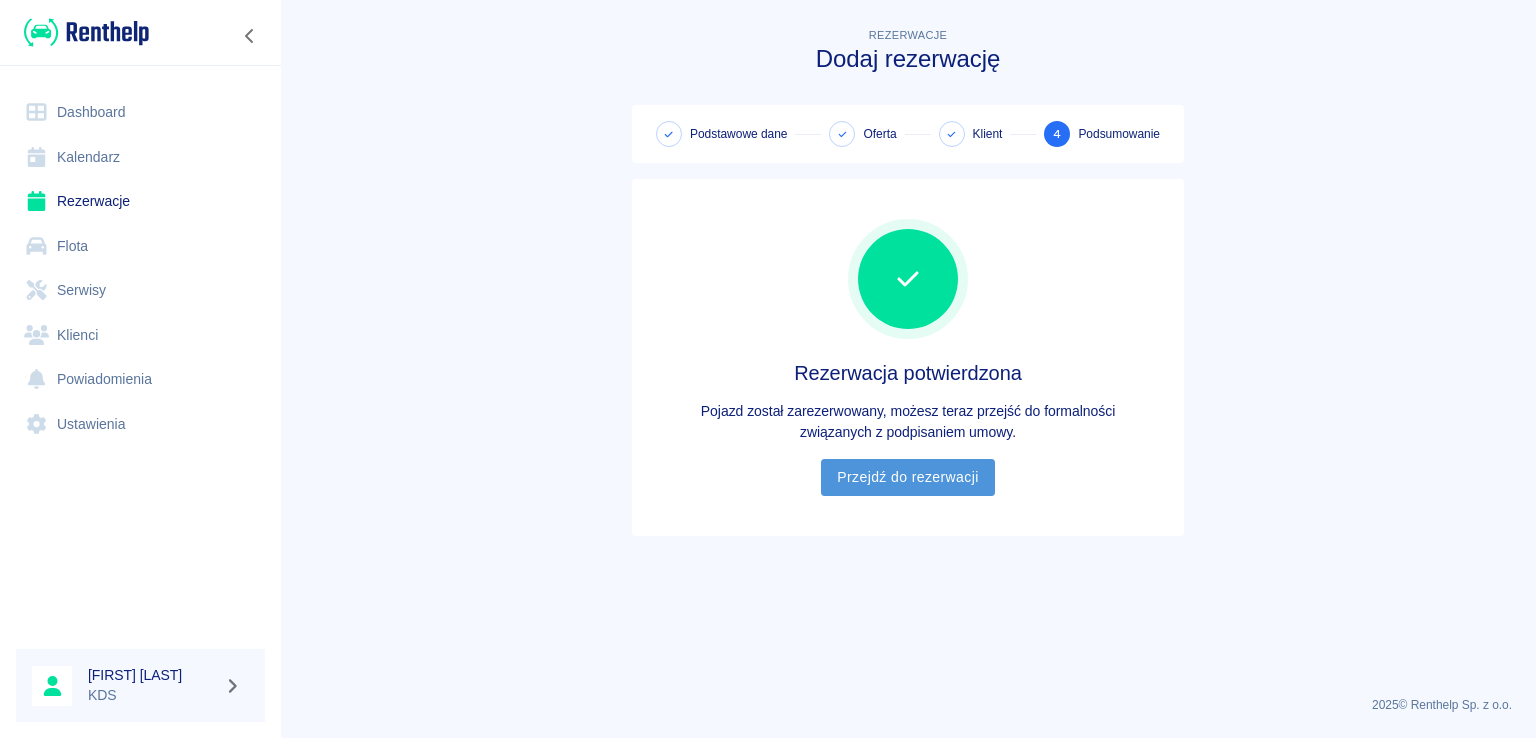 click on "Przejdź do rezerwacji" at bounding box center [907, 477] 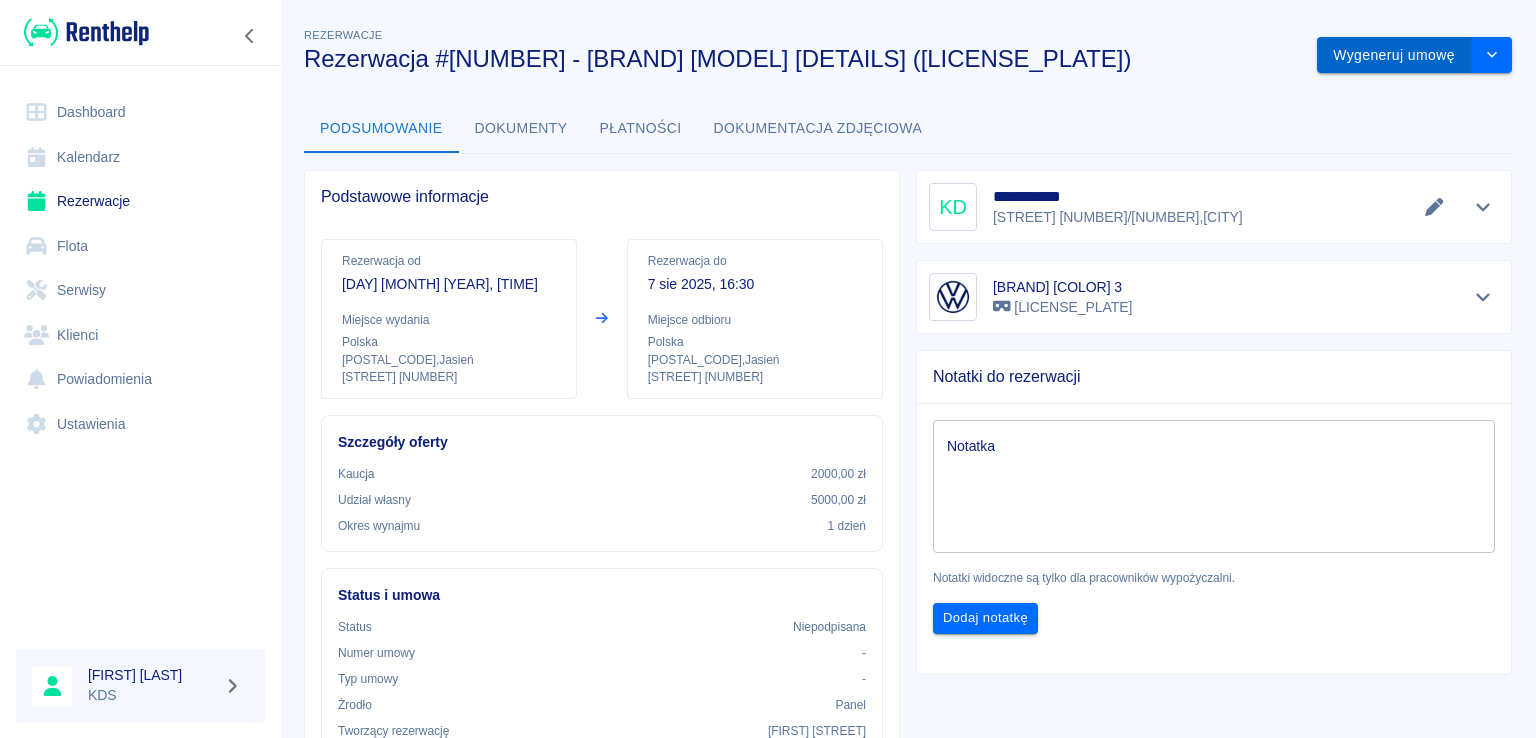 click on "Wygeneruj umowę" at bounding box center (1394, 55) 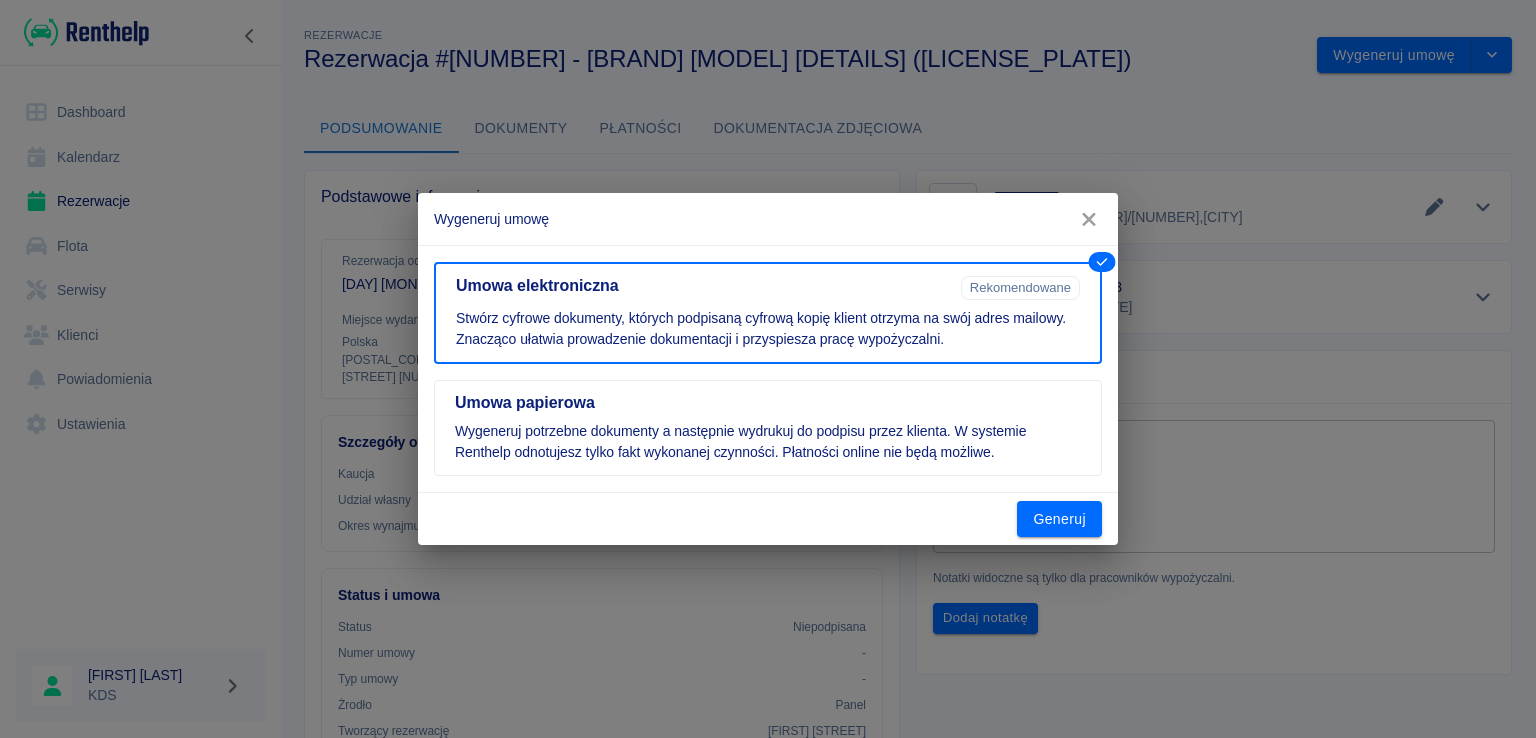 click on "Generuj" at bounding box center [1059, 519] 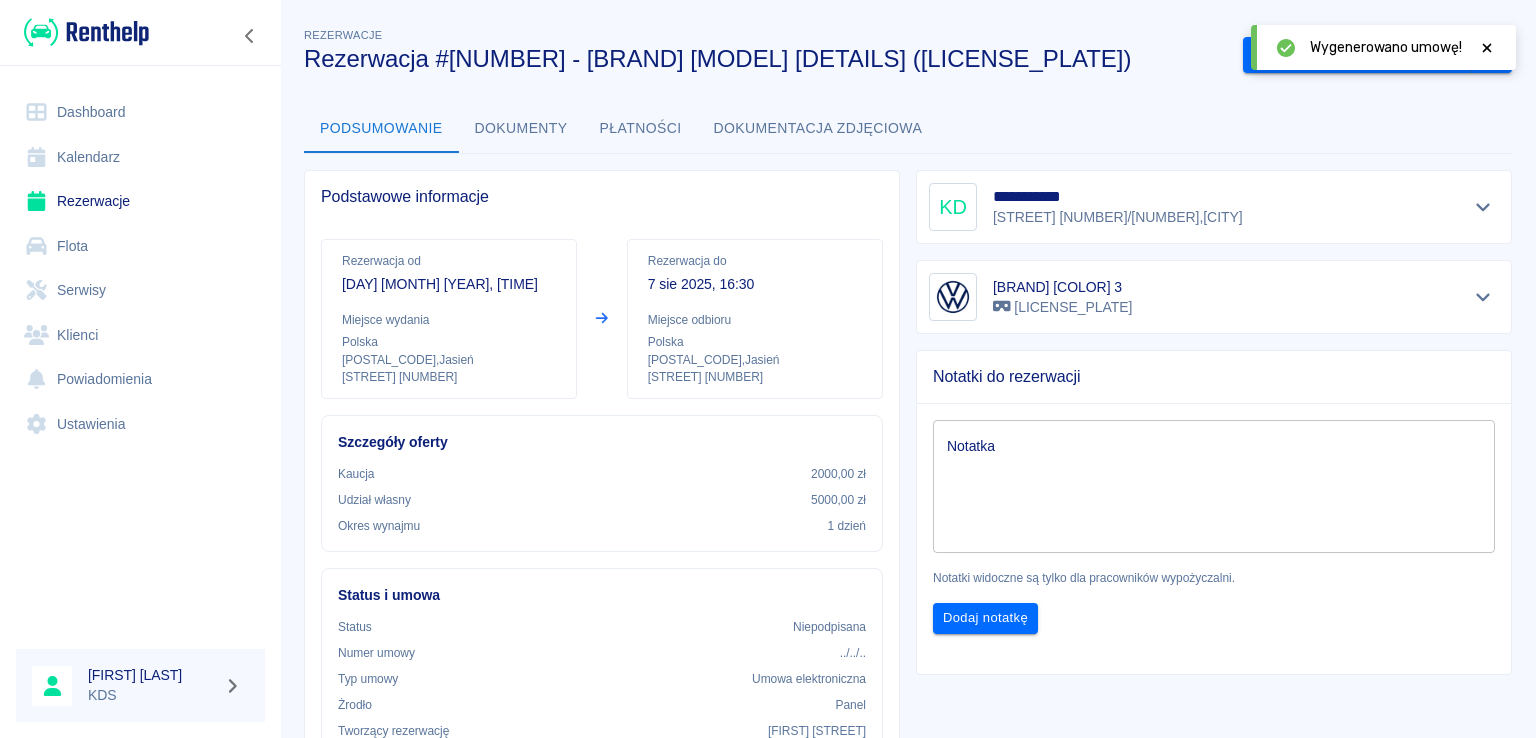 click 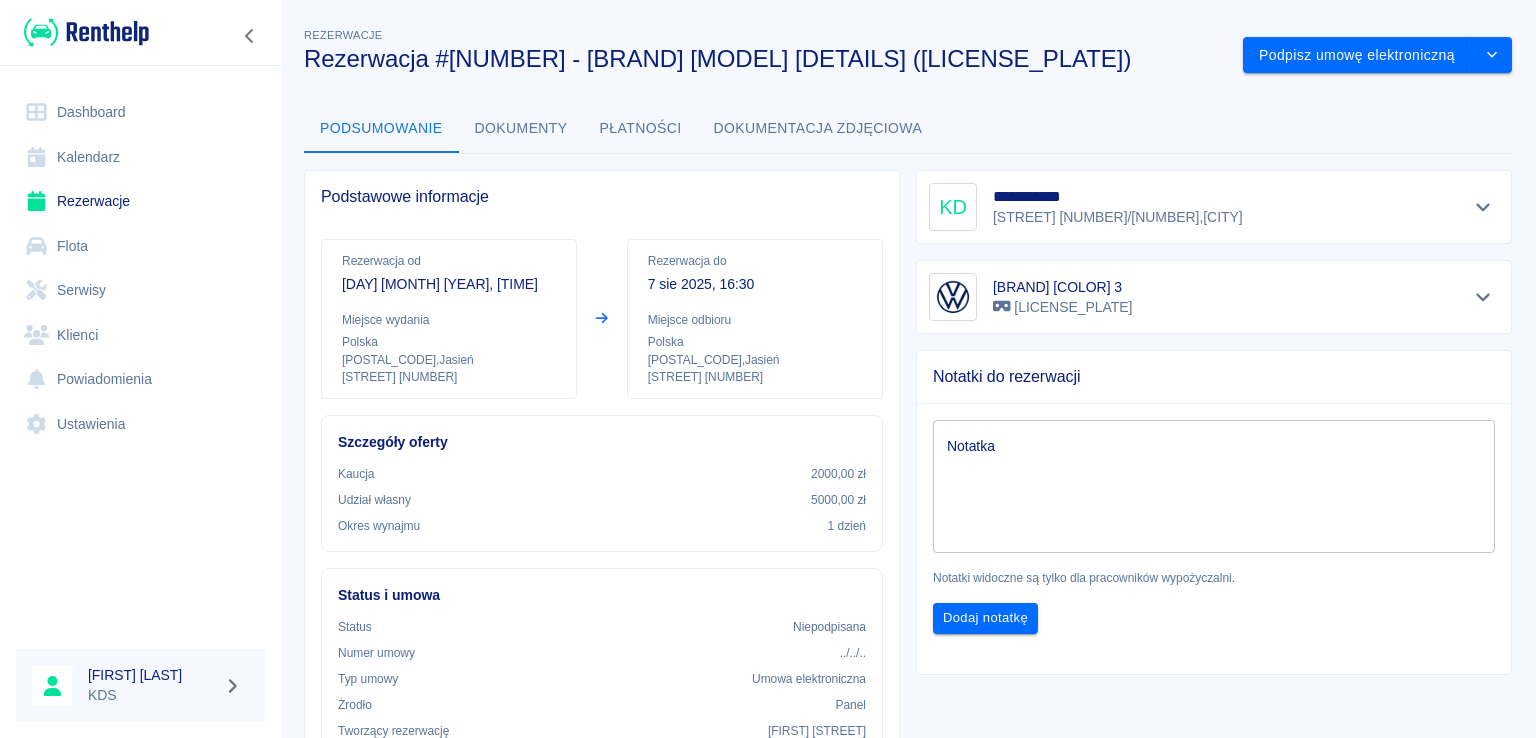 click on "Rezerwacja #[NUMBER] - [BRAND] [MODEL] [DETAILS] ([LICENSE_PLATE]) Podpisz umowę elektroniczną Podsumowanie Dokumenty Płatności Dokumentacja zdjęciowa Podstawowe informacje Rezerwacja od [DAY] [MONTH] [YEAR], [TIME] Miejsce wydania Polska [POSTAL_CODE] , [CITY] [STREET] Rezerwacja do [DAY] [MONTH] [YEAR], [TIME] Miejsce odbioru Polska [POSTAL_CODE] , [CITY] [STREET] Szczegóły oferty Kaucja [PRICE] zł Udział własny [PRICE] zł Okres wynajmu [NUMBER] dzień Status i umowa Status Niepodpisana Numer umowy [DATE] Typ umowy Umowa elektroniczna Żrodło Panel Tworzący rezerwację [FIRST] [LAST] Obsługujący rezerwację [FIRST] [LAST] Zmień osobę Podsumowanie Kwota wynajmu [PRICE] zł Kwota całkowita [PRICE] zł Opłaty Suma zobowiązań [MASKED_NUMBER] Opłacono [MASKED_NUMBER] Kaucja Kwota [MASKED_NUMBER] KD [MASKED_NUMBER] [STREET] [NUMBER], [CITY] [BRAND] [COLOR] [NUMBER] [LICENSE_PLATE] Notatki do rezerwacji Notatka x Notatka Notatki widoczne są tylko dla pracowników wypożyczalni. Dodaj notatkę" at bounding box center [908, 605] 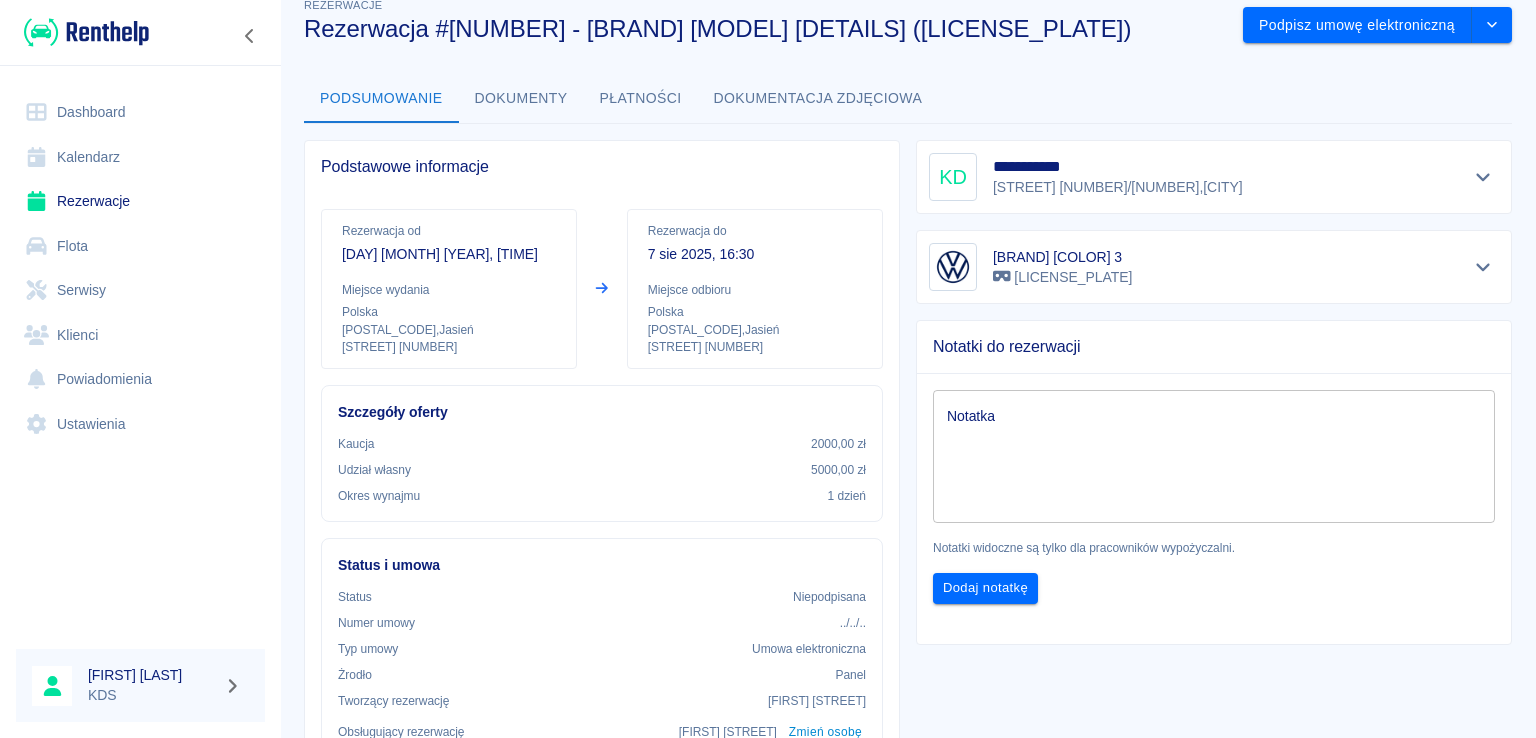 scroll, scrollTop: 0, scrollLeft: 0, axis: both 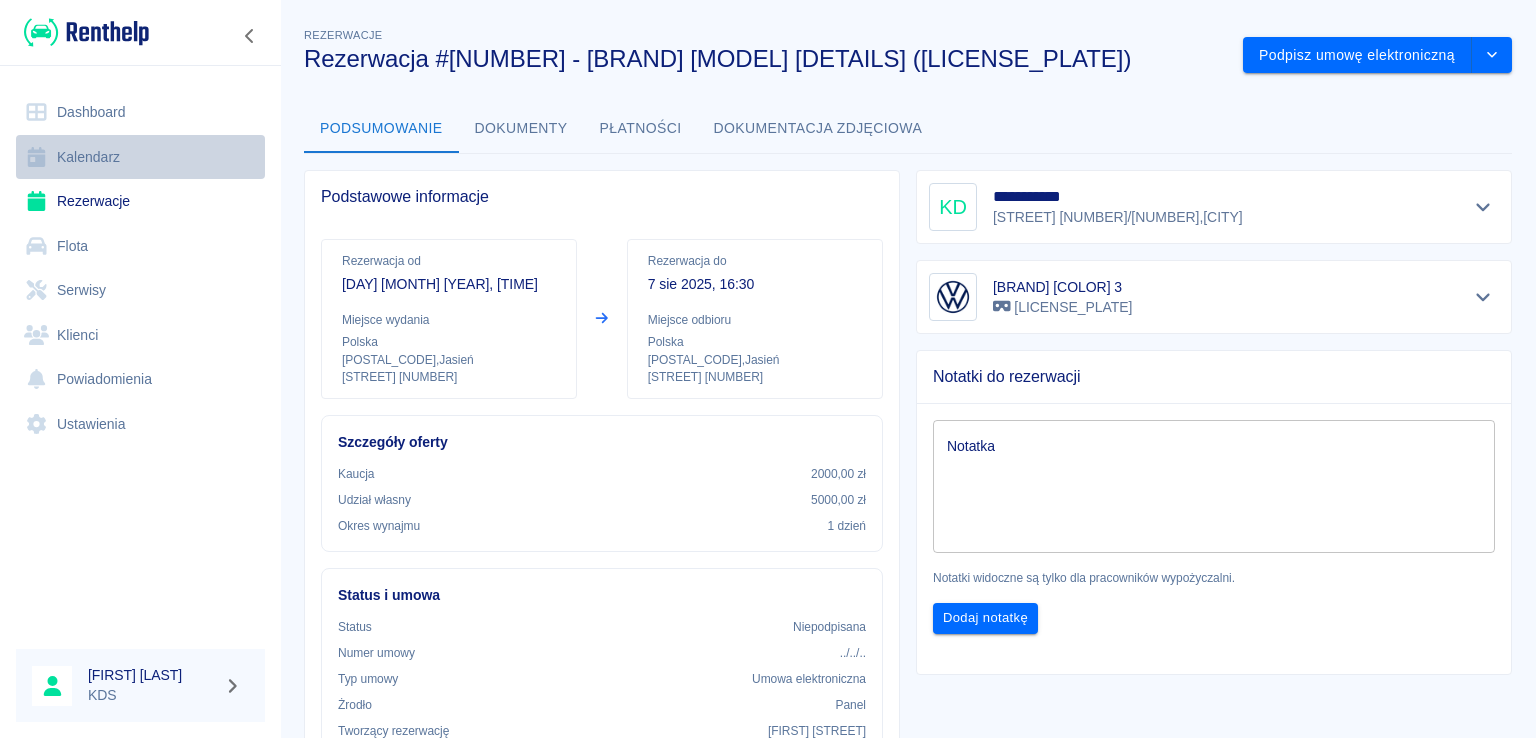 click on "Kalendarz" at bounding box center [140, 157] 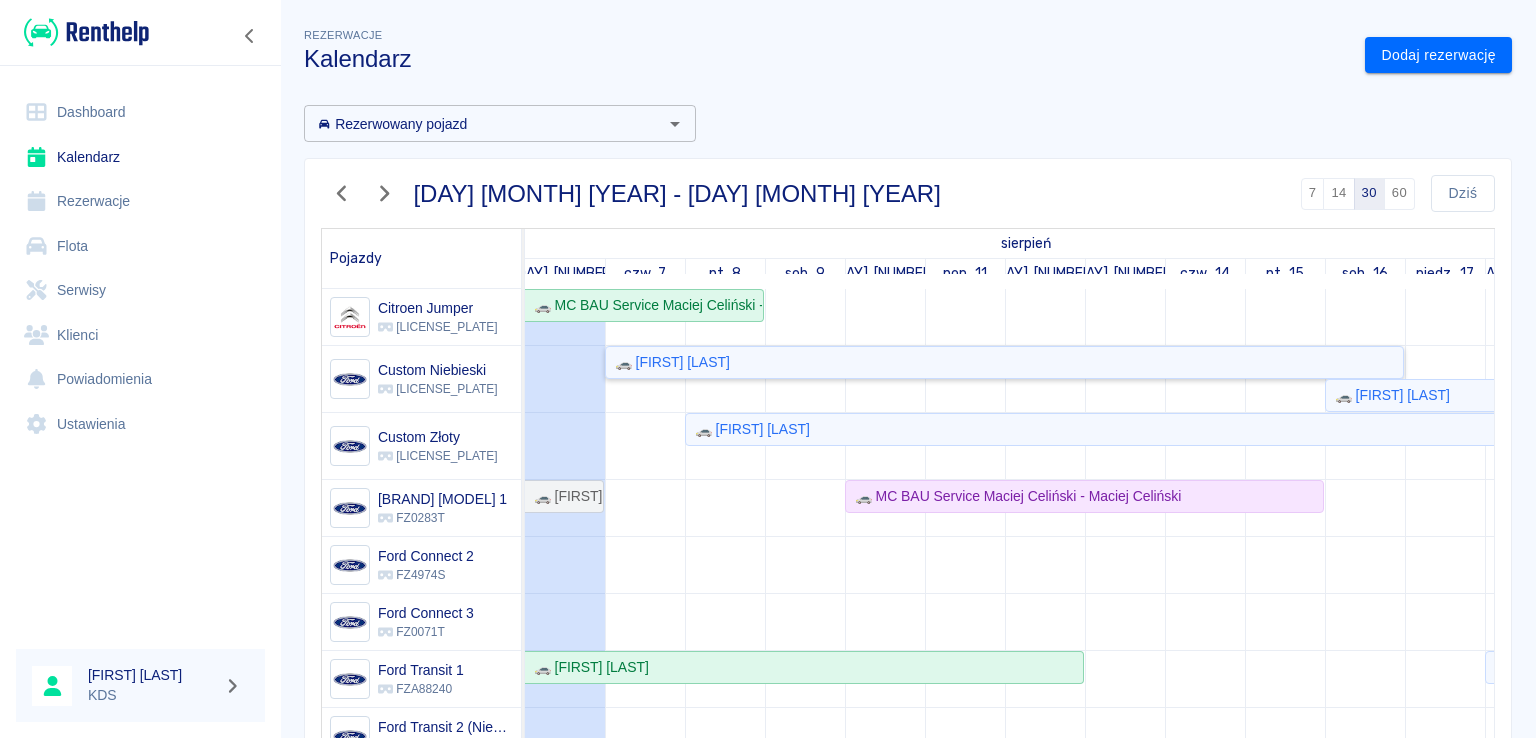 click on "🚗 [FIRST] [LAST]" at bounding box center (668, 362) 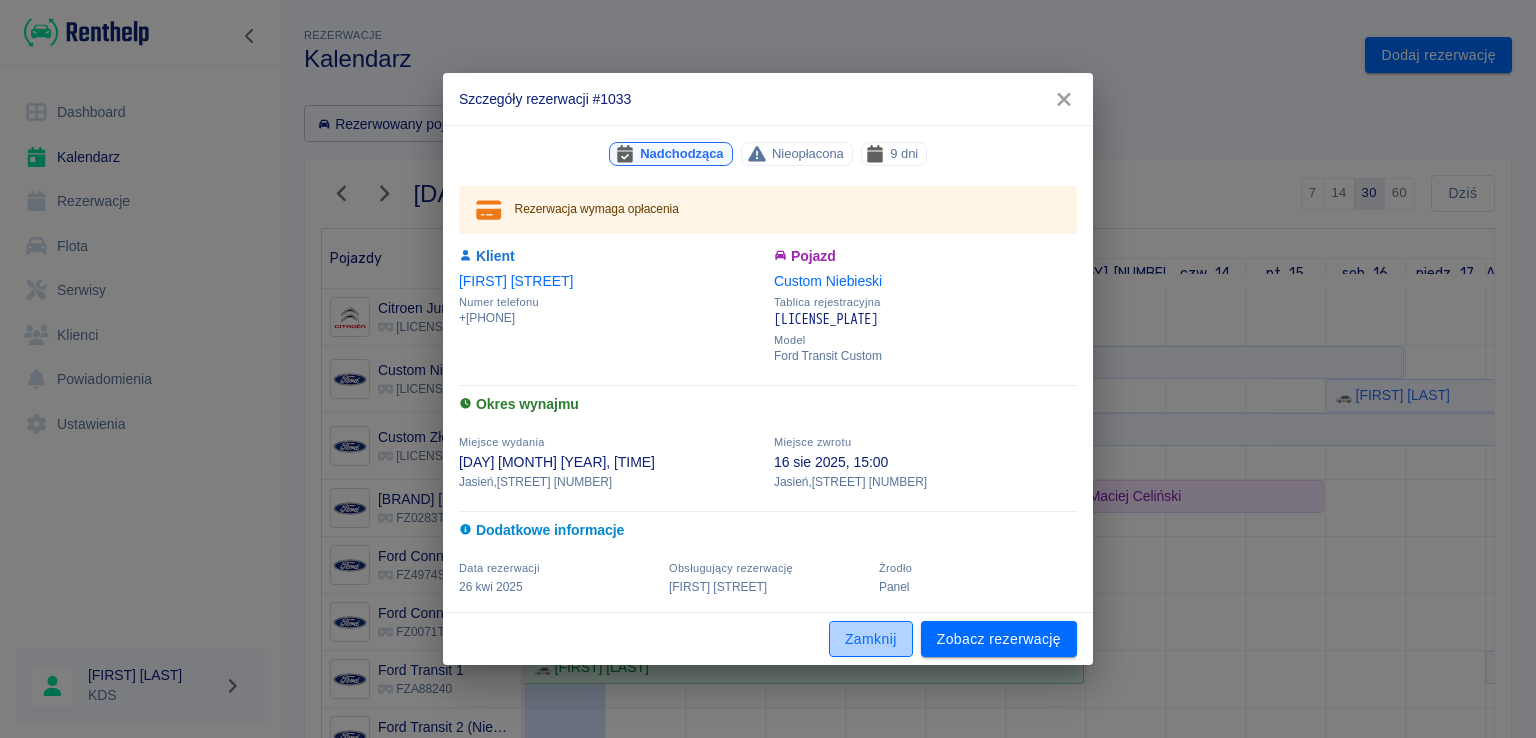 click on "Zamknij" at bounding box center (871, 639) 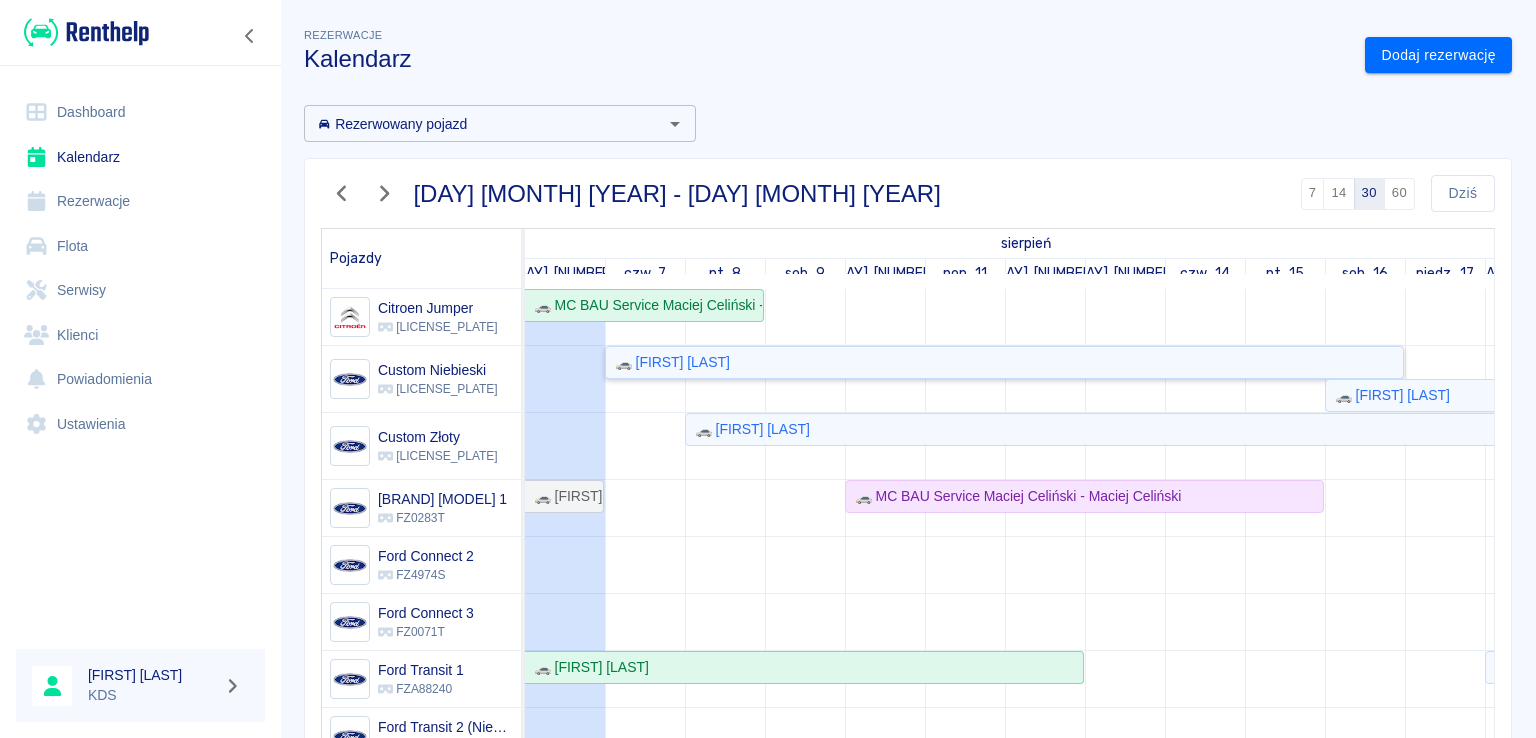 scroll, scrollTop: 143, scrollLeft: 0, axis: vertical 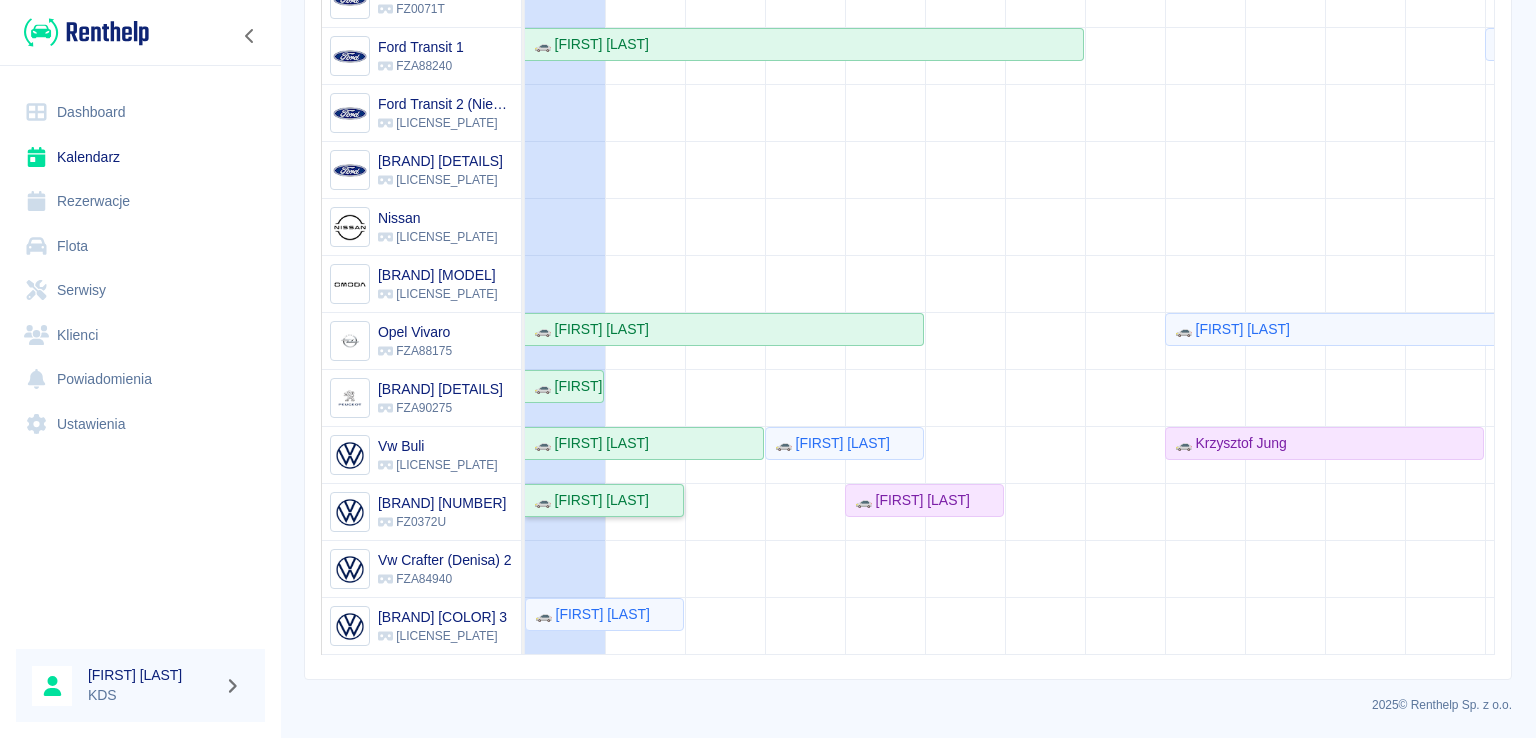 click on "🚗 [FIRST] [LAST]" 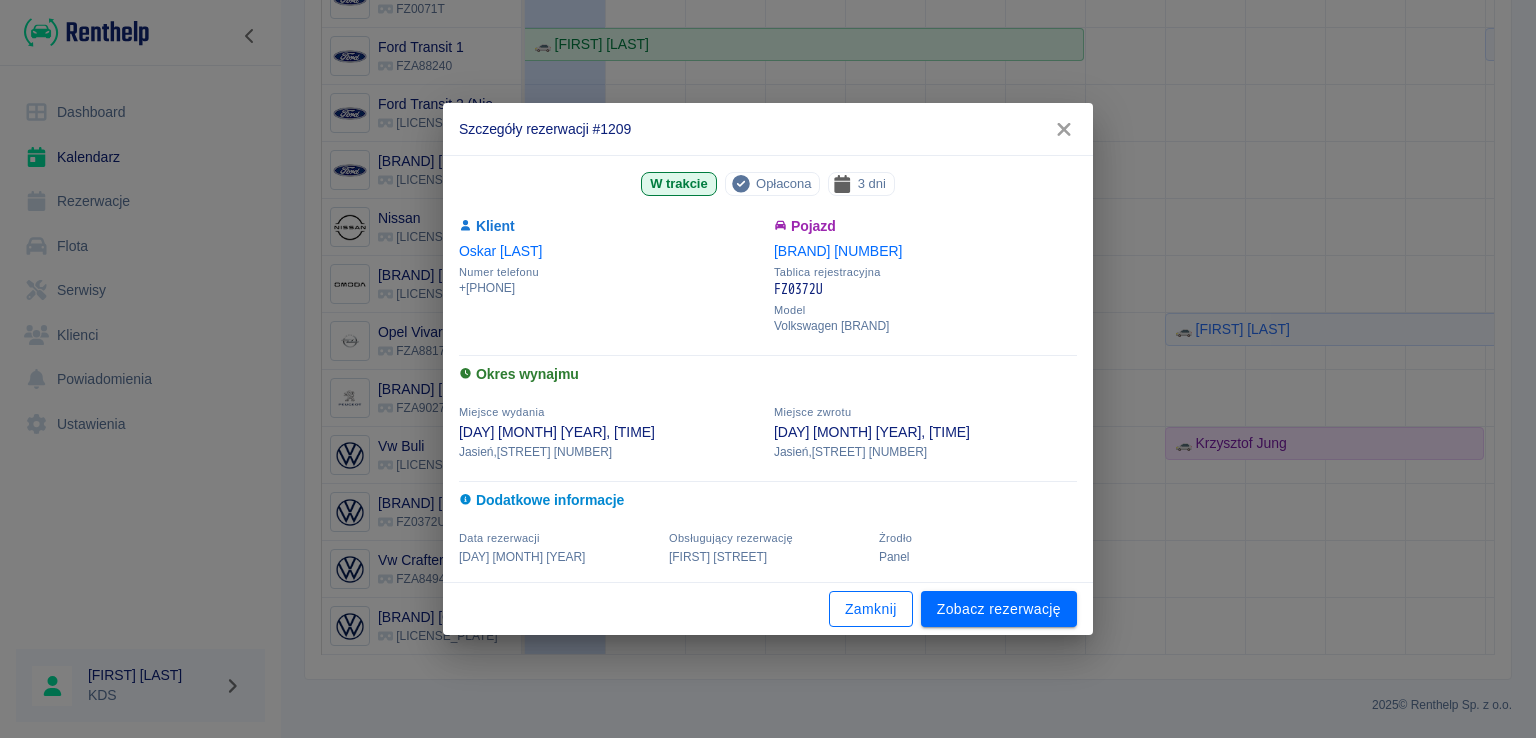 click on "Zamknij" at bounding box center (871, 609) 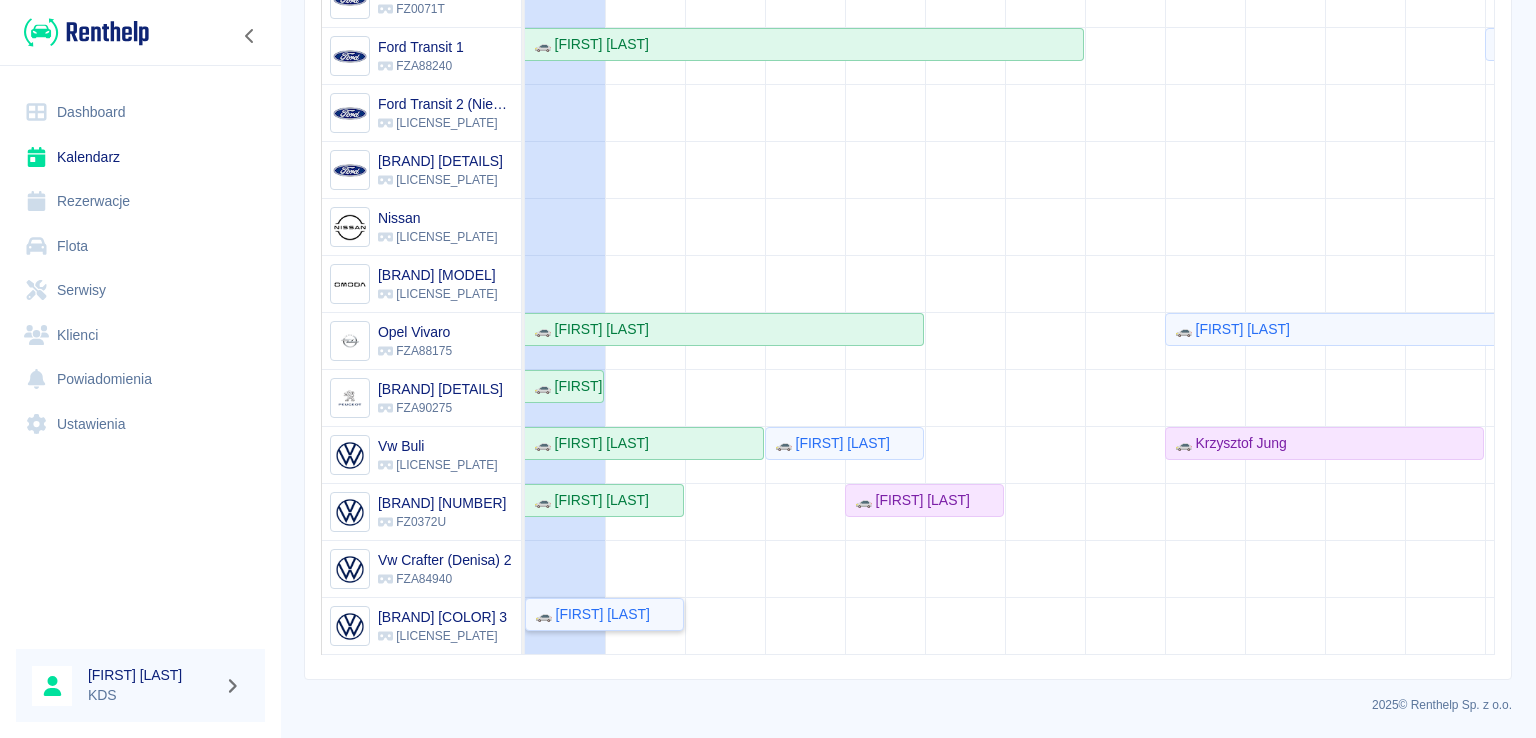 click on "🚗 [FIRST] [LAST]" 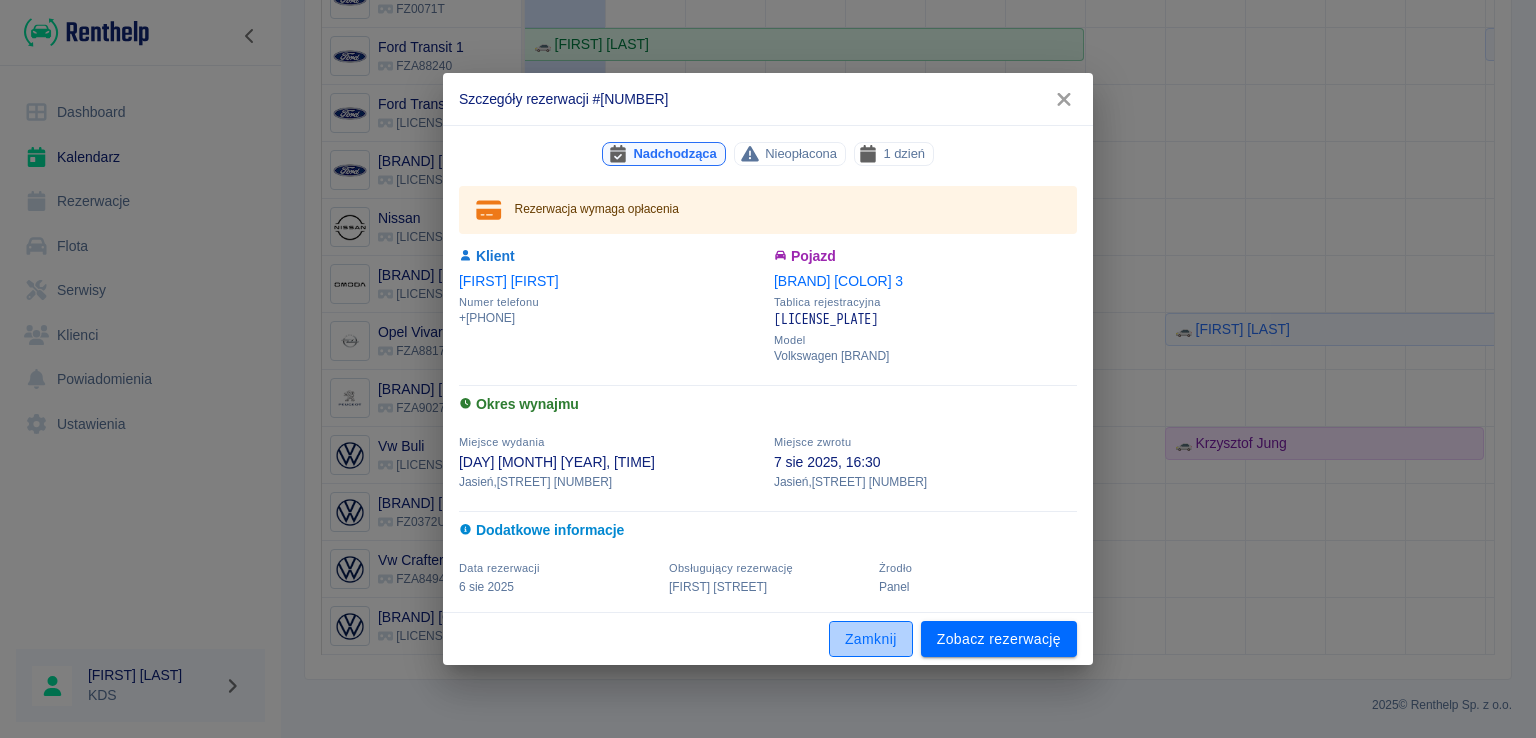 click on "Zamknij" at bounding box center (871, 639) 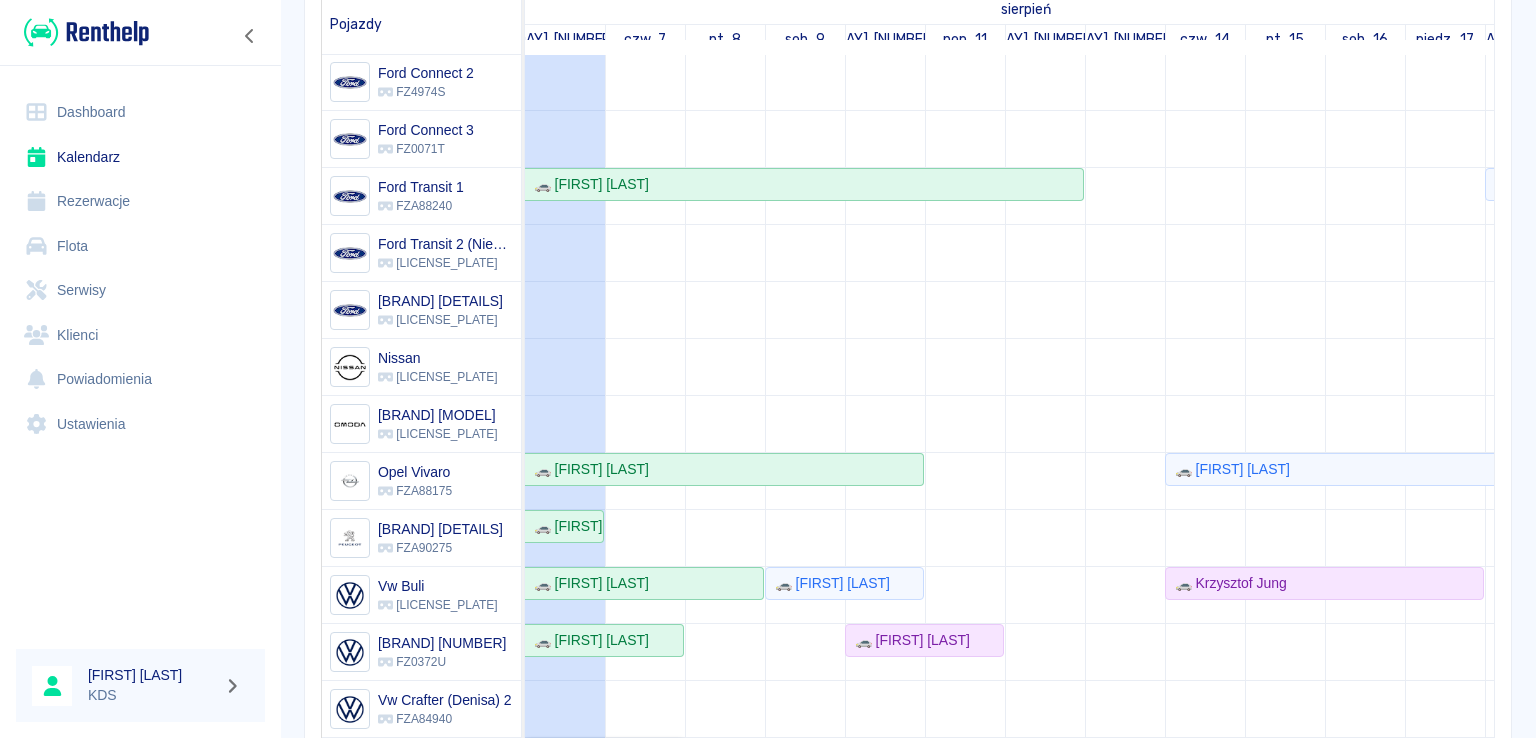scroll, scrollTop: 212, scrollLeft: 0, axis: vertical 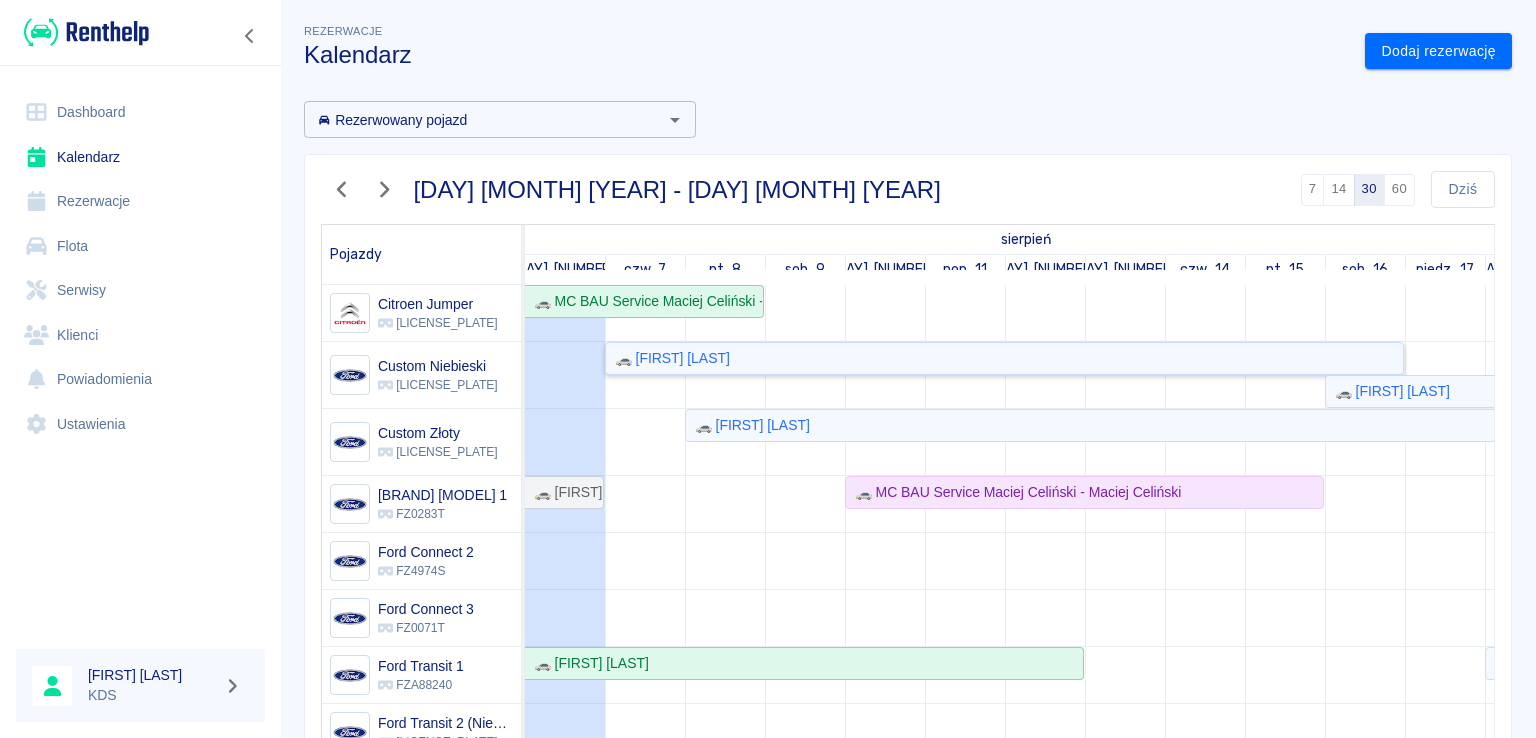 click on "🚗 [FIRST] [LAST]" at bounding box center [668, 358] 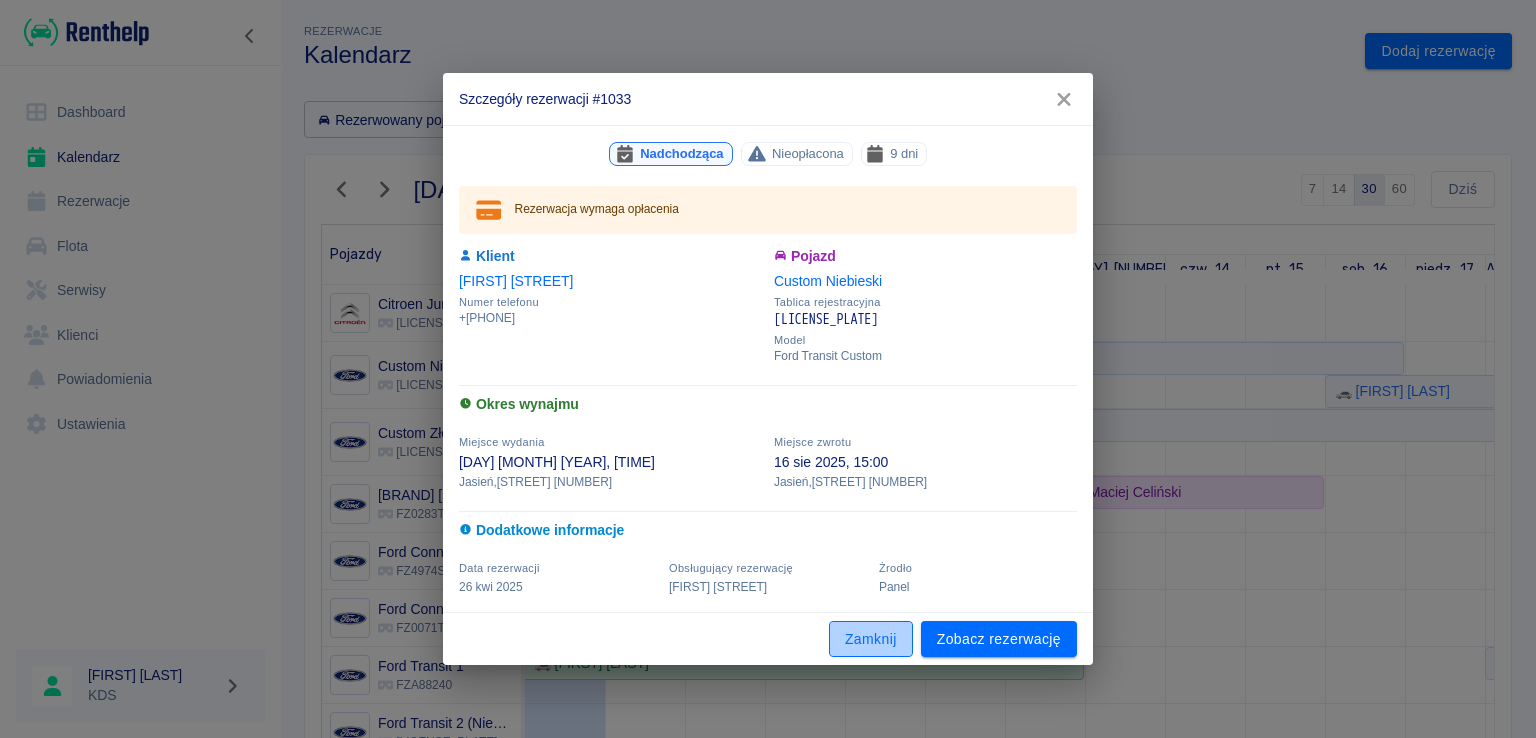 click on "Zamknij" at bounding box center [871, 639] 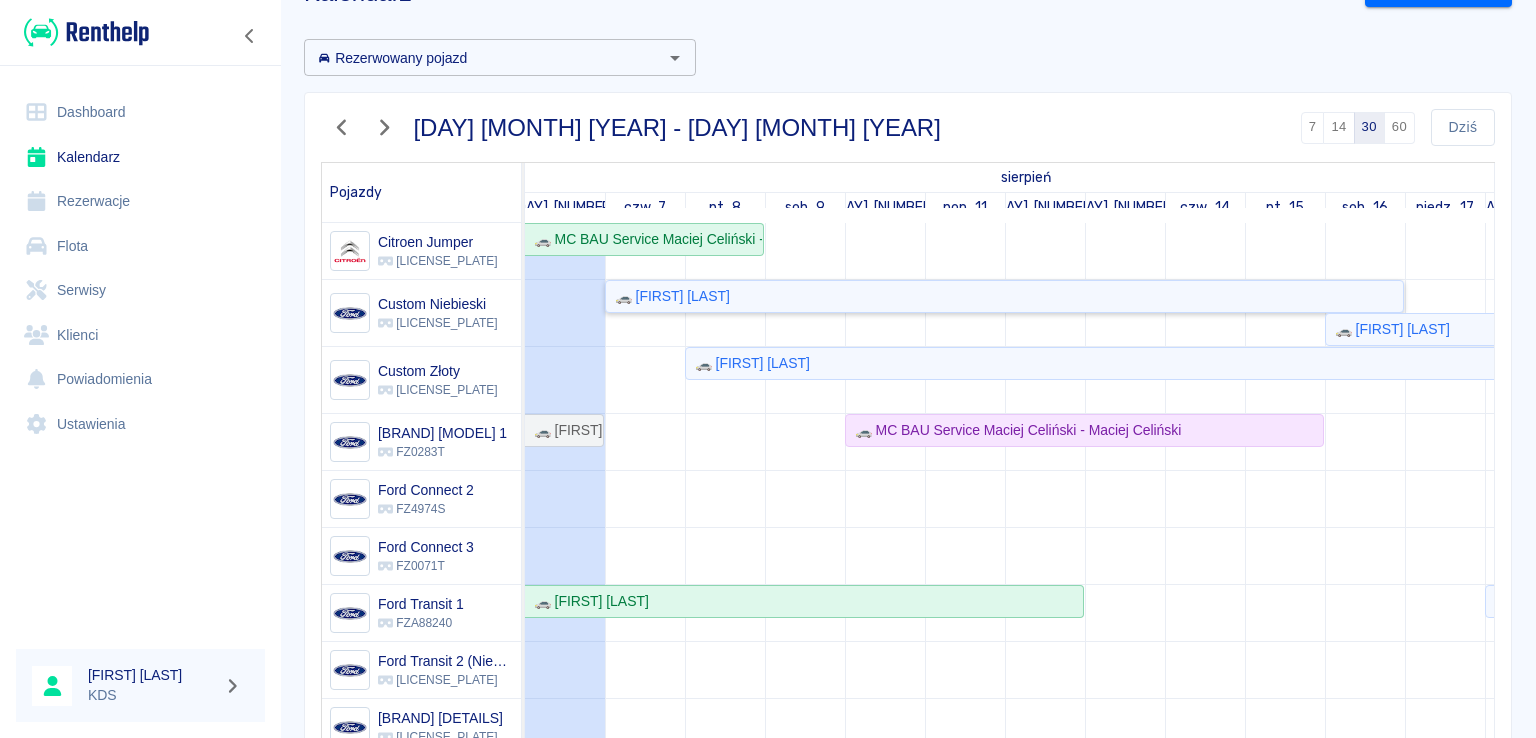 scroll, scrollTop: 65, scrollLeft: 0, axis: vertical 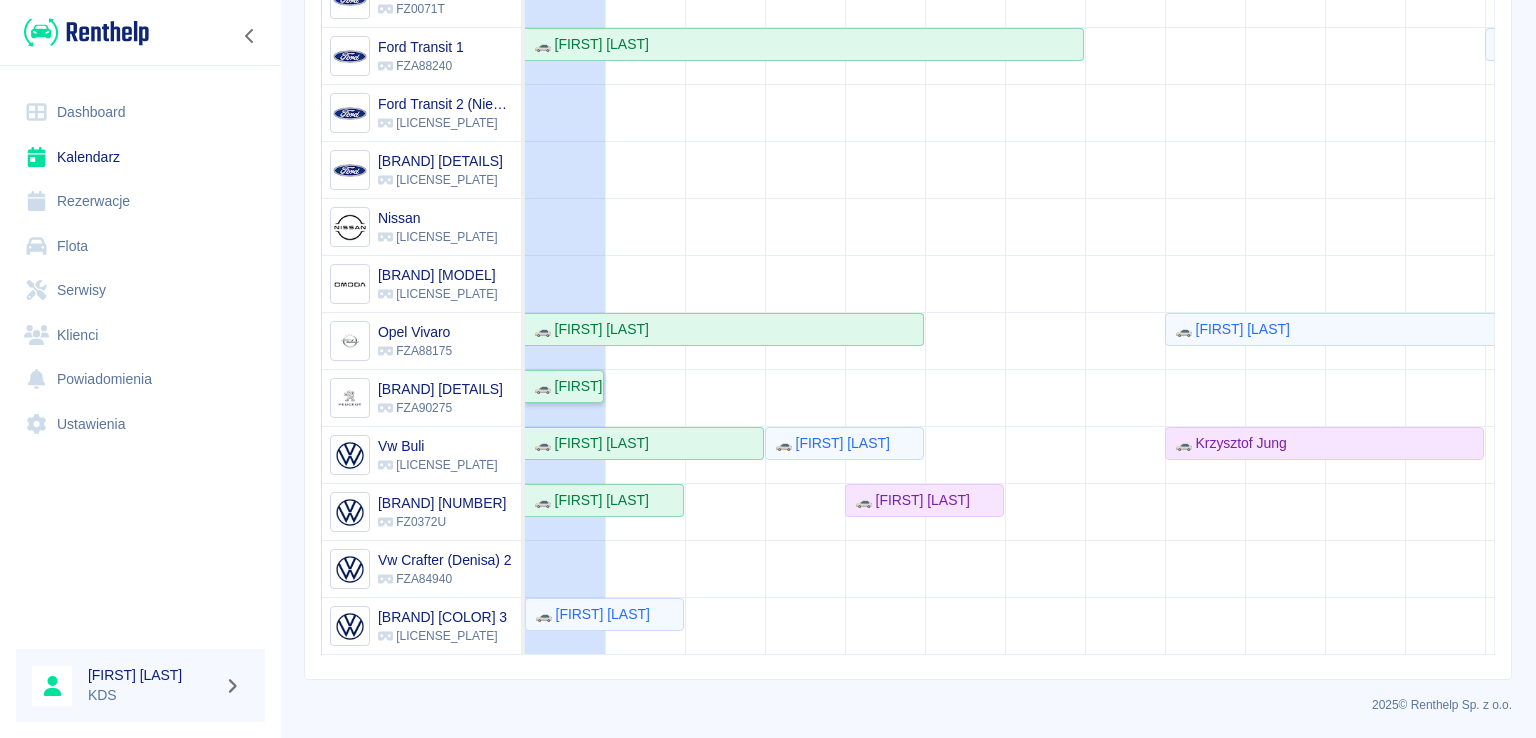 click on "🚗 [FIRST] [LAST]" at bounding box center (564, 386) 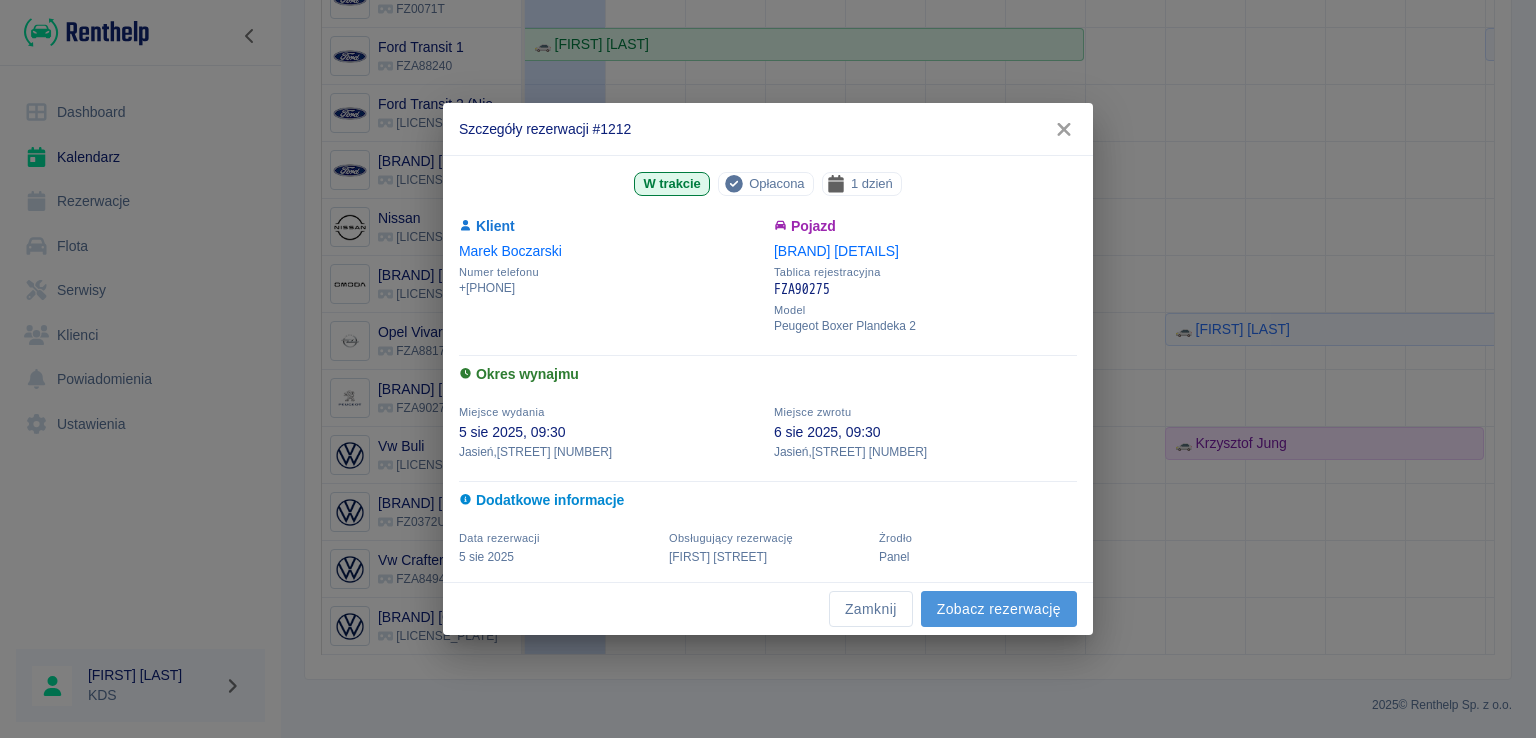 click on "Zobacz rezerwację" at bounding box center [999, 609] 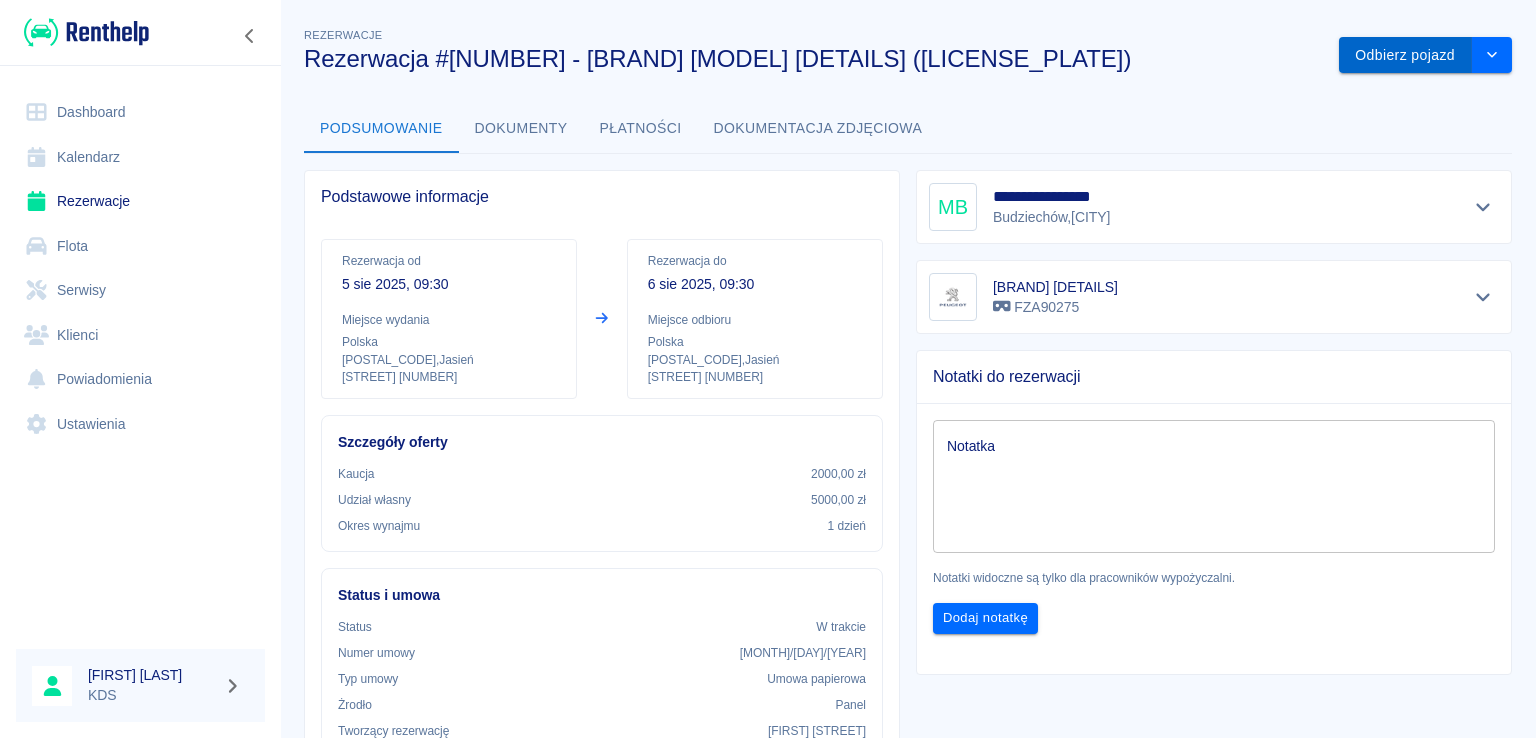 click on "Odbierz pojazd" at bounding box center [1405, 55] 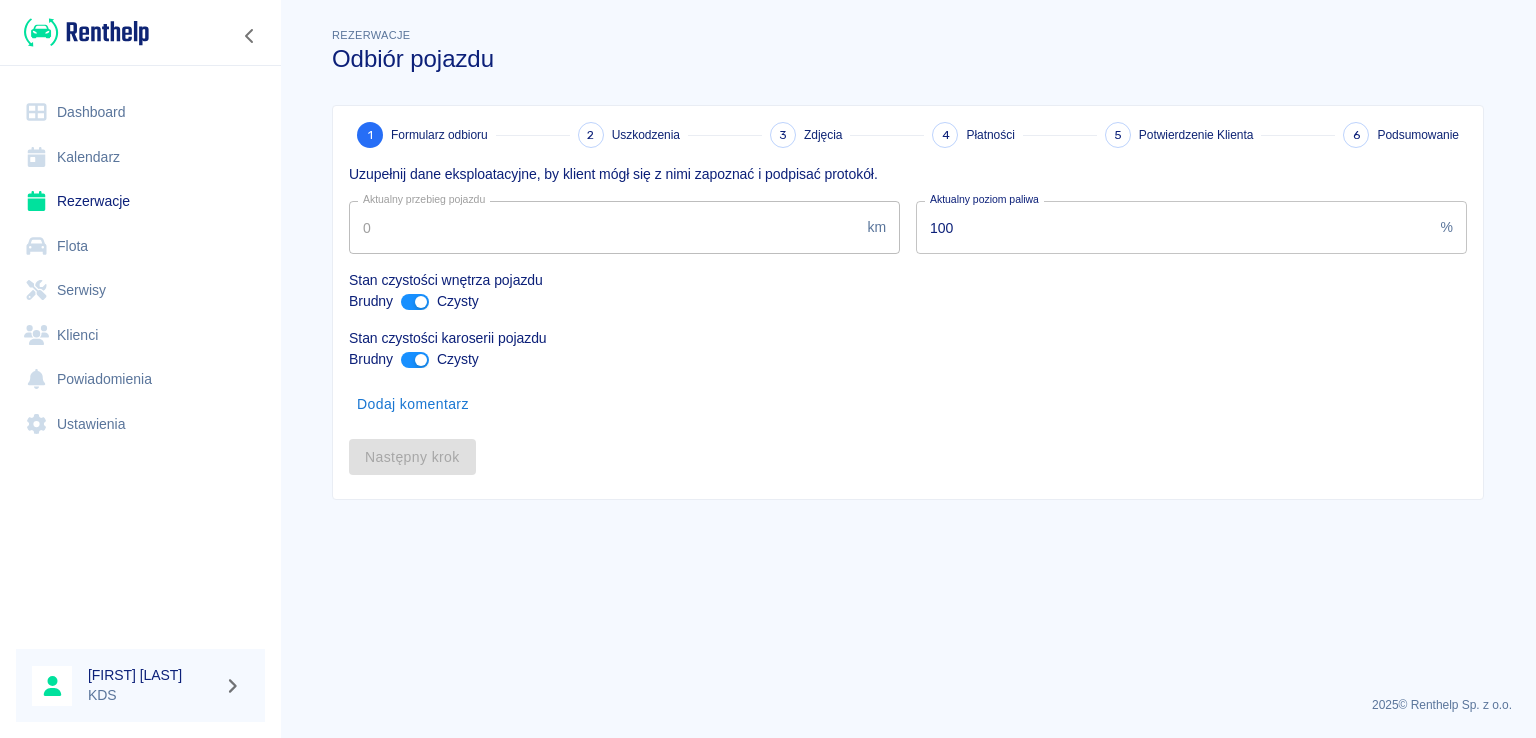 type on "83991" 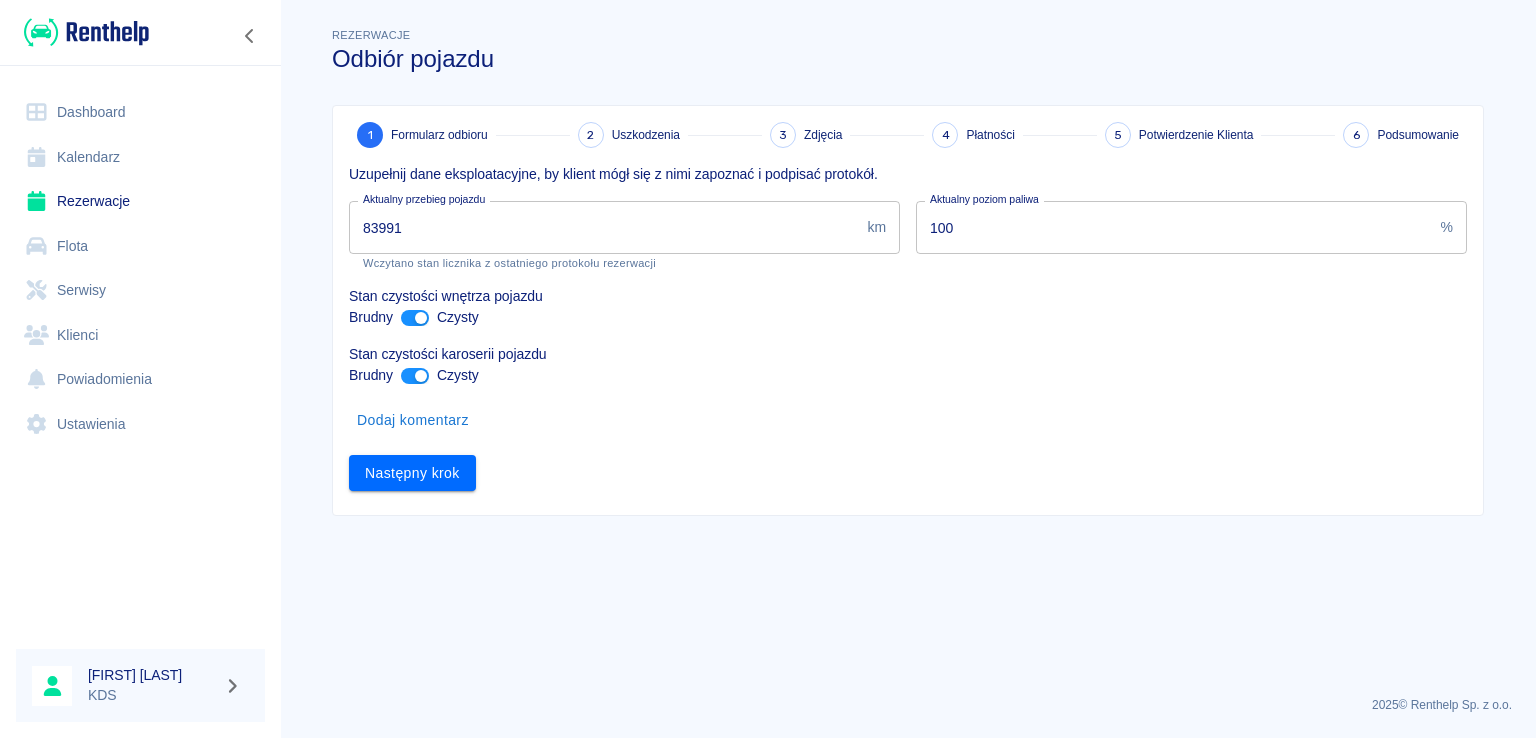 click on "Kalendarz" at bounding box center [140, 157] 